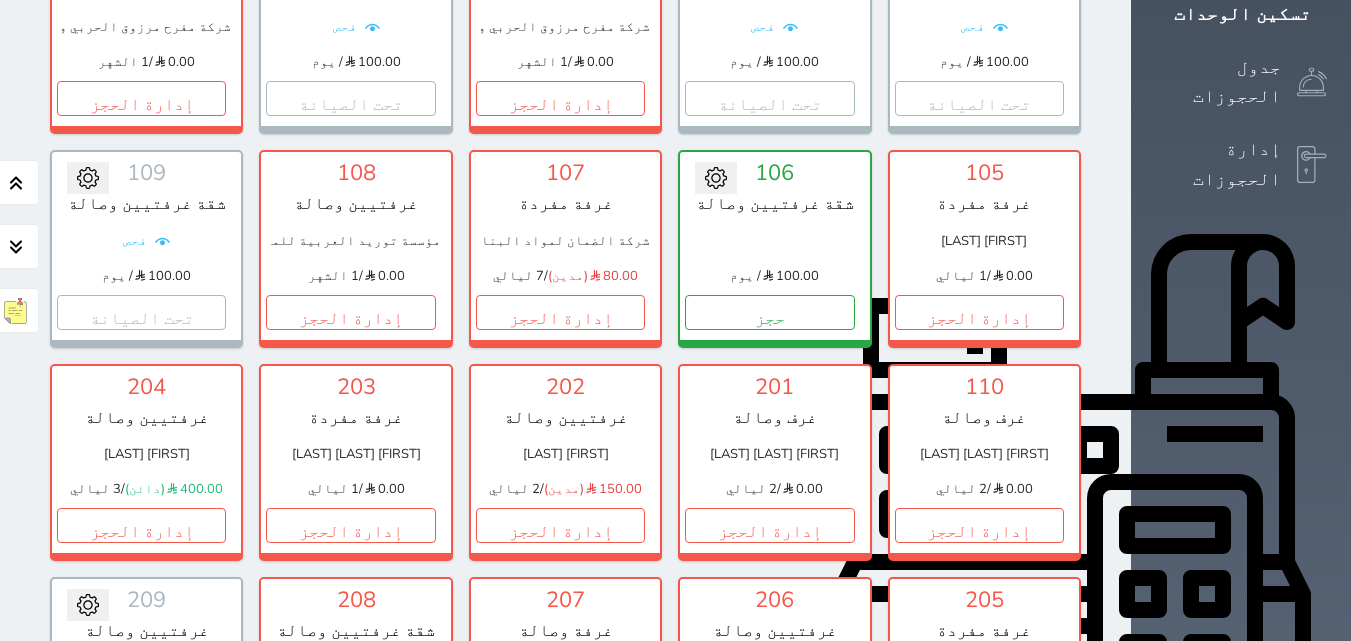scroll, scrollTop: 410, scrollLeft: 0, axis: vertical 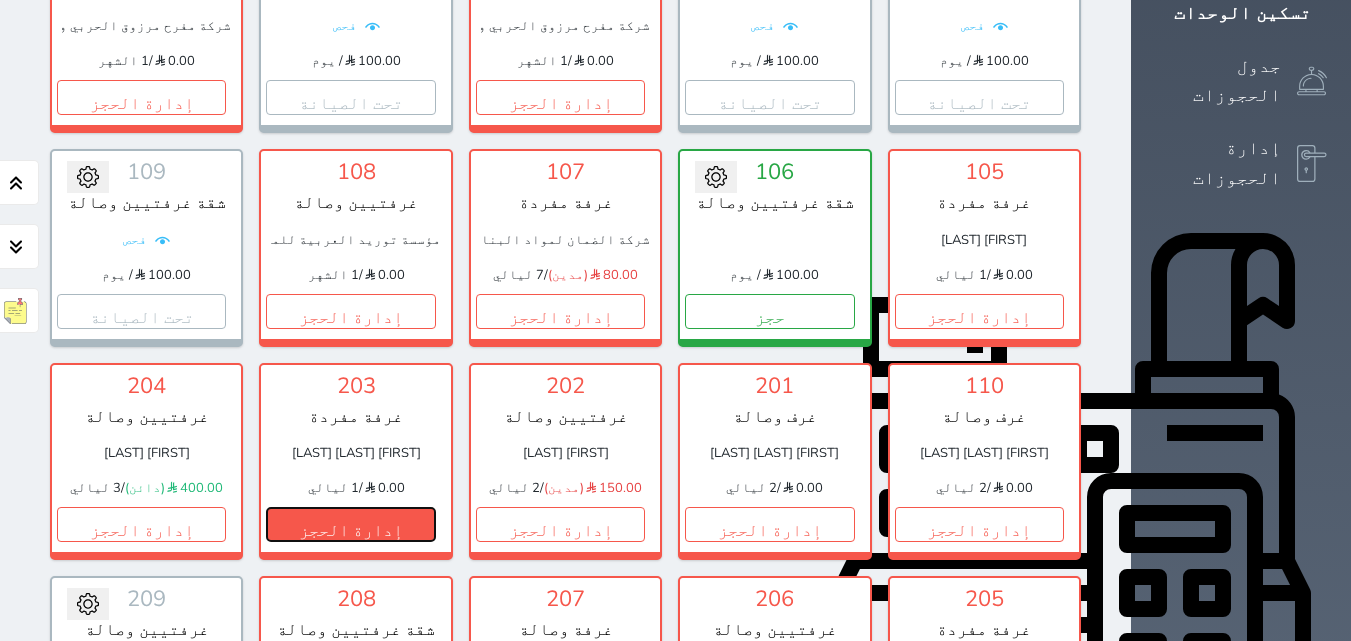 drag, startPoint x: 922, startPoint y: 490, endPoint x: 915, endPoint y: 482, distance: 10.630146 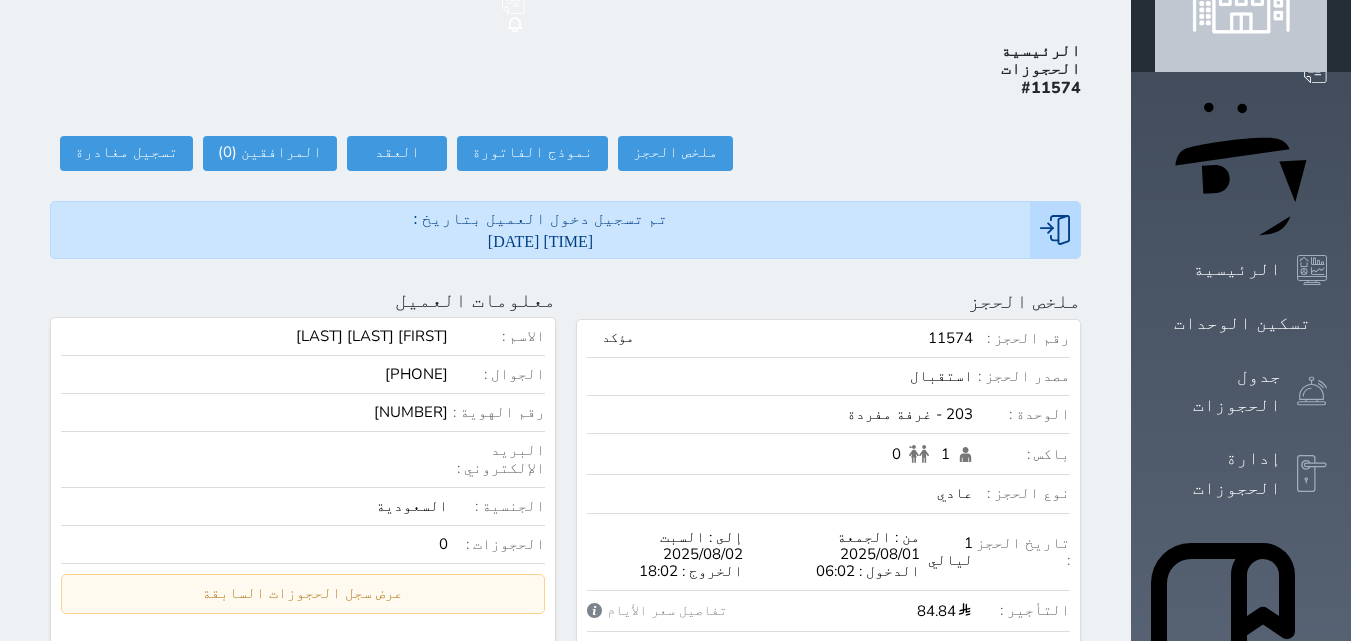 scroll, scrollTop: 0, scrollLeft: 0, axis: both 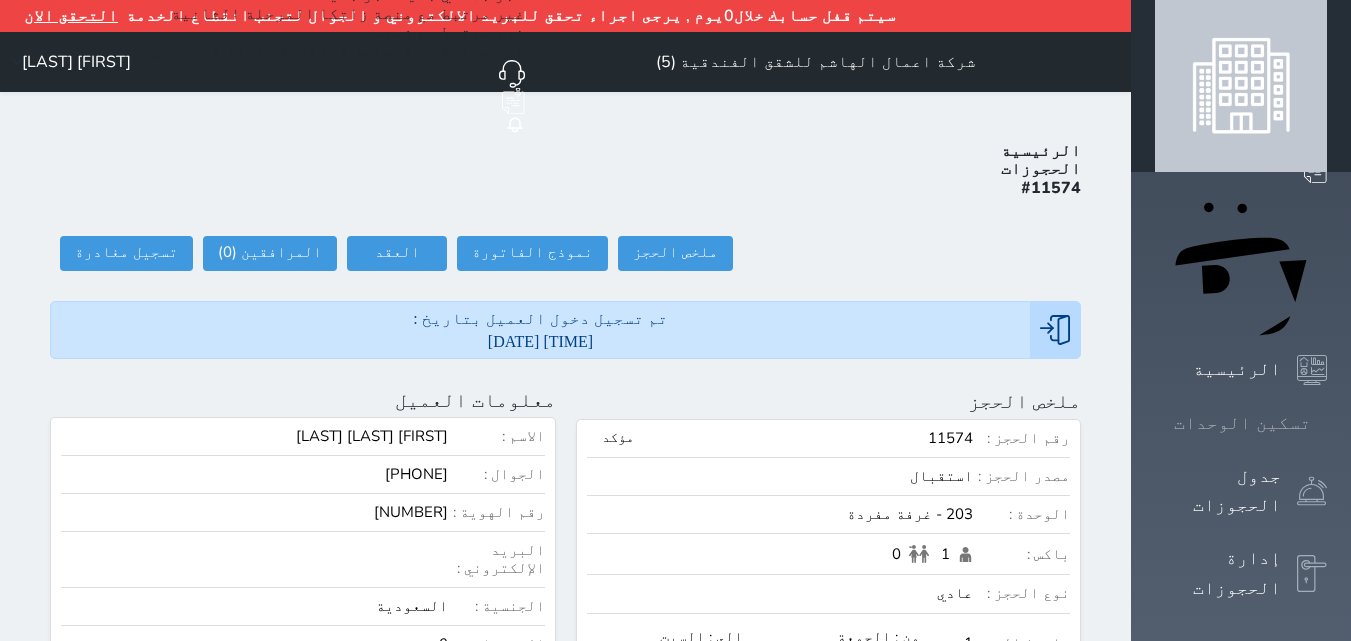 click on "تسكين الوحدات" at bounding box center (1242, 423) 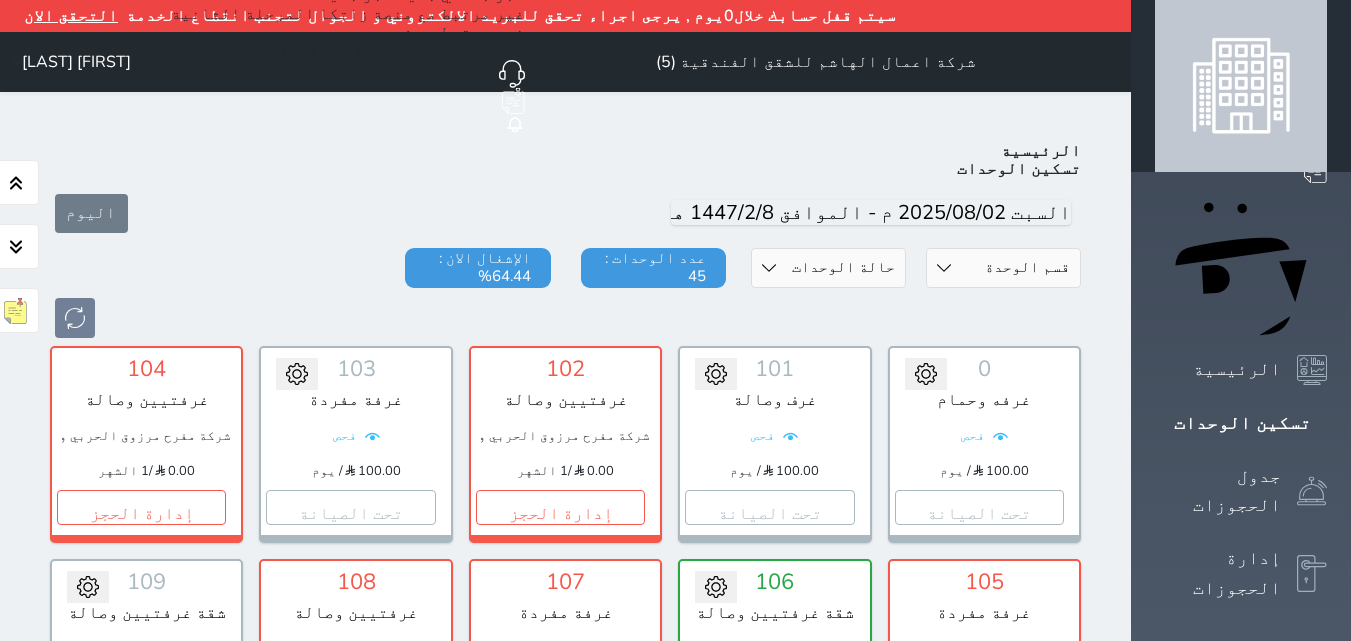 scroll, scrollTop: 110, scrollLeft: 0, axis: vertical 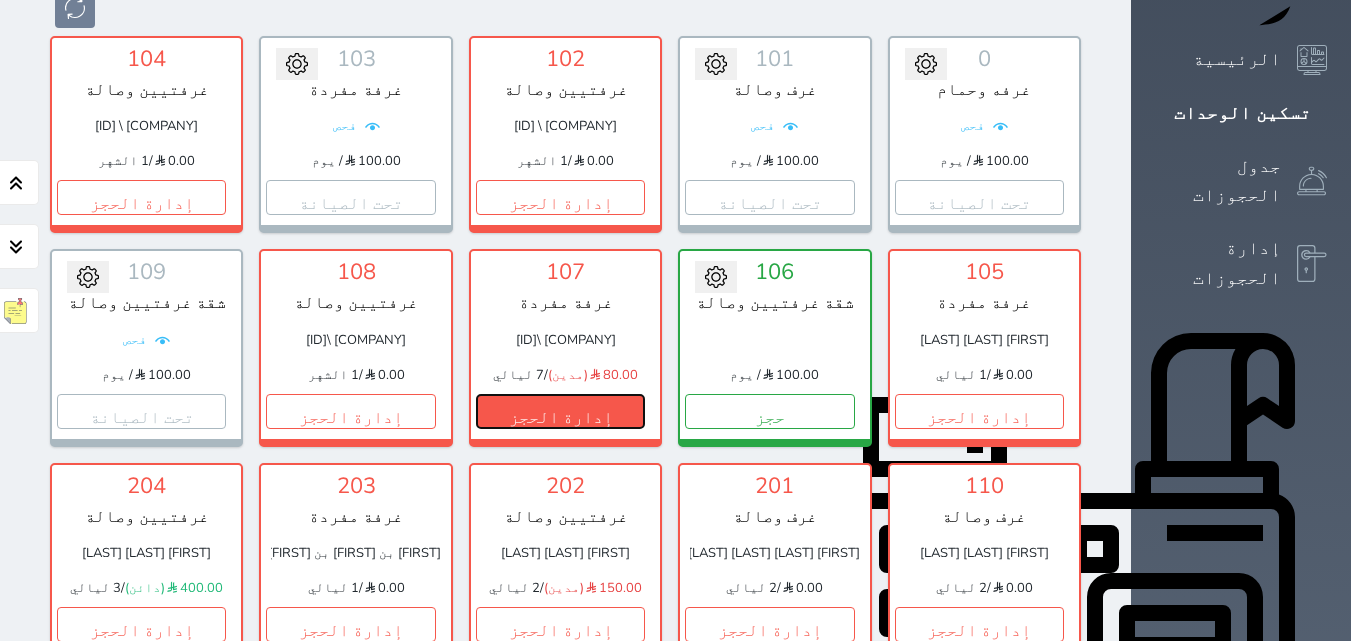 click on "إدارة الحجز" at bounding box center [560, 411] 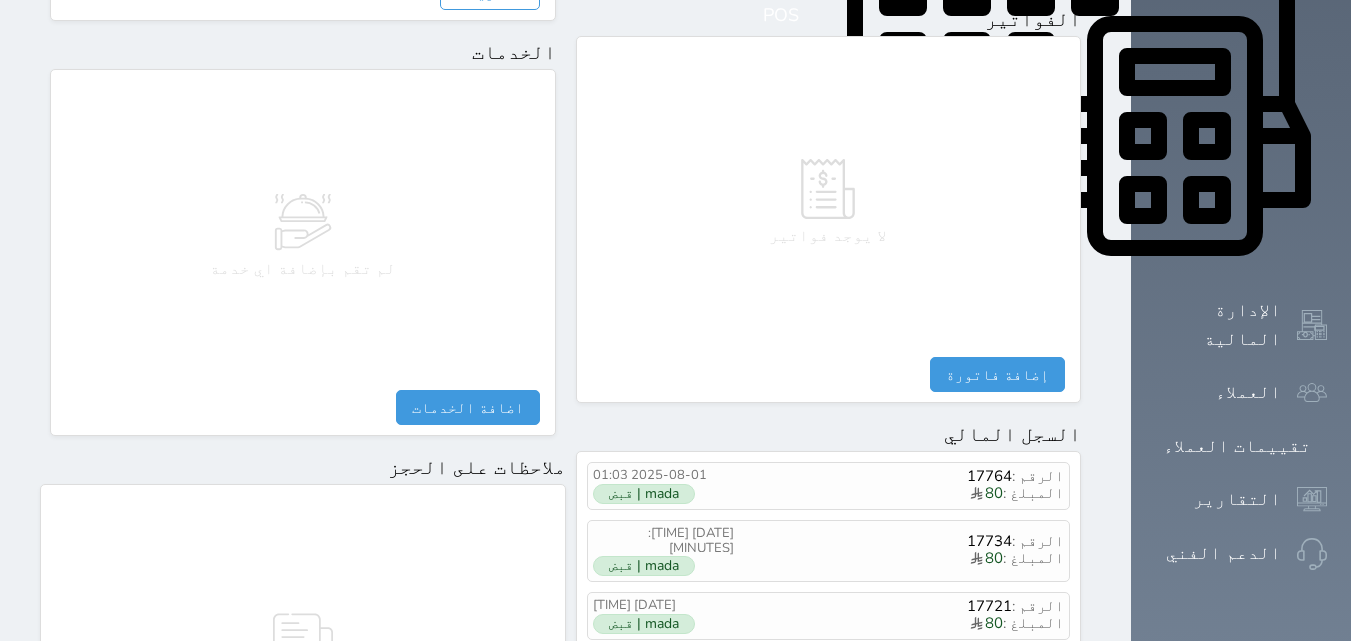 scroll, scrollTop: 1116, scrollLeft: 0, axis: vertical 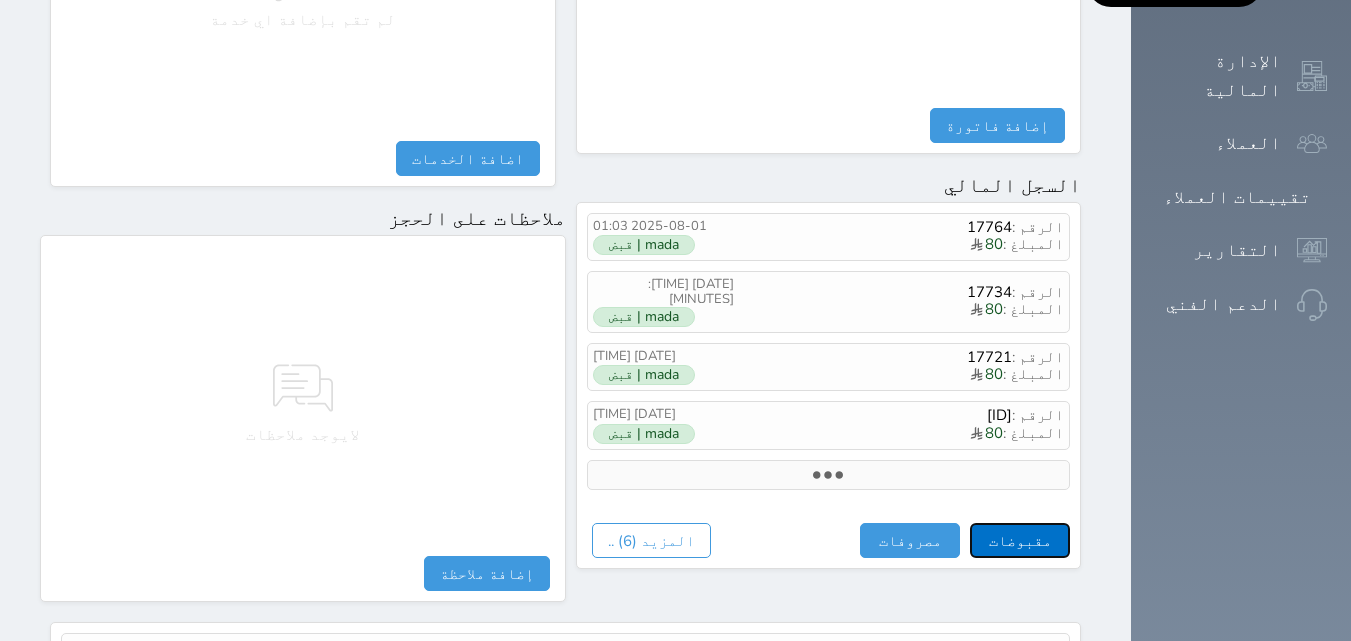 click on "مقبوضات" at bounding box center (1020, 540) 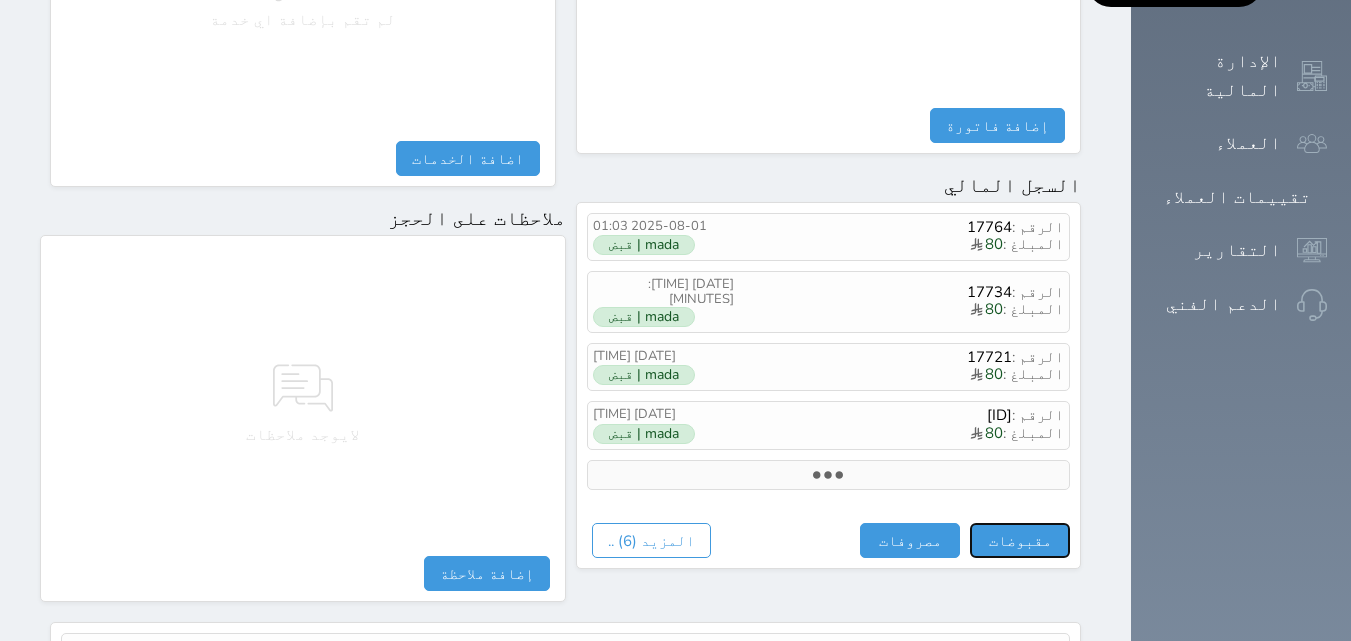 select 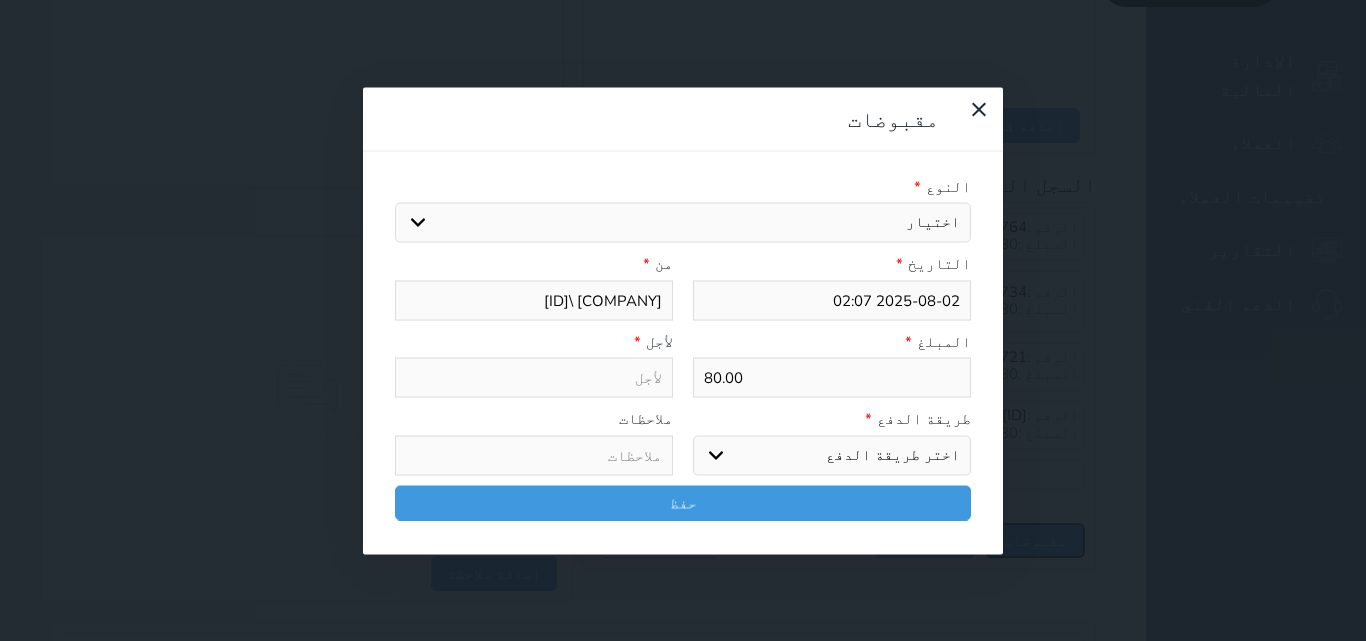 select 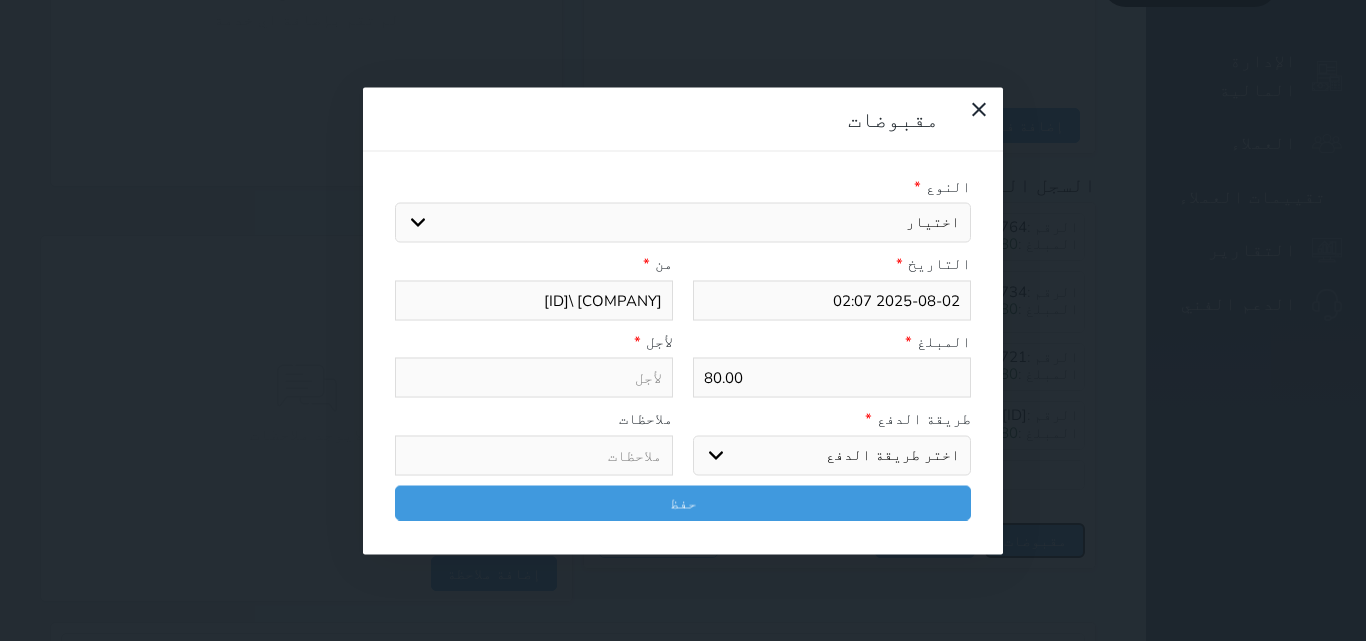 select 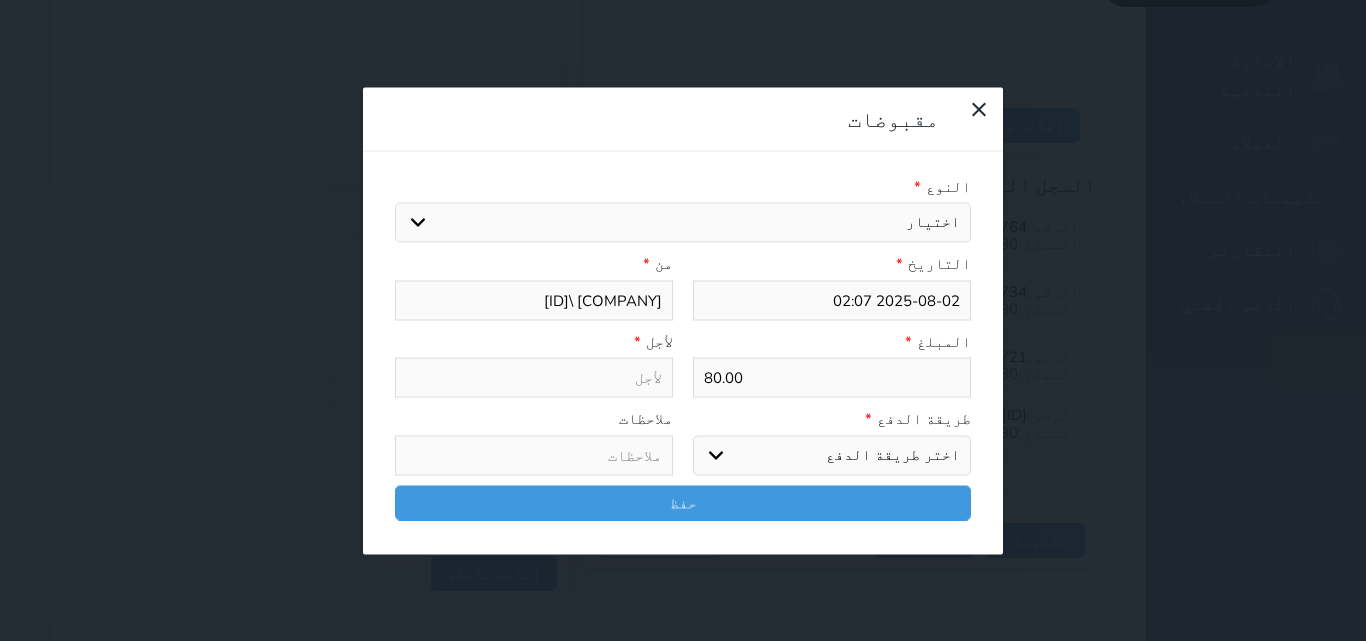 click on "اختيار   مقبوضات عامة قيمة إيجار فواتير تامين عربون لا ينطبق آخر مغسلة واي فاي - الإنترنت مواقف السيارات طعام الأغذية والمشروبات مشروبات المشروبات الباردة المشروبات الساخنة الإفطار غداء عشاء مخبز و كعك حمام سباحة الصالة الرياضية سبا و خدمات الجمال اختيار وإسقاط (خدمات النقل) ميني بار كابل - تلفزيون سرير إضافي تصفيف الشعر التسوق خدمات الجولات السياحية المنظمة خدمات الدليل السياحي" at bounding box center [683, 223] 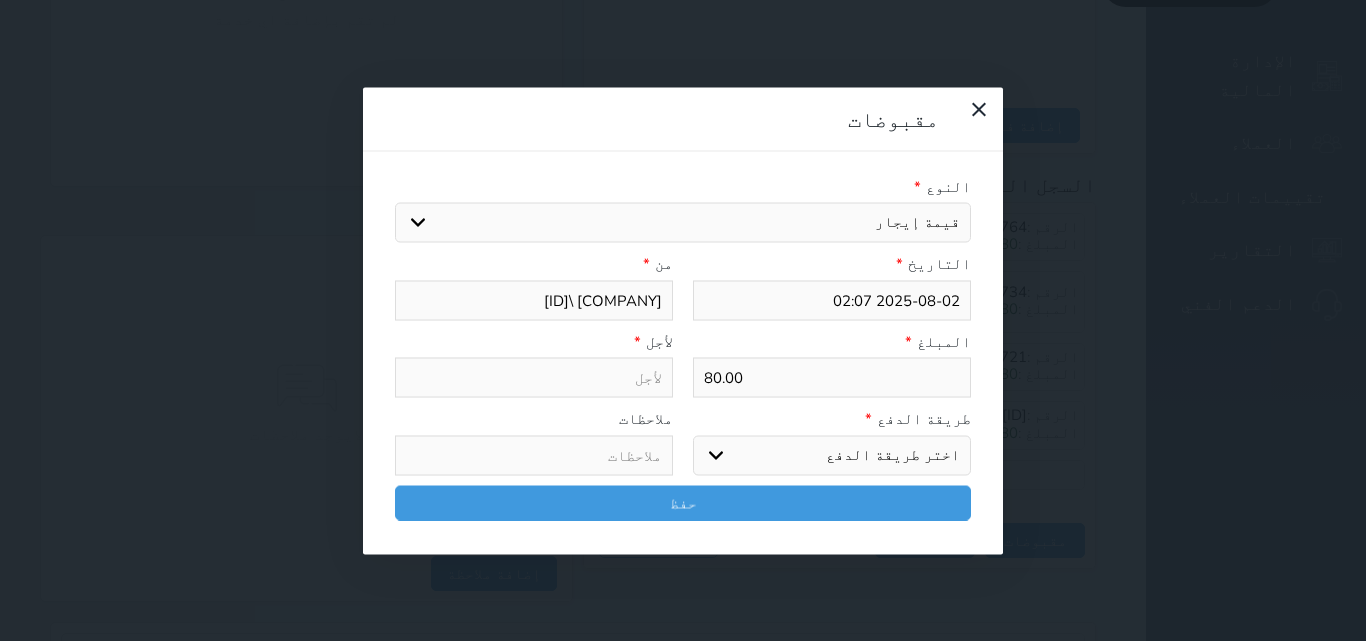 click on "اختيار   مقبوضات عامة قيمة إيجار فواتير تامين عربون لا ينطبق آخر مغسلة واي فاي - الإنترنت مواقف السيارات طعام الأغذية والمشروبات مشروبات المشروبات الباردة المشروبات الساخنة الإفطار غداء عشاء مخبز و كعك حمام سباحة الصالة الرياضية سبا و خدمات الجمال اختيار وإسقاط (خدمات النقل) ميني بار كابل - تلفزيون سرير إضافي تصفيف الشعر التسوق خدمات الجولات السياحية المنظمة خدمات الدليل السياحي" at bounding box center (683, 223) 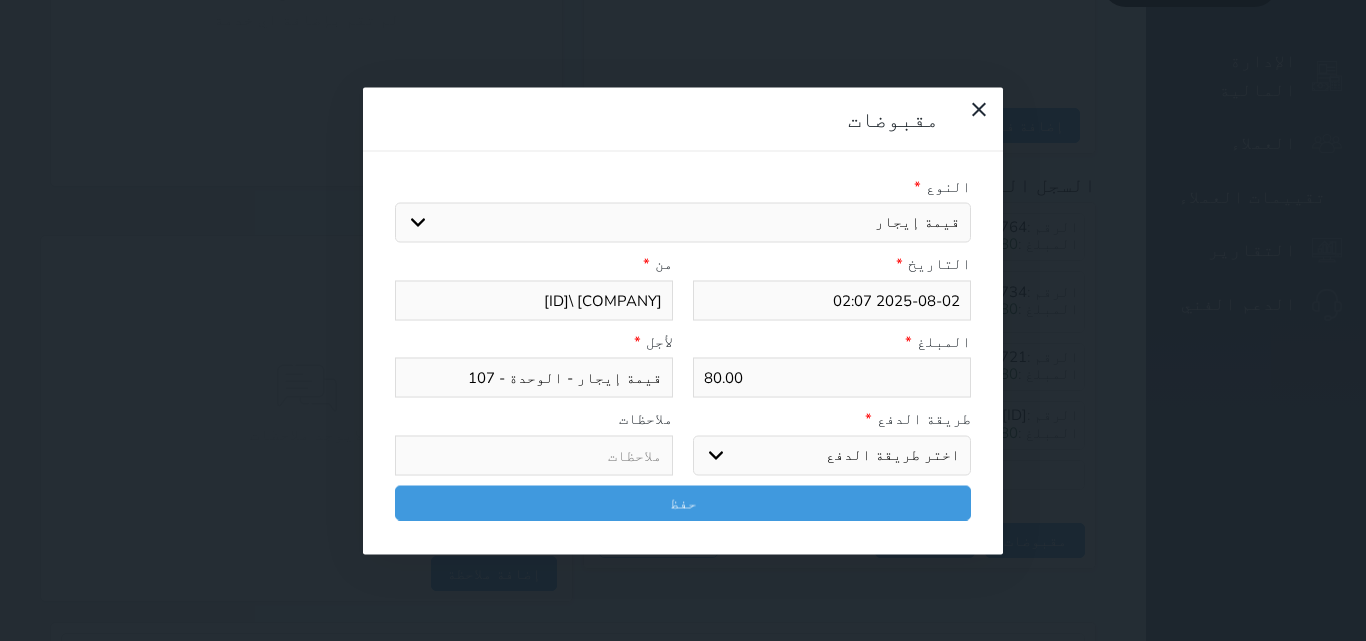 click on "اختر طريقة الدفع   دفع نقدى   تحويل بنكى   مدى   بطاقة ائتمان   آجل" at bounding box center (832, 455) 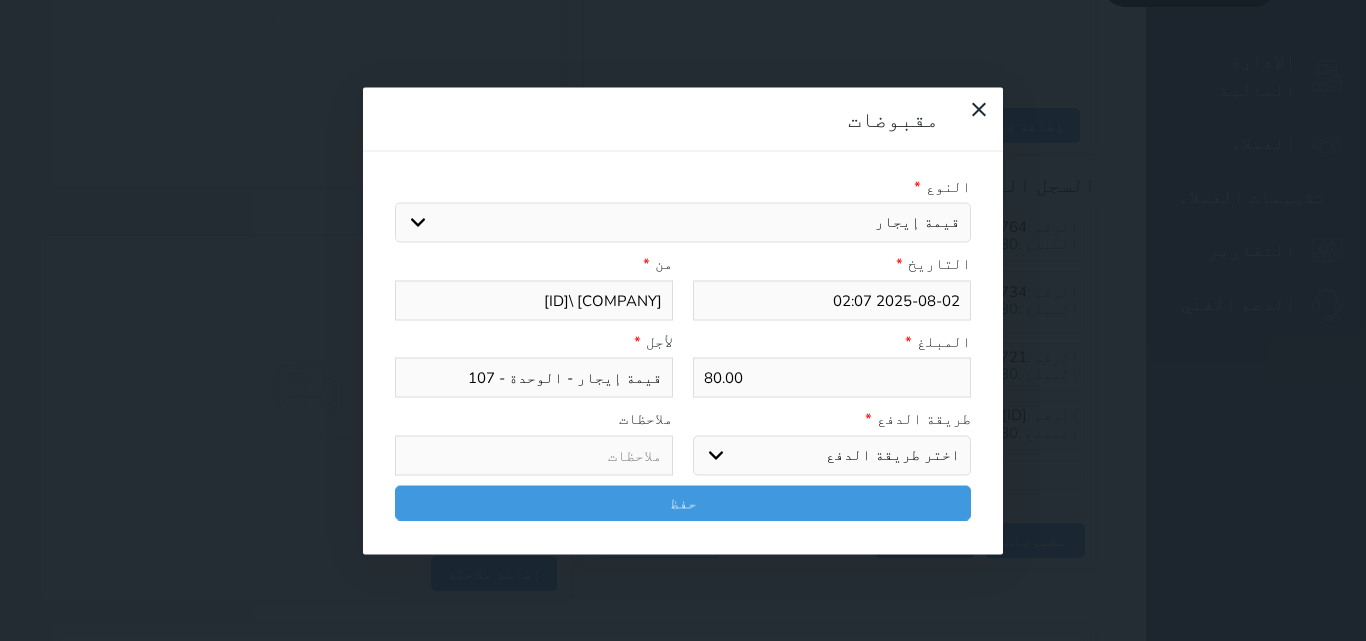 select on "mada" 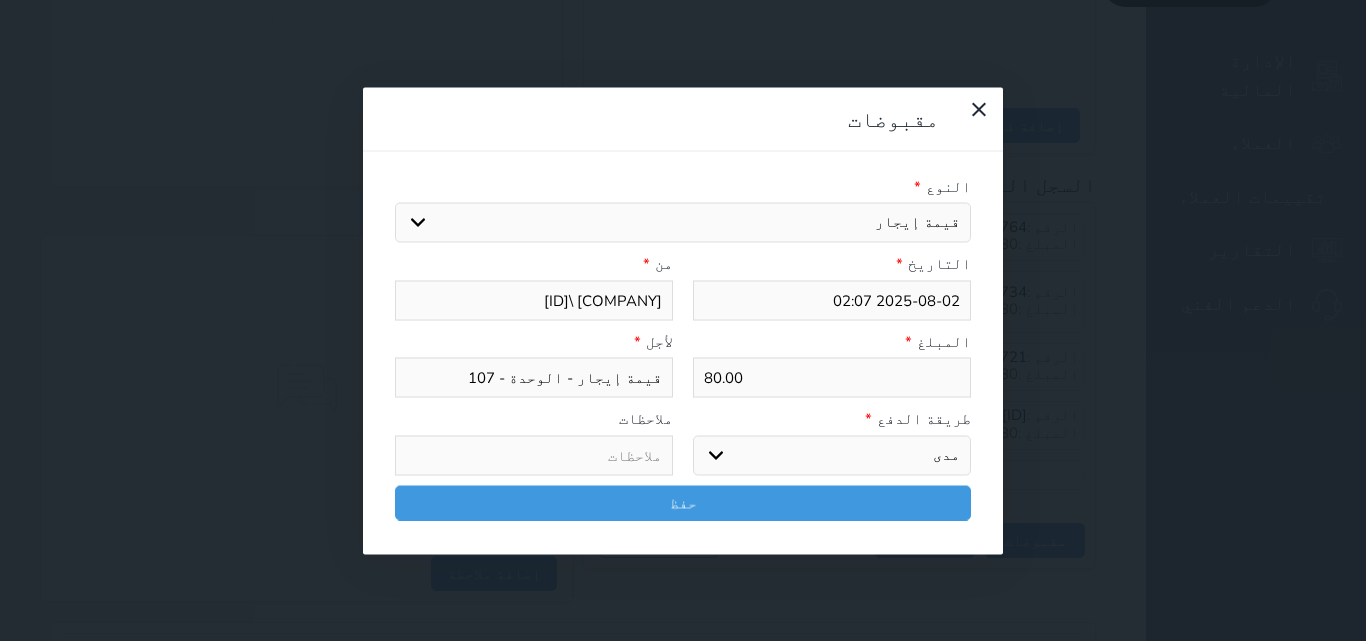 click on "اختر طريقة الدفع   دفع نقدى   تحويل بنكى   مدى   بطاقة ائتمان   آجل" at bounding box center [832, 455] 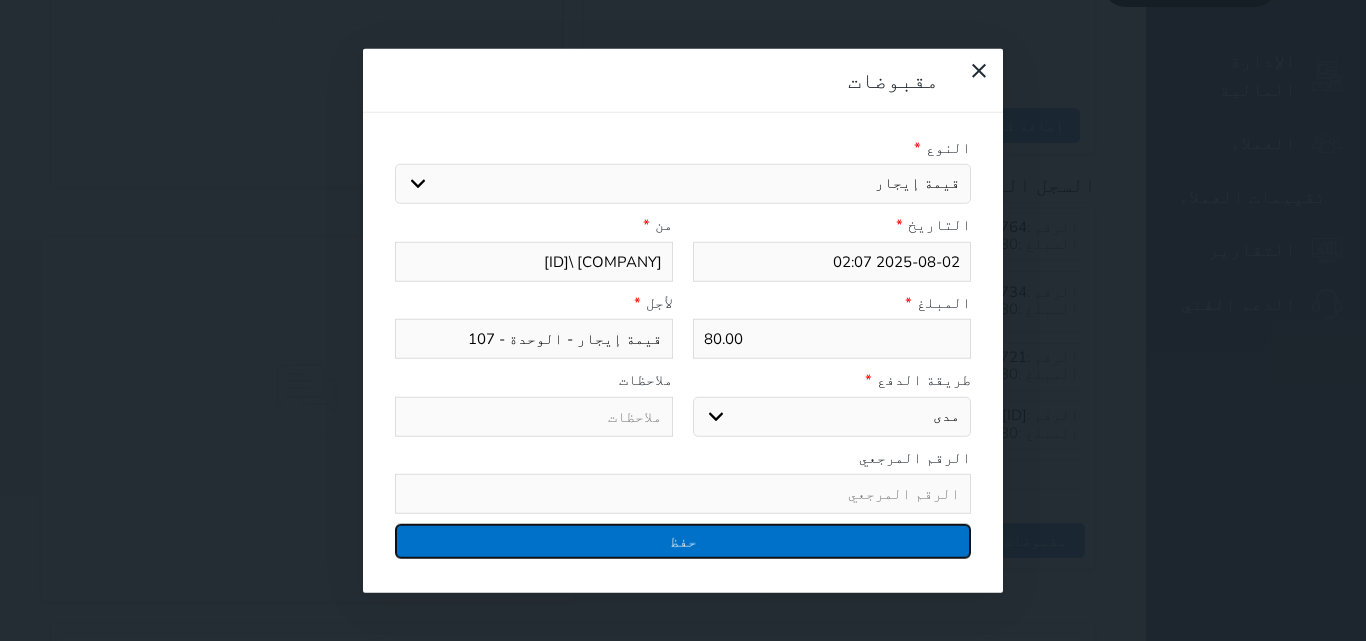 click on "حفظ" at bounding box center [683, 541] 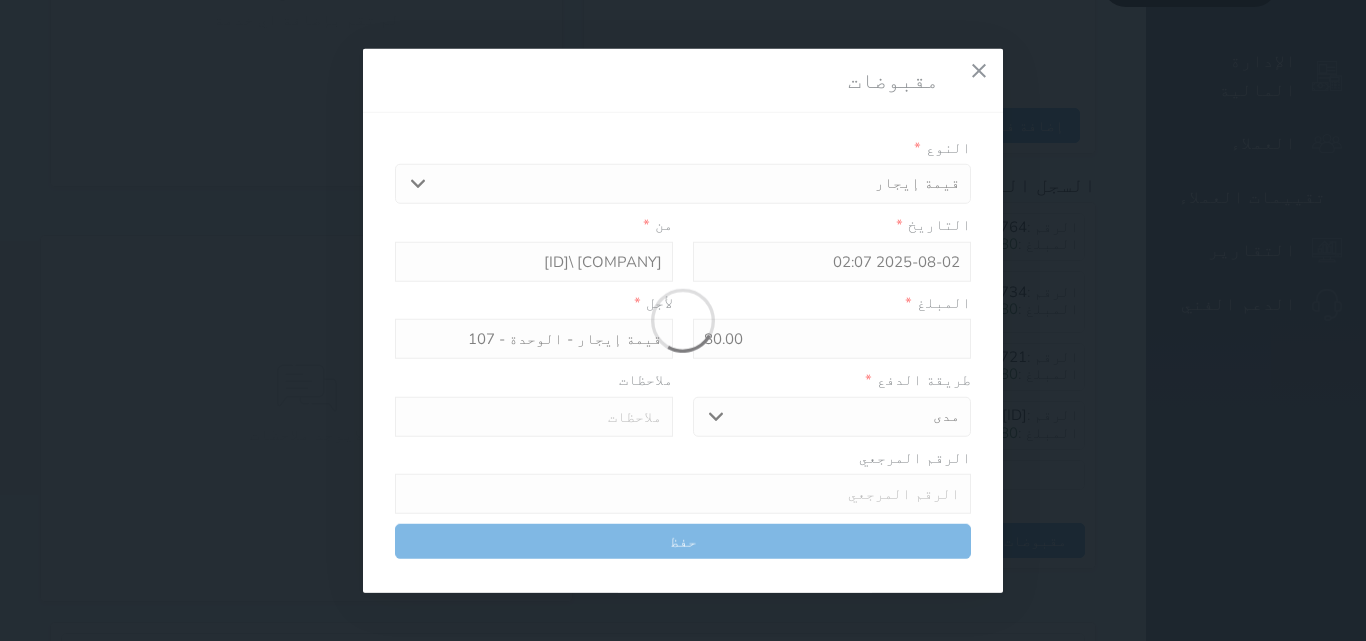 select 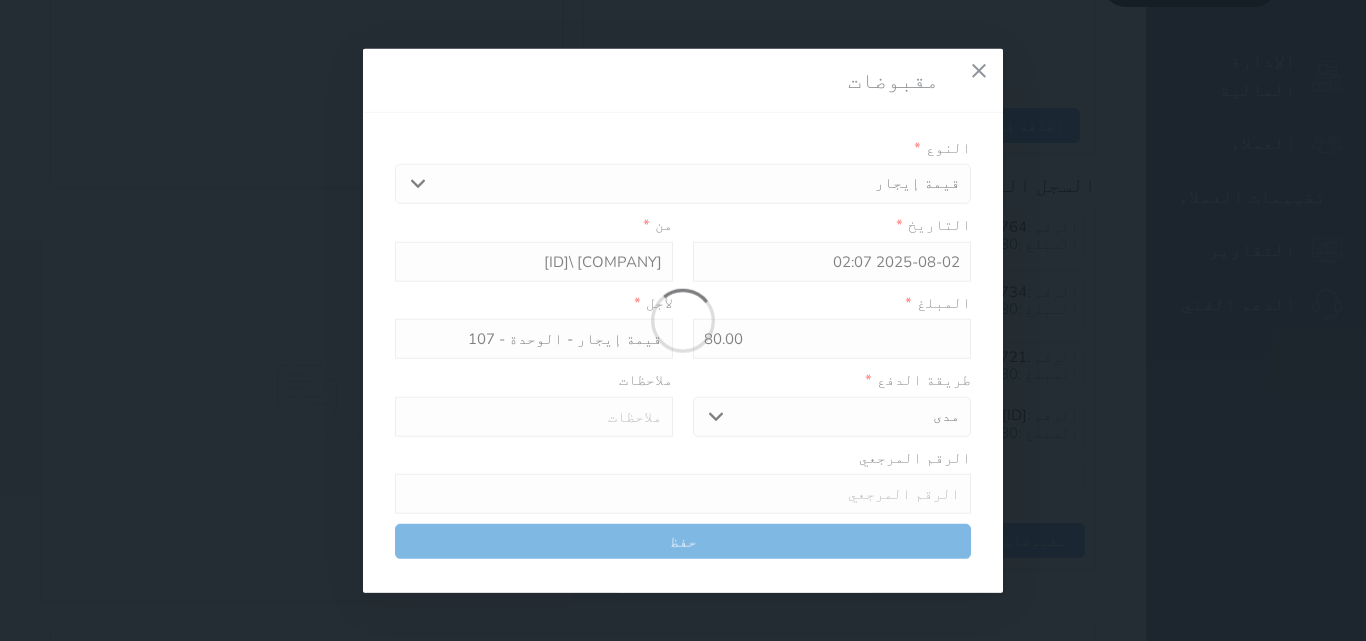 type 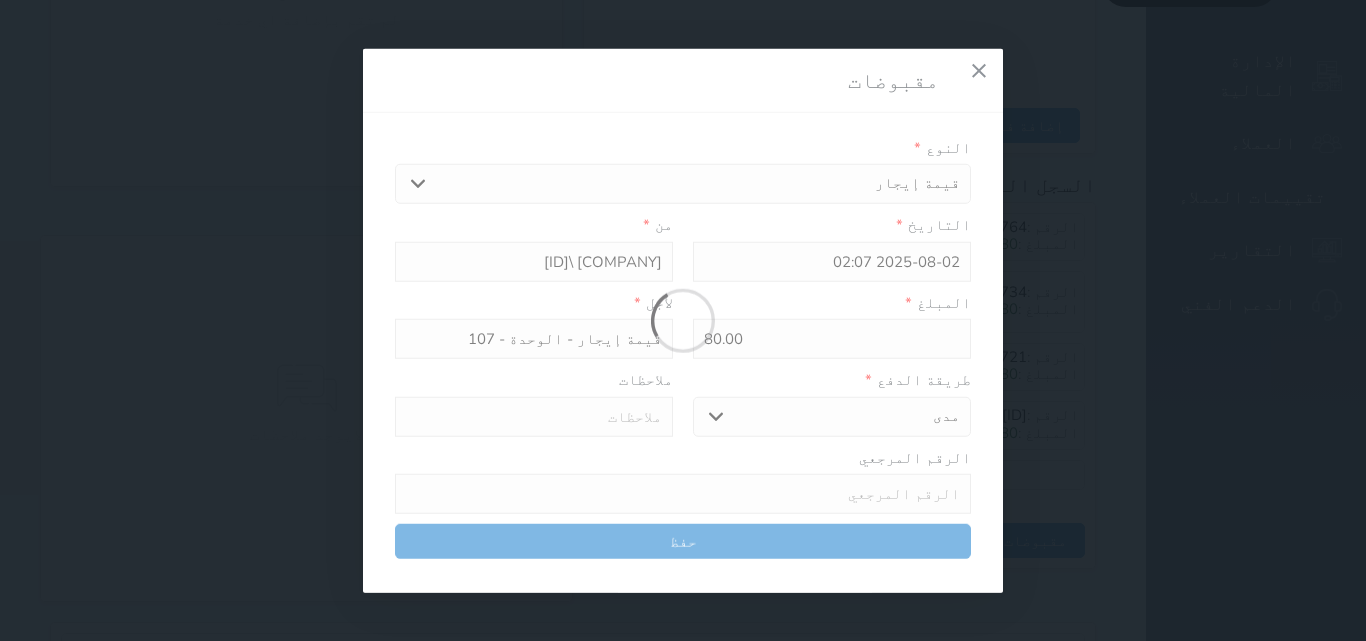 type on "0" 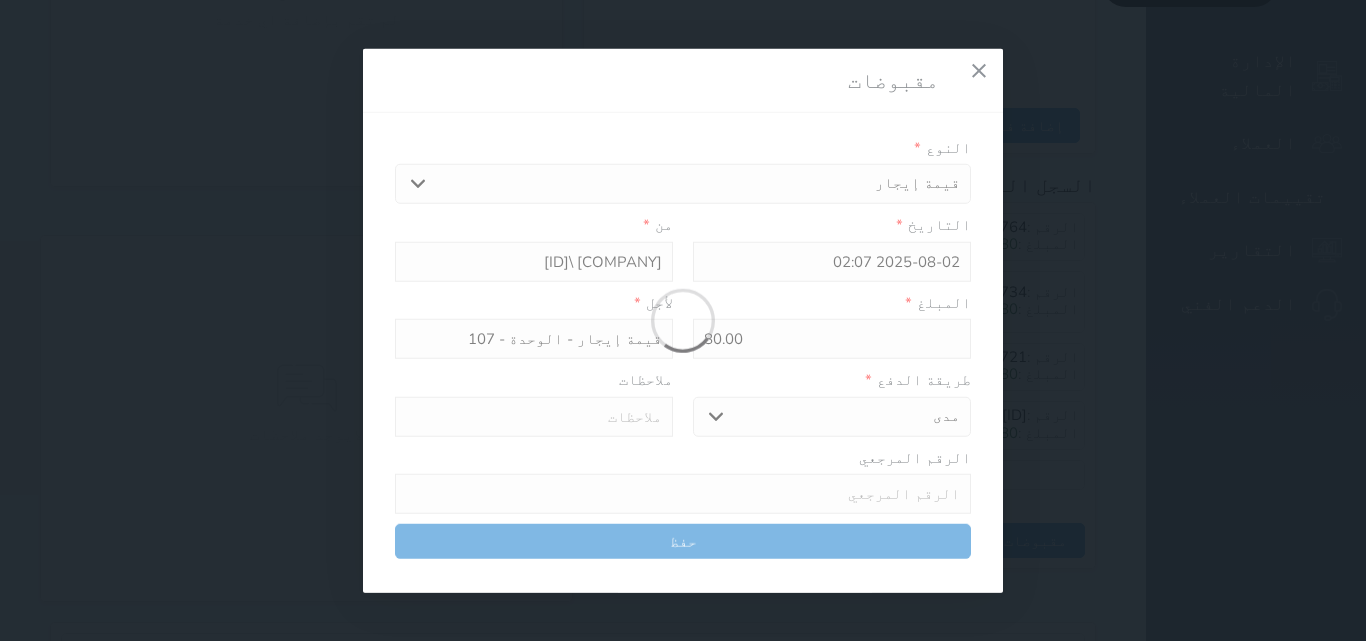 select 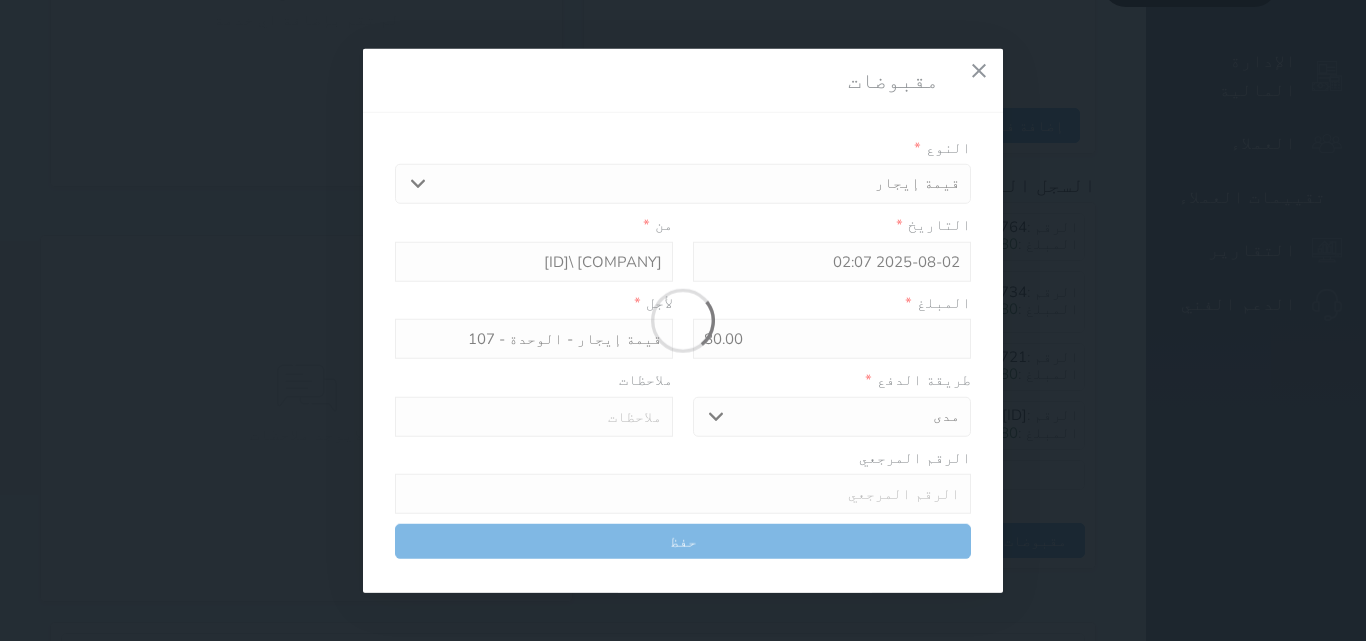 type on "0" 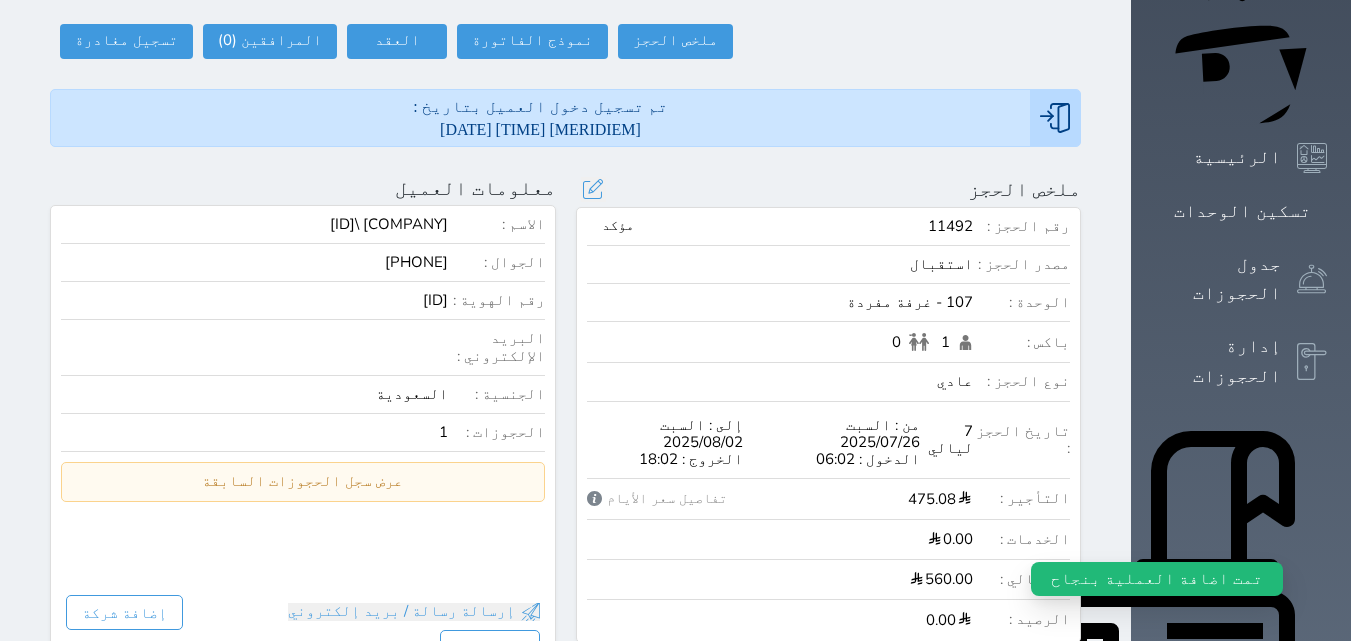 scroll, scrollTop: 0, scrollLeft: 0, axis: both 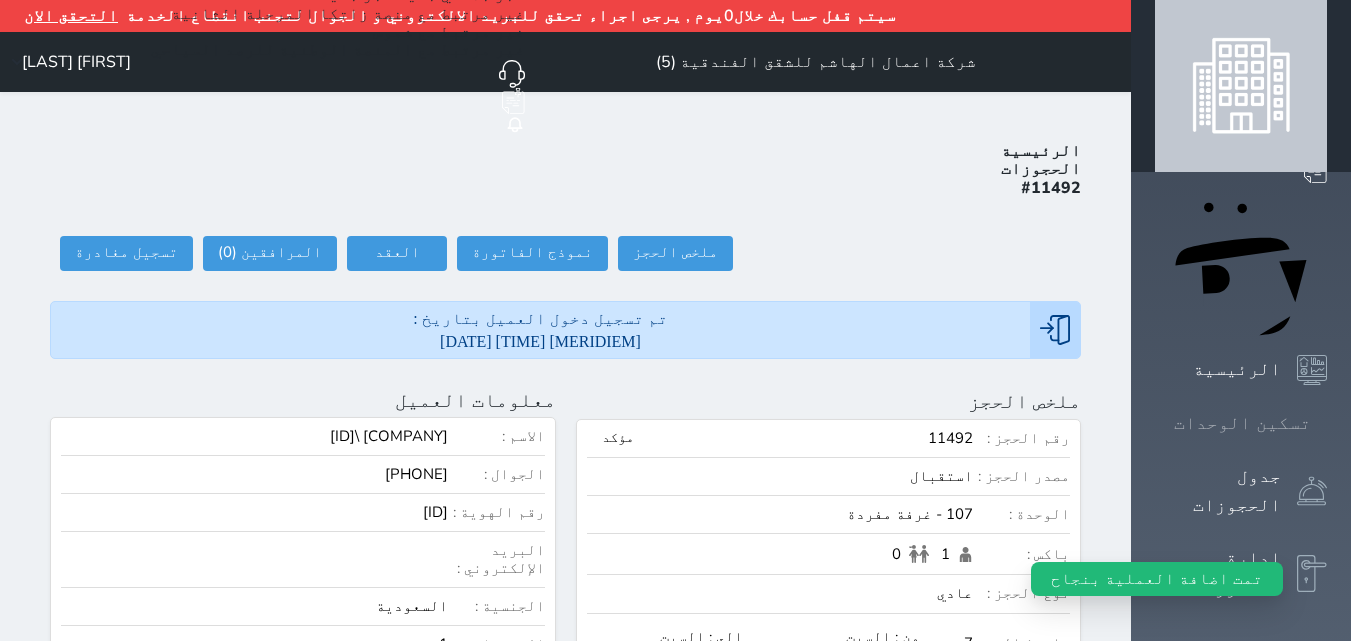 click on "تسكين الوحدات" at bounding box center (1242, 423) 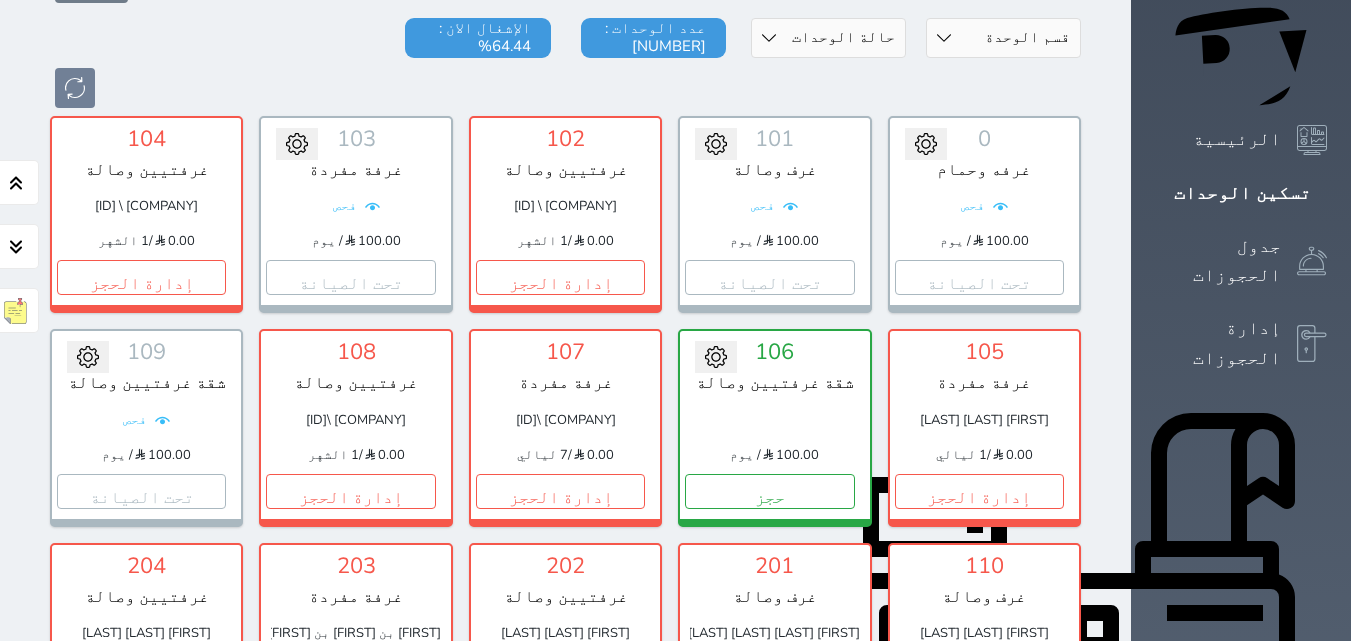 scroll, scrollTop: 410, scrollLeft: 0, axis: vertical 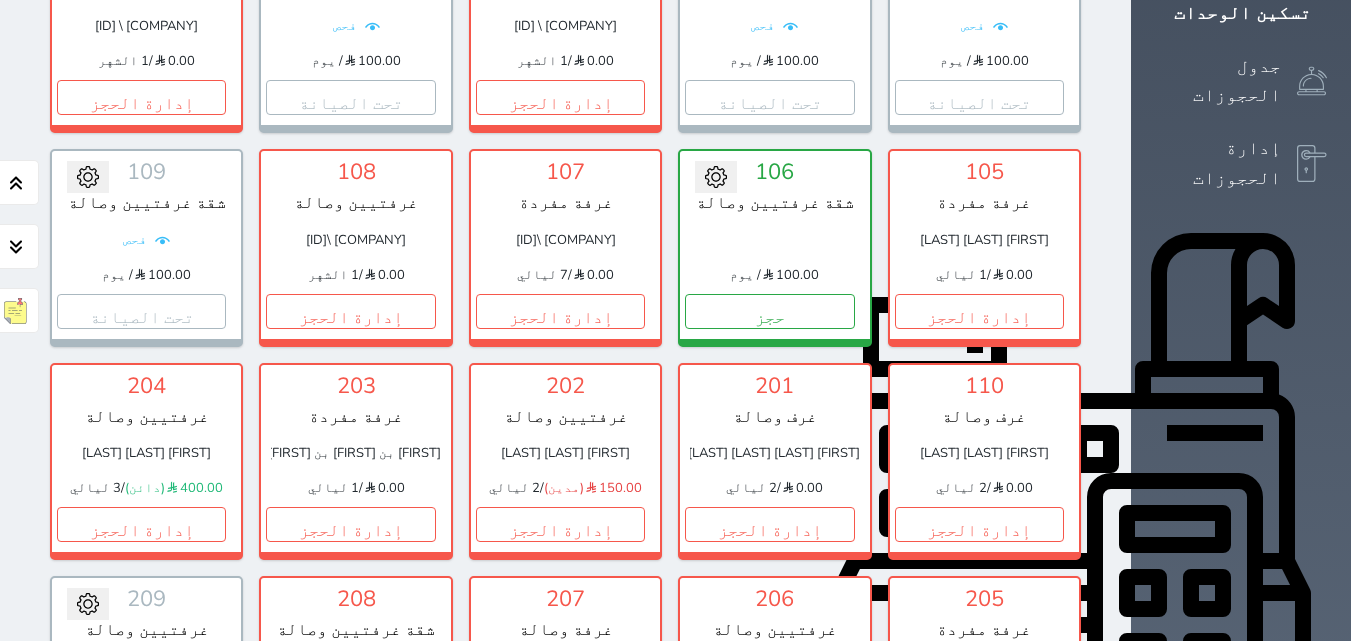 click on "إدارة الحجز" at bounding box center (979, 738) 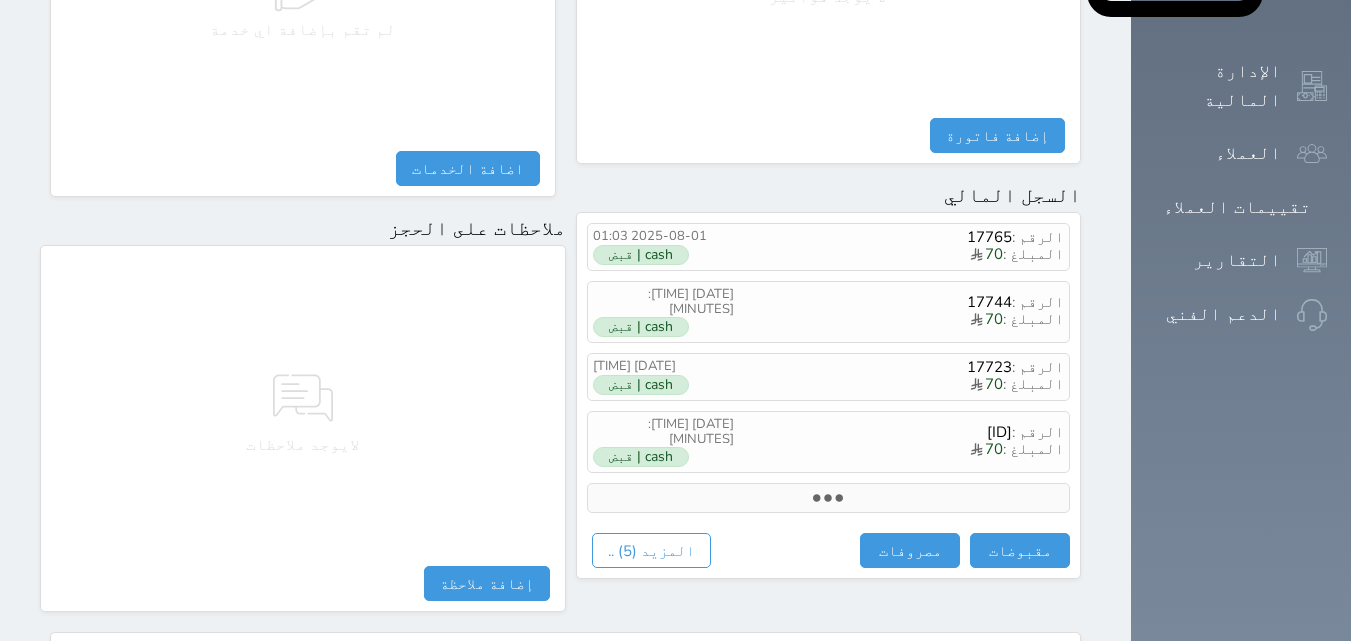 scroll, scrollTop: 1116, scrollLeft: 0, axis: vertical 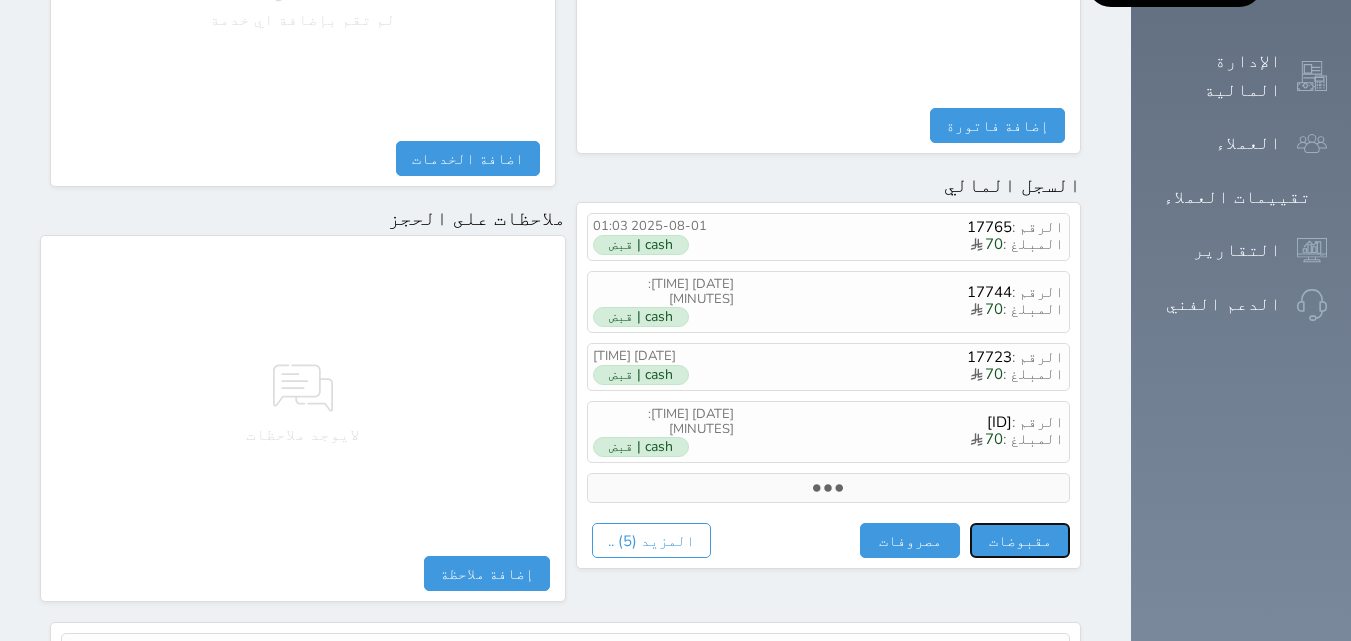 drag, startPoint x: 1156, startPoint y: 474, endPoint x: 1144, endPoint y: 461, distance: 17.691807 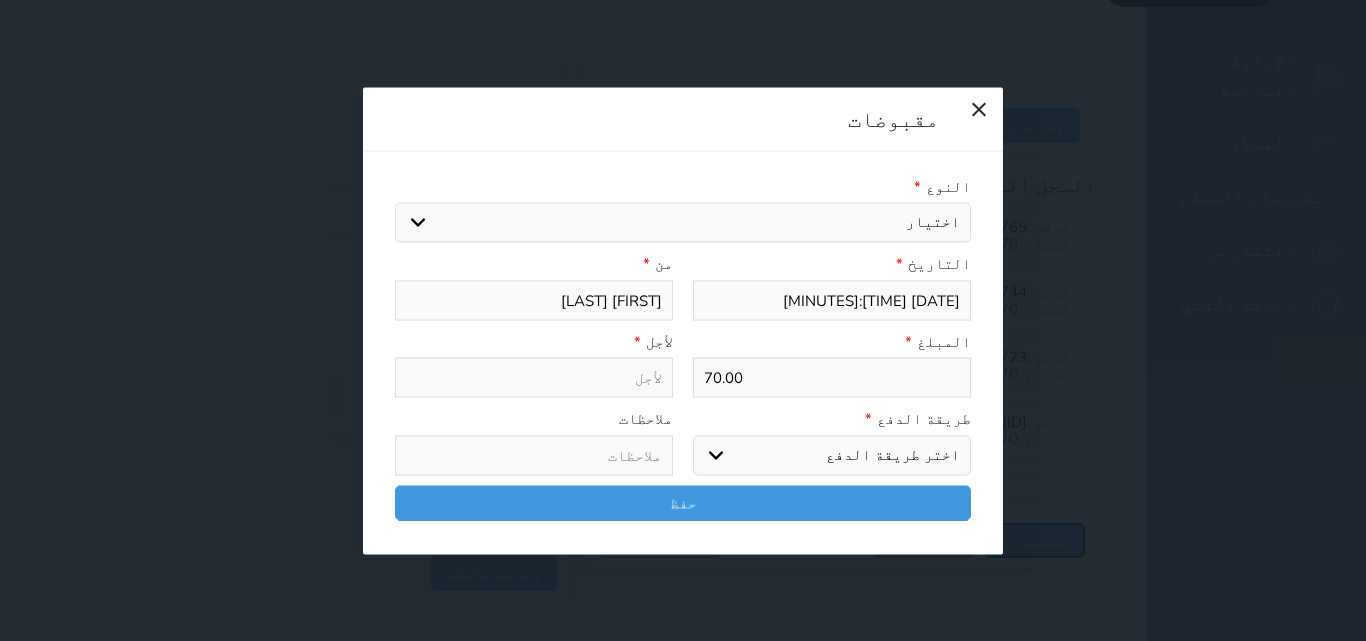 select 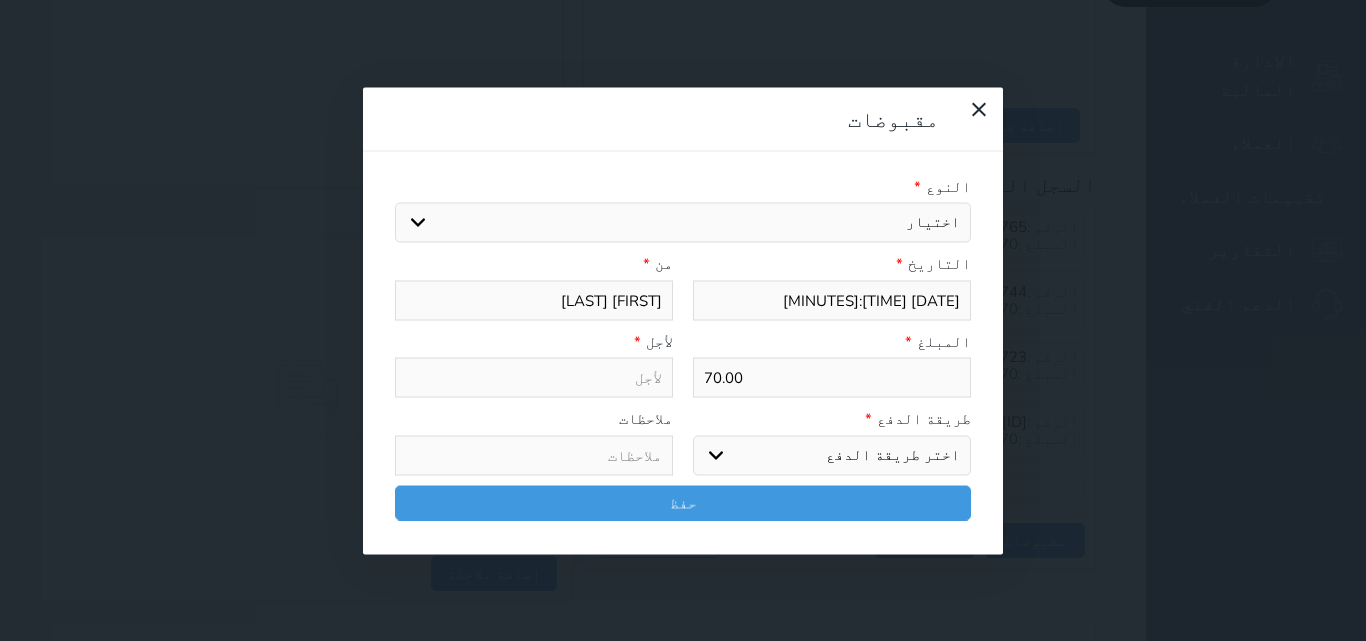 click on "اختيار   مقبوضات عامة قيمة إيجار فواتير تامين عربون لا ينطبق آخر مغسلة واي فاي - الإنترنت مواقف السيارات طعام الأغذية والمشروبات مشروبات المشروبات الباردة المشروبات الساخنة الإفطار غداء عشاء مخبز و كعك حمام سباحة الصالة الرياضية سبا و خدمات الجمال اختيار وإسقاط (خدمات النقل) ميني بار كابل - تلفزيون سرير إضافي تصفيف الشعر التسوق خدمات الجولات السياحية المنظمة خدمات الدليل السياحي" at bounding box center (683, 223) 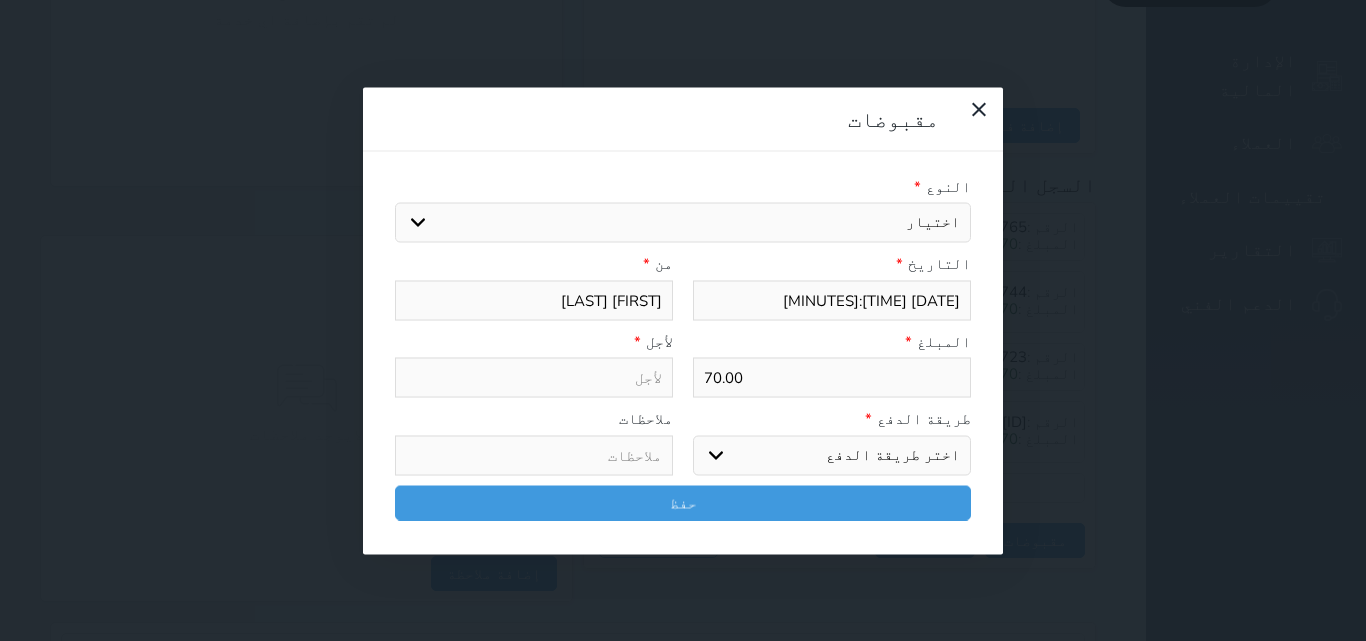 select on "77599" 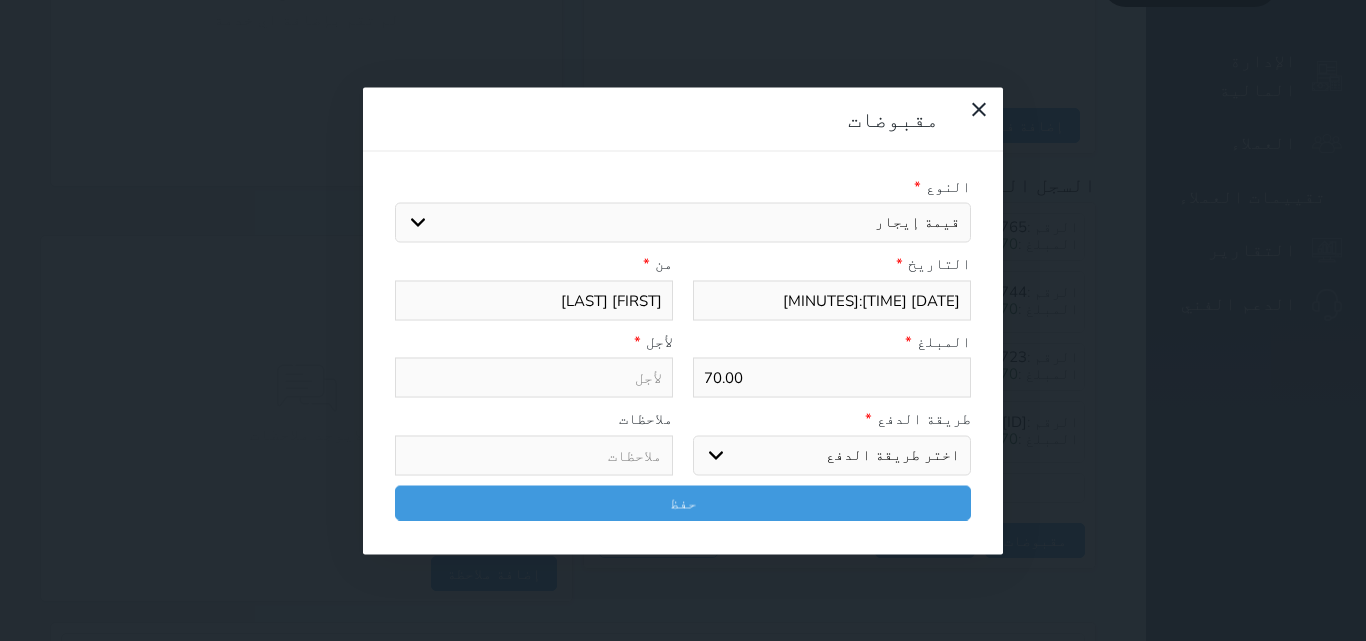 click on "اختيار   مقبوضات عامة قيمة إيجار فواتير تامين عربون لا ينطبق آخر مغسلة واي فاي - الإنترنت مواقف السيارات طعام الأغذية والمشروبات مشروبات المشروبات الباردة المشروبات الساخنة الإفطار غداء عشاء مخبز و كعك حمام سباحة الصالة الرياضية سبا و خدمات الجمال اختيار وإسقاط (خدمات النقل) ميني بار كابل - تلفزيون سرير إضافي تصفيف الشعر التسوق خدمات الجولات السياحية المنظمة خدمات الدليل السياحي" at bounding box center [683, 223] 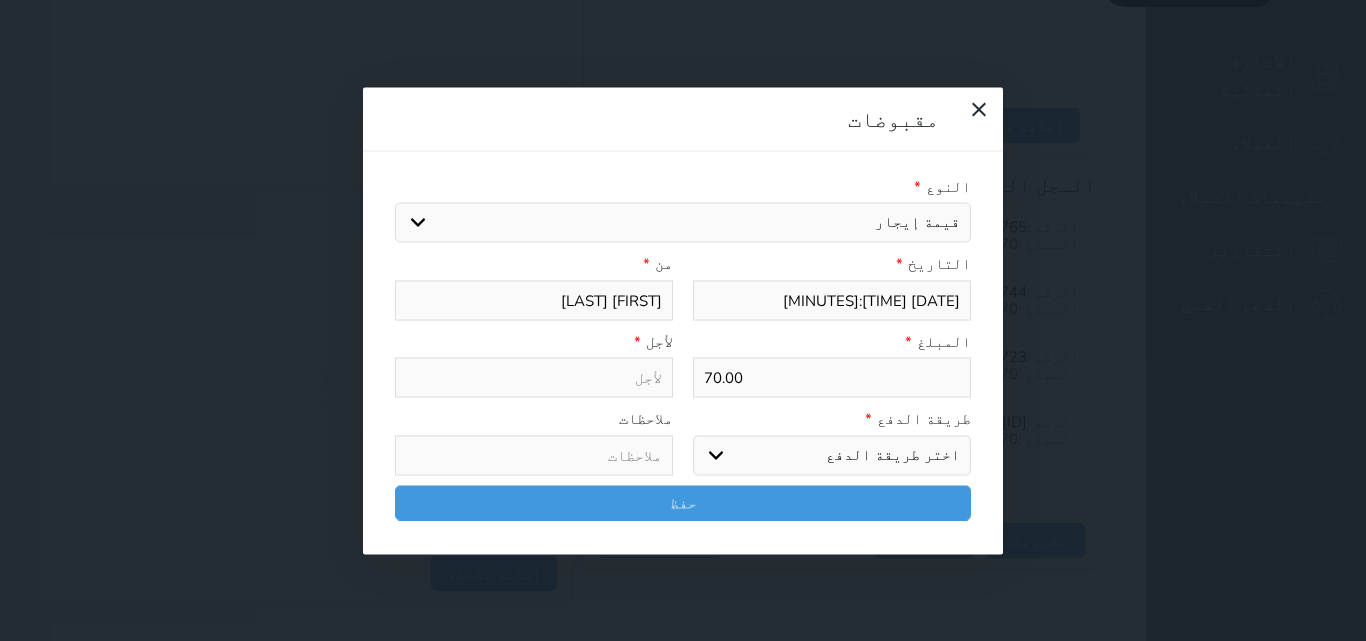 type on "قيمة إيجار - الوحدة - 205" 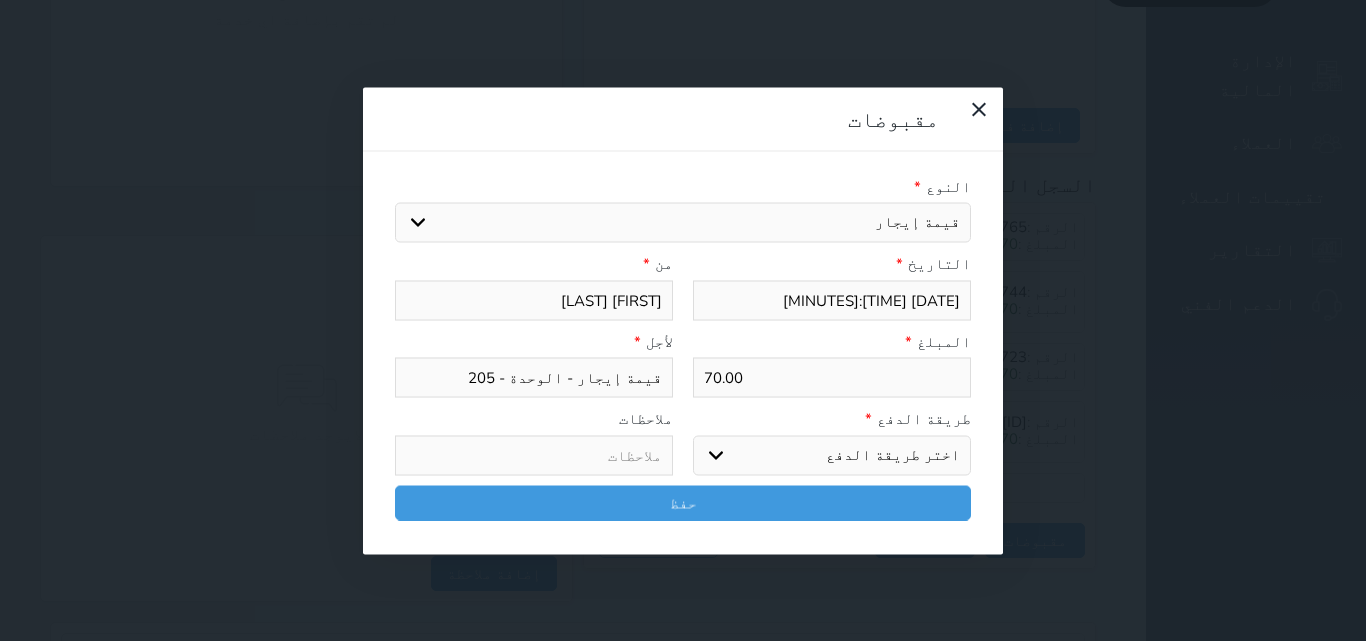 click on "اختر طريقة الدفع   دفع نقدى   تحويل بنكى   مدى   بطاقة ائتمان   آجل" at bounding box center (832, 455) 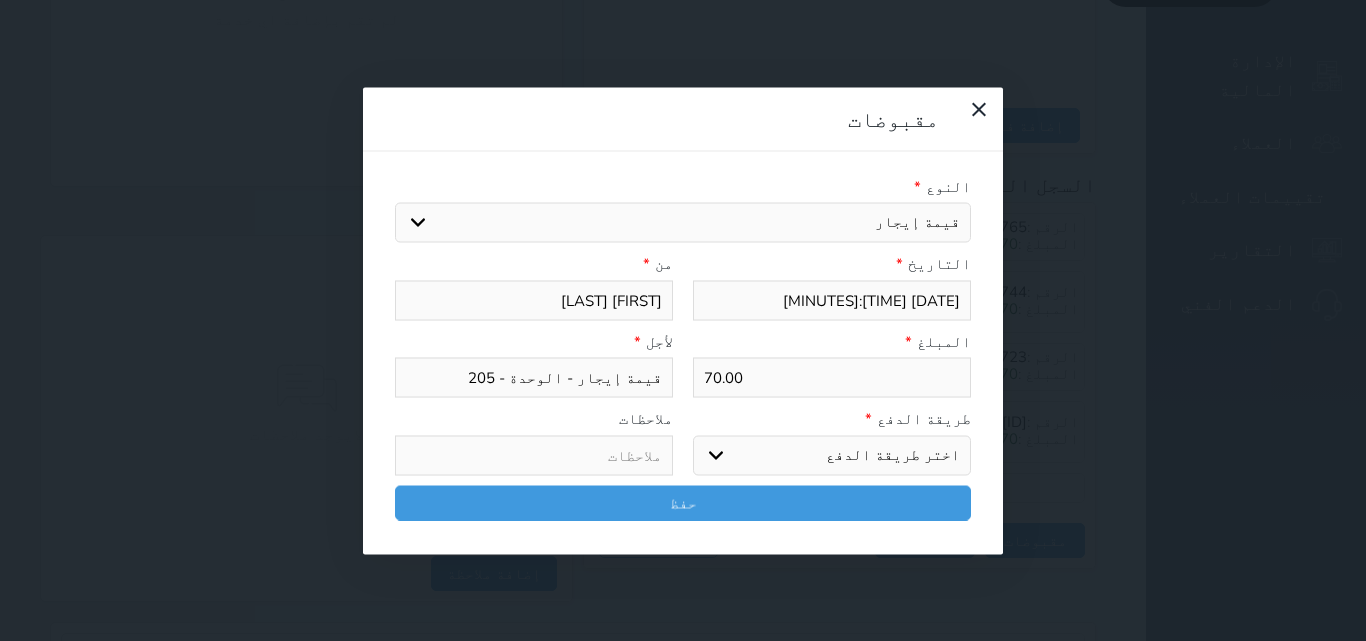 select on "cash" 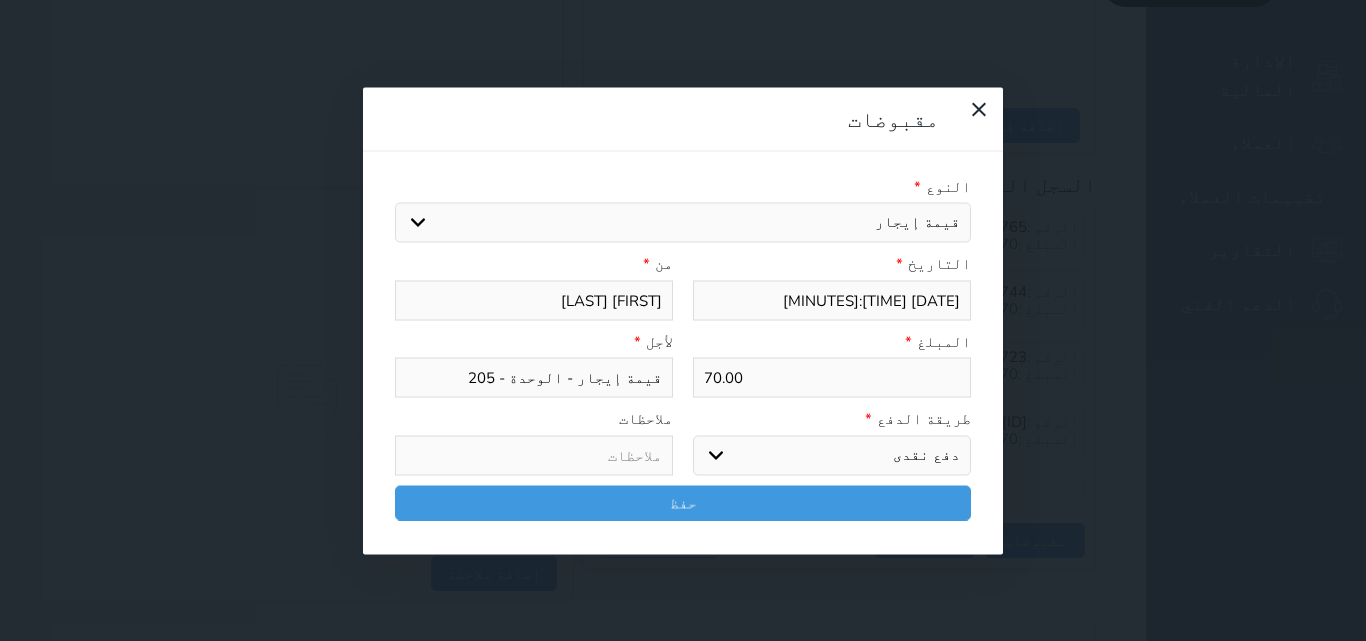click on "اختر طريقة الدفع   دفع نقدى   تحويل بنكى   مدى   بطاقة ائتمان   آجل" at bounding box center (832, 455) 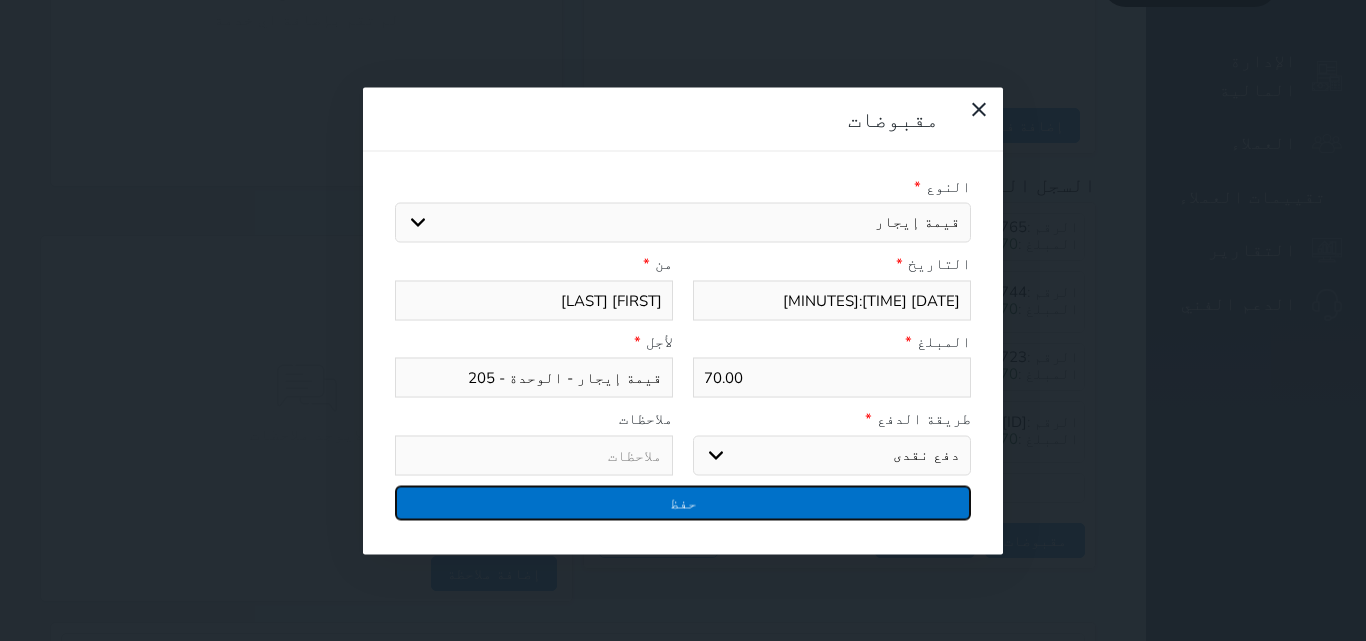 click on "حفظ" at bounding box center [683, 502] 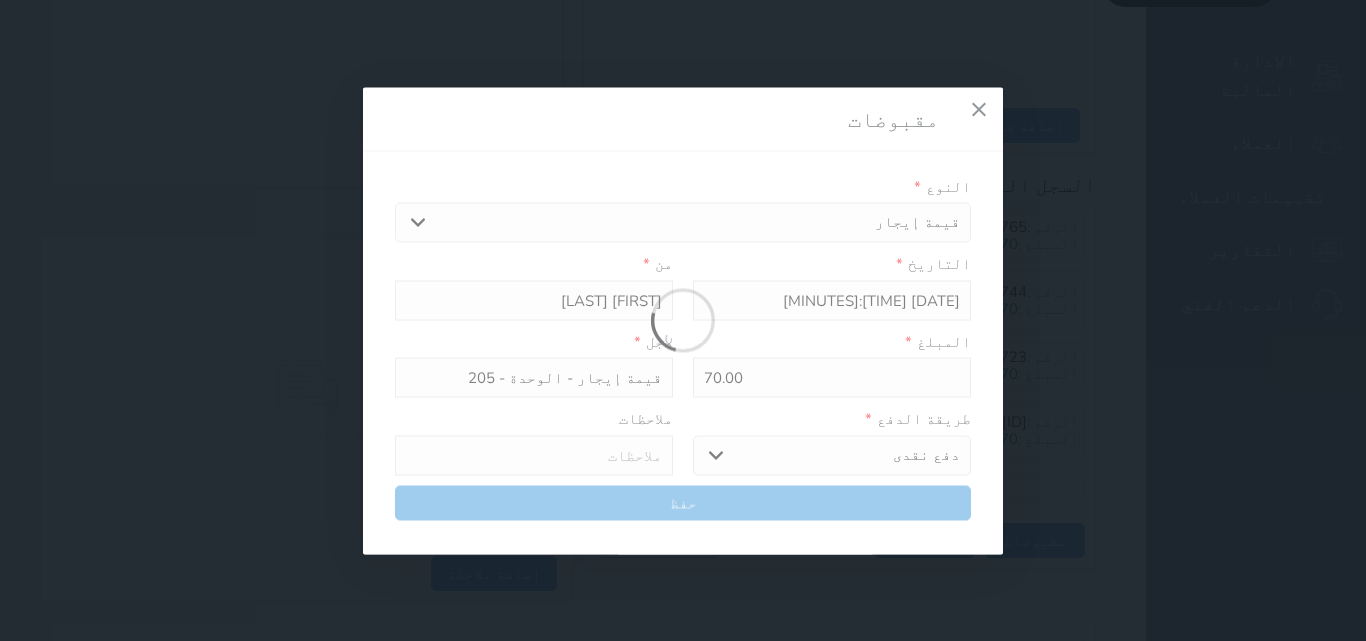select 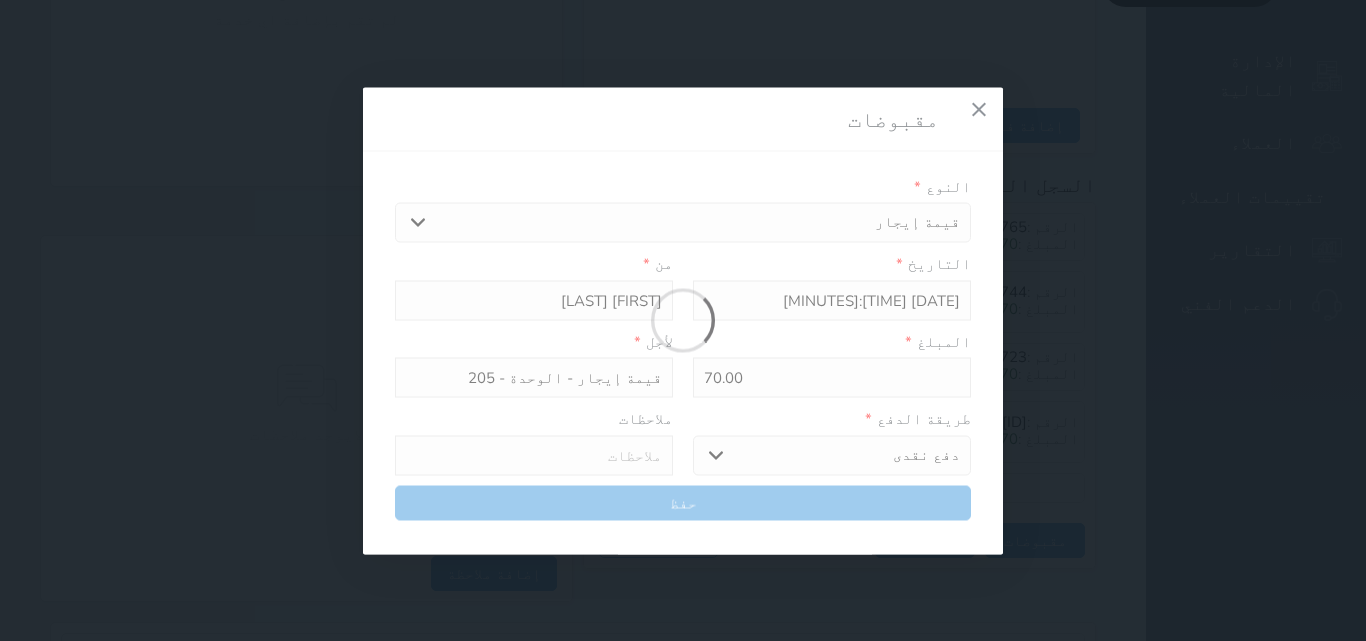 type 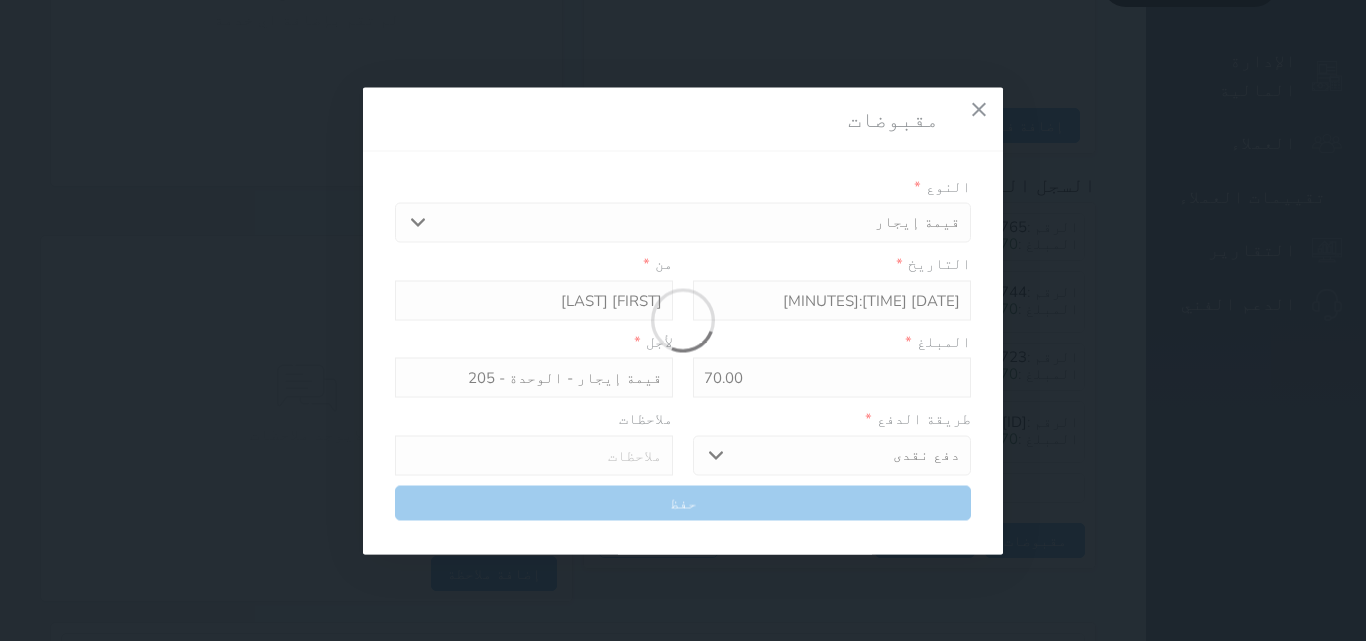 type on "0" 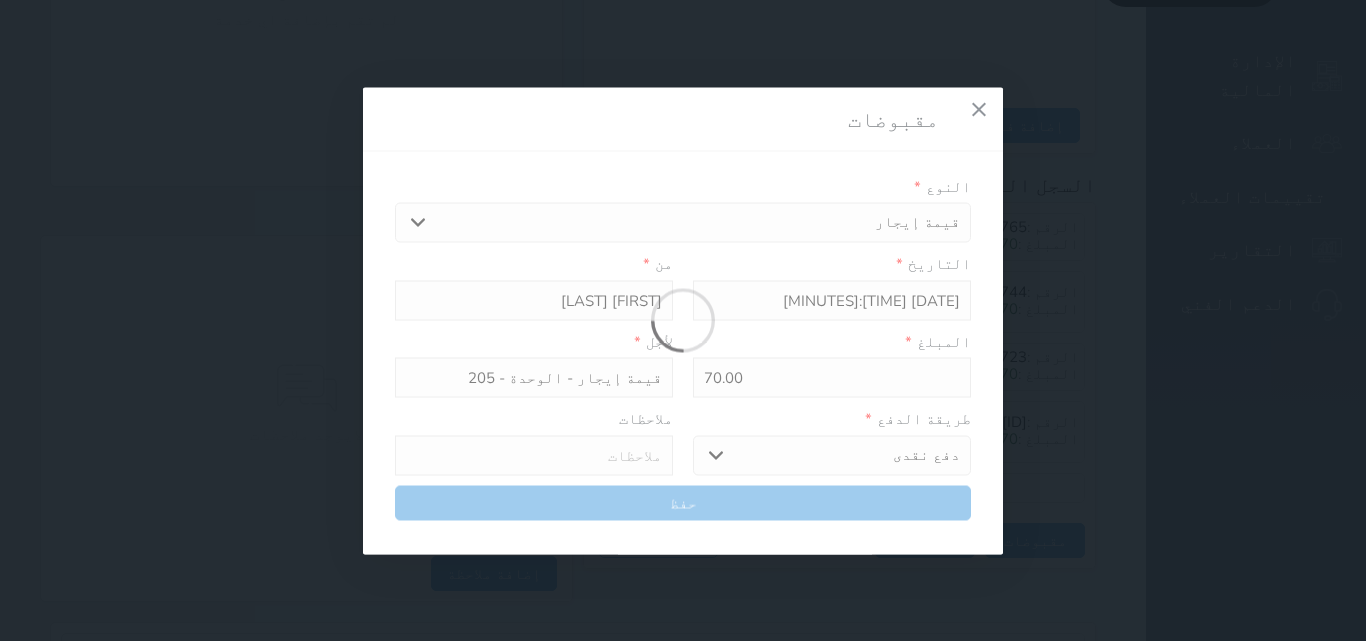 select 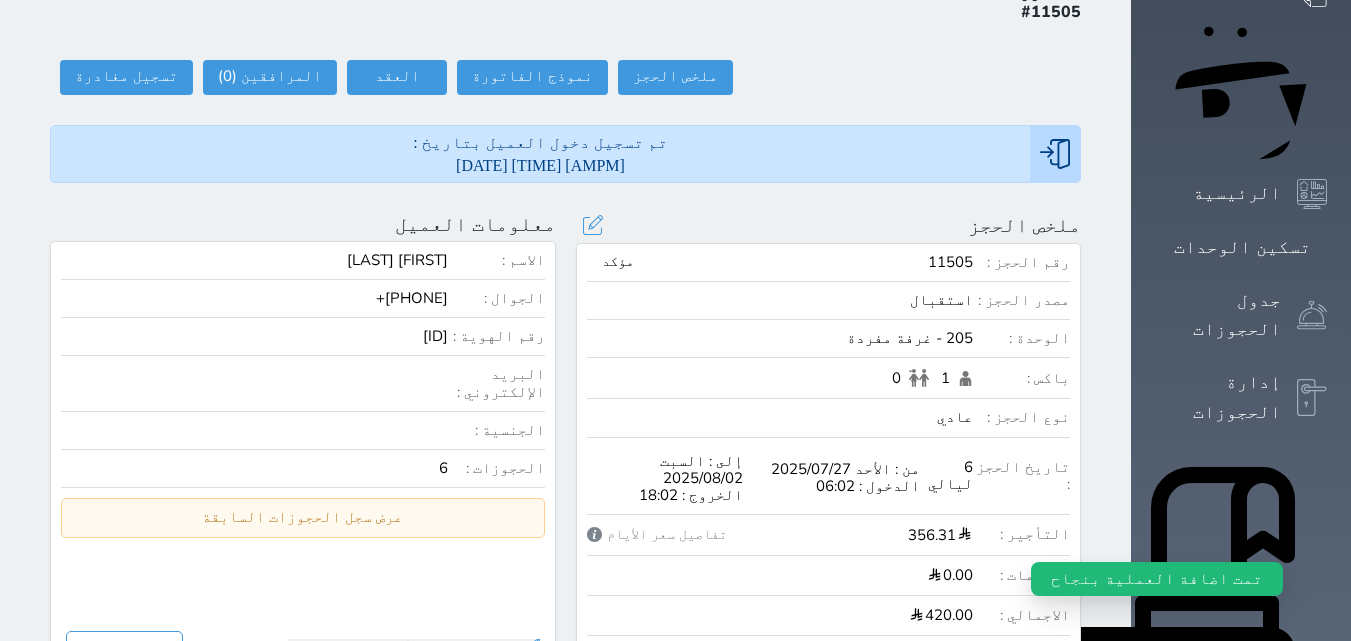 scroll, scrollTop: 0, scrollLeft: 0, axis: both 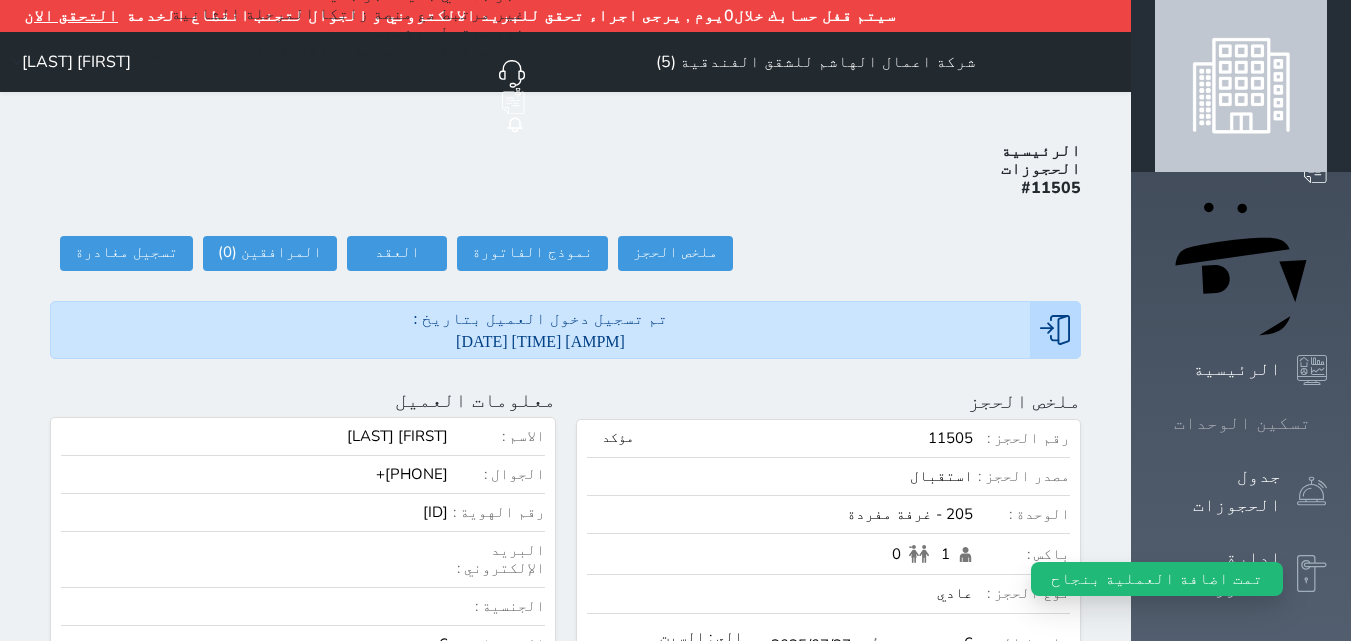 click on "تسكين الوحدات" at bounding box center [1242, 423] 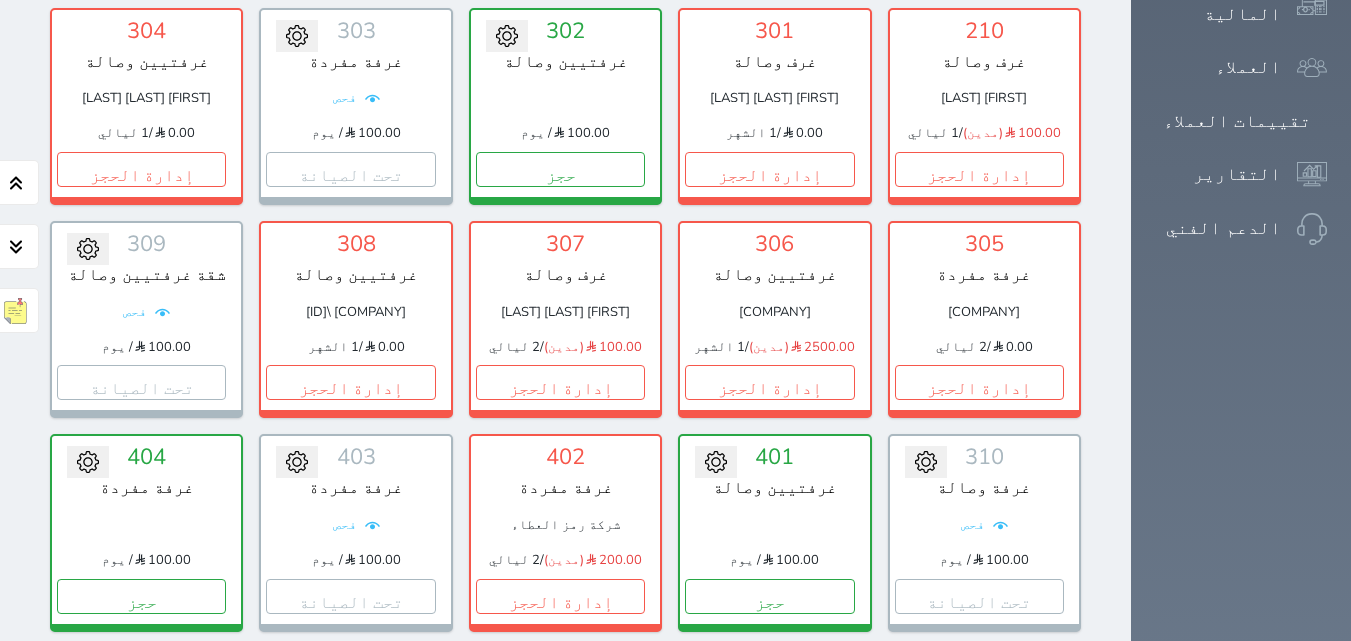 scroll, scrollTop: 1500, scrollLeft: 0, axis: vertical 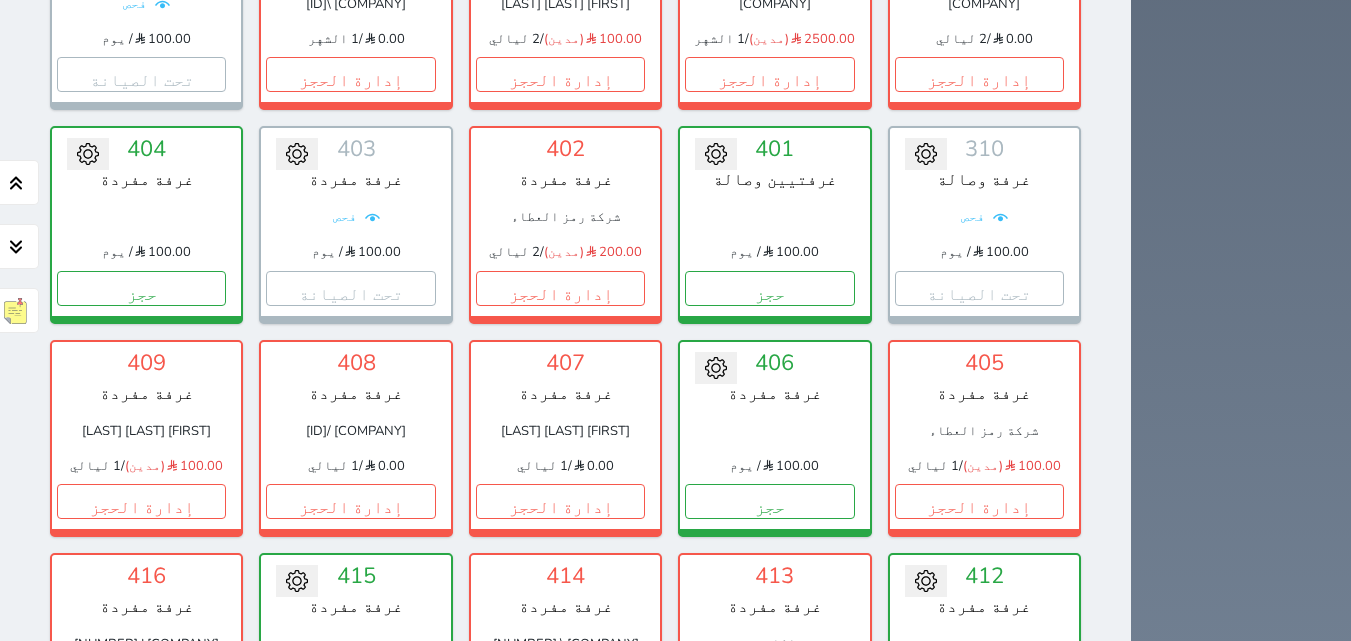 click on "إدارة الحجز" at bounding box center (141, 715) 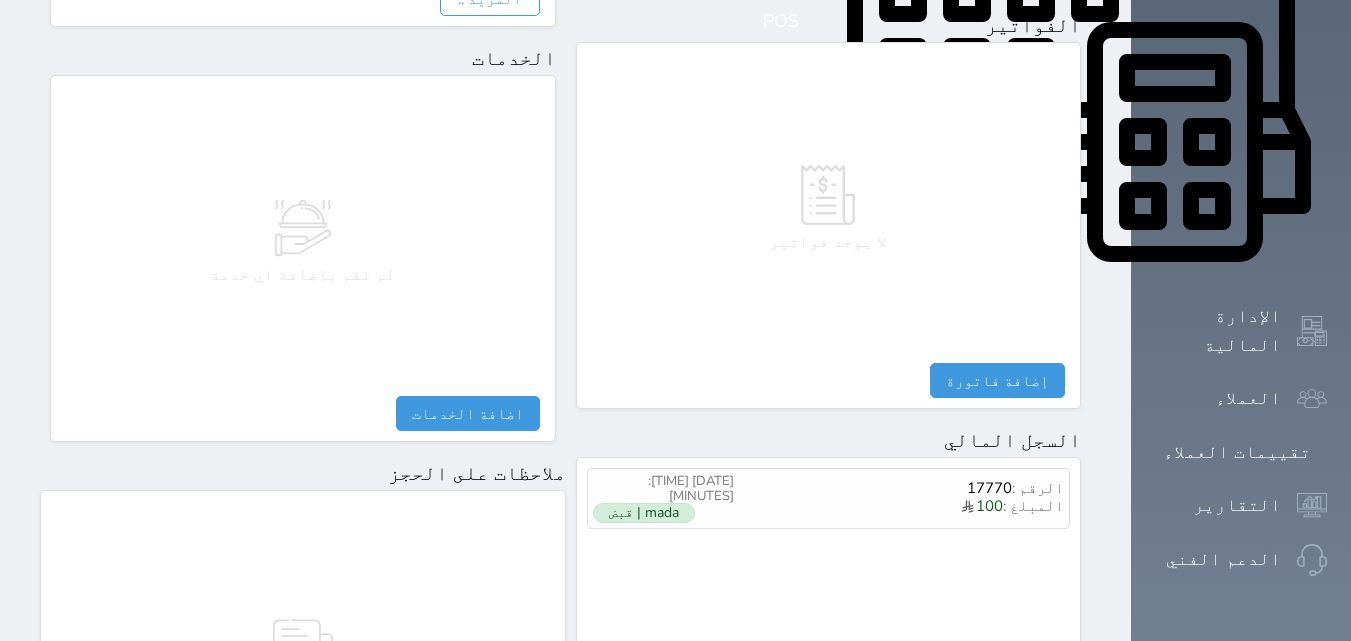 scroll, scrollTop: 1116, scrollLeft: 0, axis: vertical 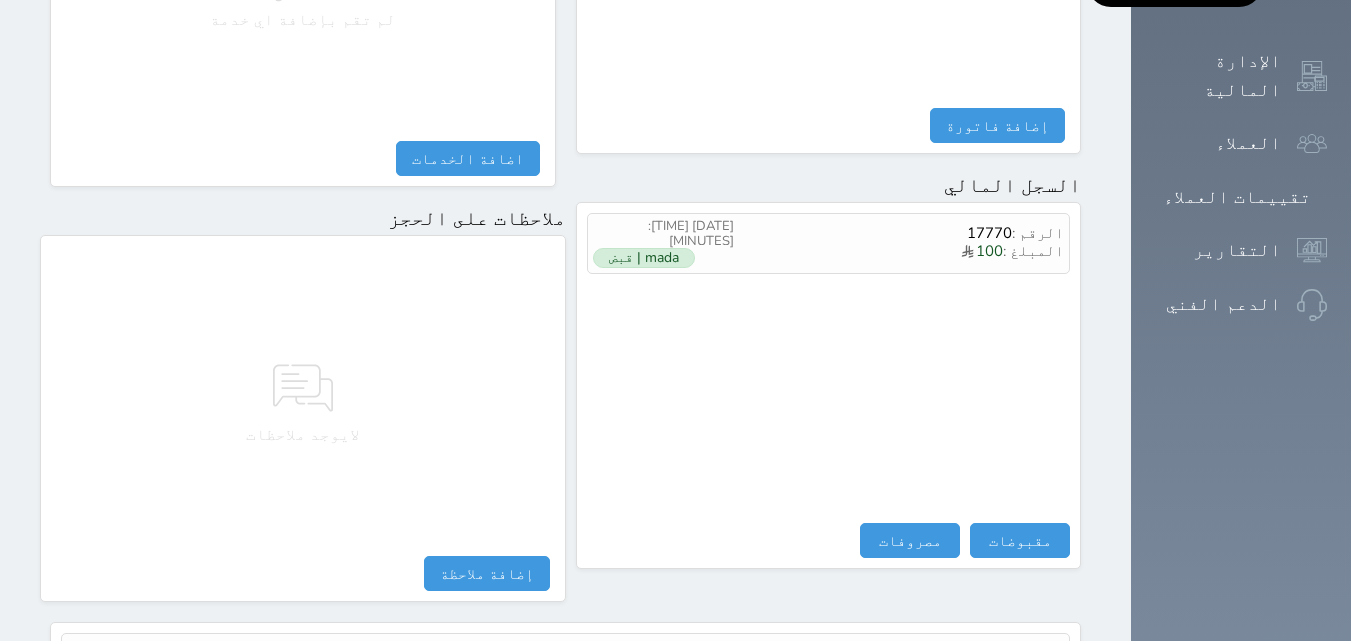 click on "الرقم : [NUMBER] المبلغ : 100 [DATE] [TIME]
mada | قبض
مقبوضات مقبوضات النوع * اختيار التاريخ * [DATE] [TIME] من * [COMPANY] | [NUMBER] المبلغ * 0 لأجل * طريقة الدفع * اختر طريقة الدفع دفع نقدى تحويل بنكى مدى بطاقة ائتمان آجل ملاحظات حفظ مصروفات مصروفات النوع * اختيار التاريخ * [DATE] [TIME] إلى * المبلغ * لأجل * استلمت بواسطة * طريقة الدفع * اختر طريقة الدفع دفع نقدى تحويل بنكى مدى بطاقة ائتمان ملاحظات حفظ تسجيل مغادرة
100.00 (مدين) *" at bounding box center [829, 385] 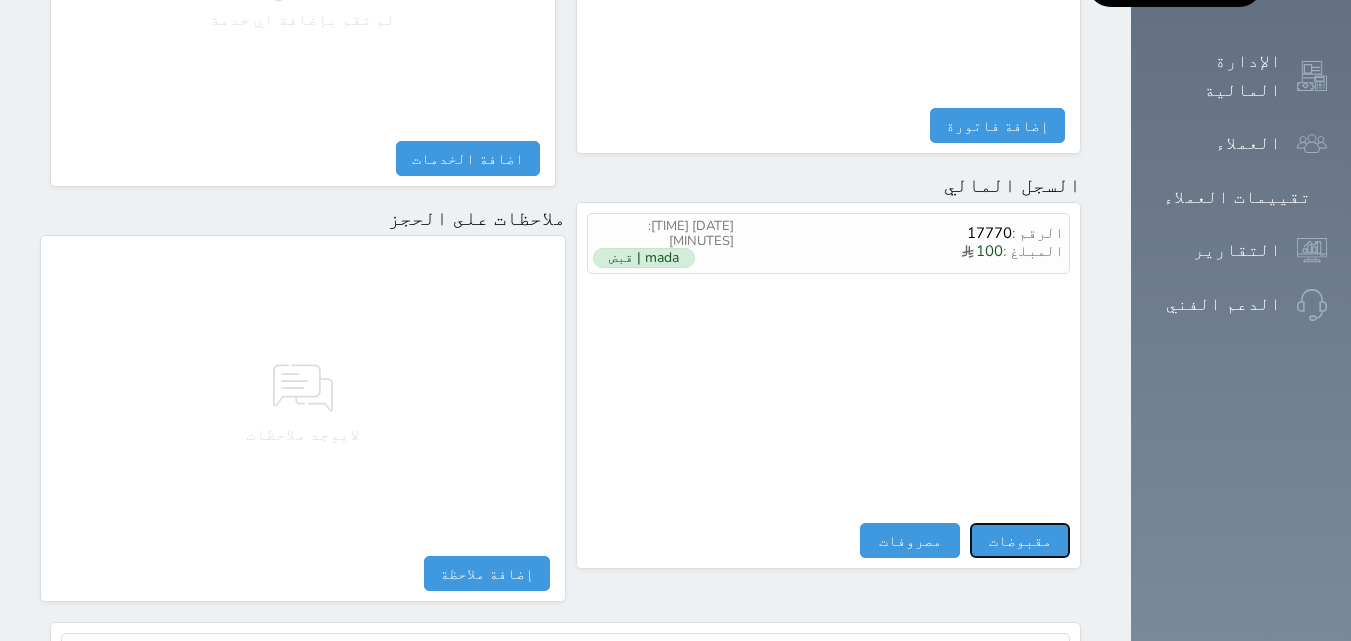 drag, startPoint x: 1135, startPoint y: 476, endPoint x: 1125, endPoint y: 468, distance: 12.806249 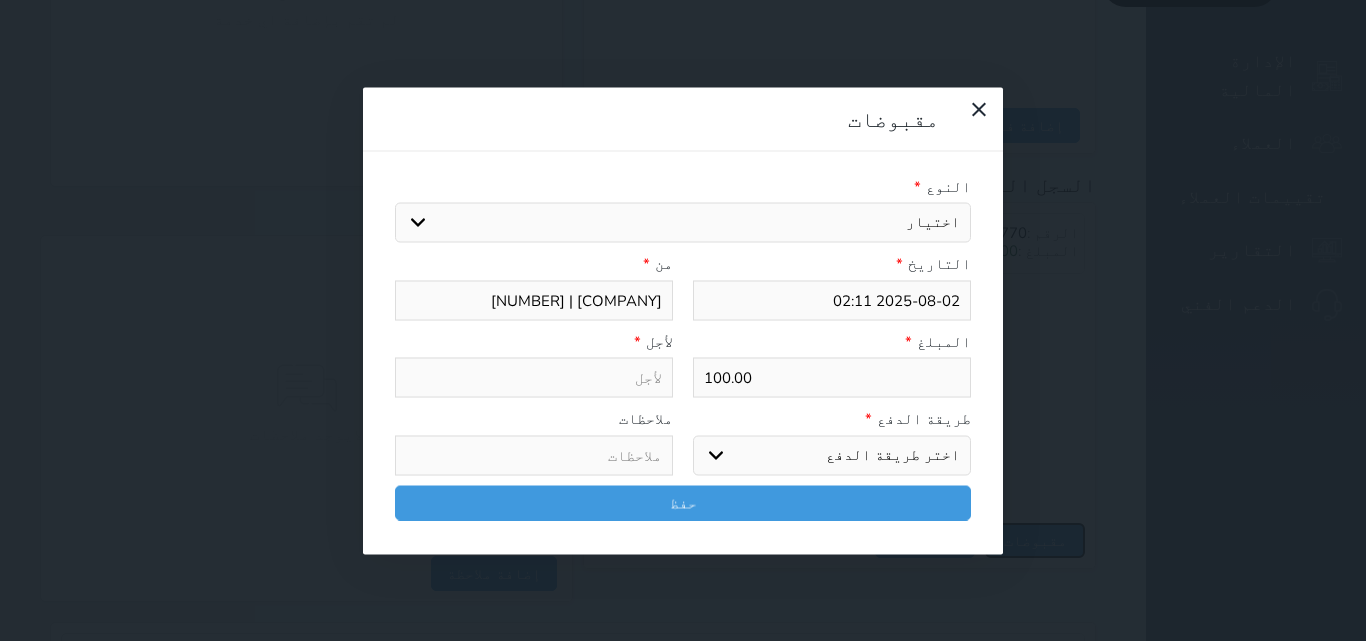 select 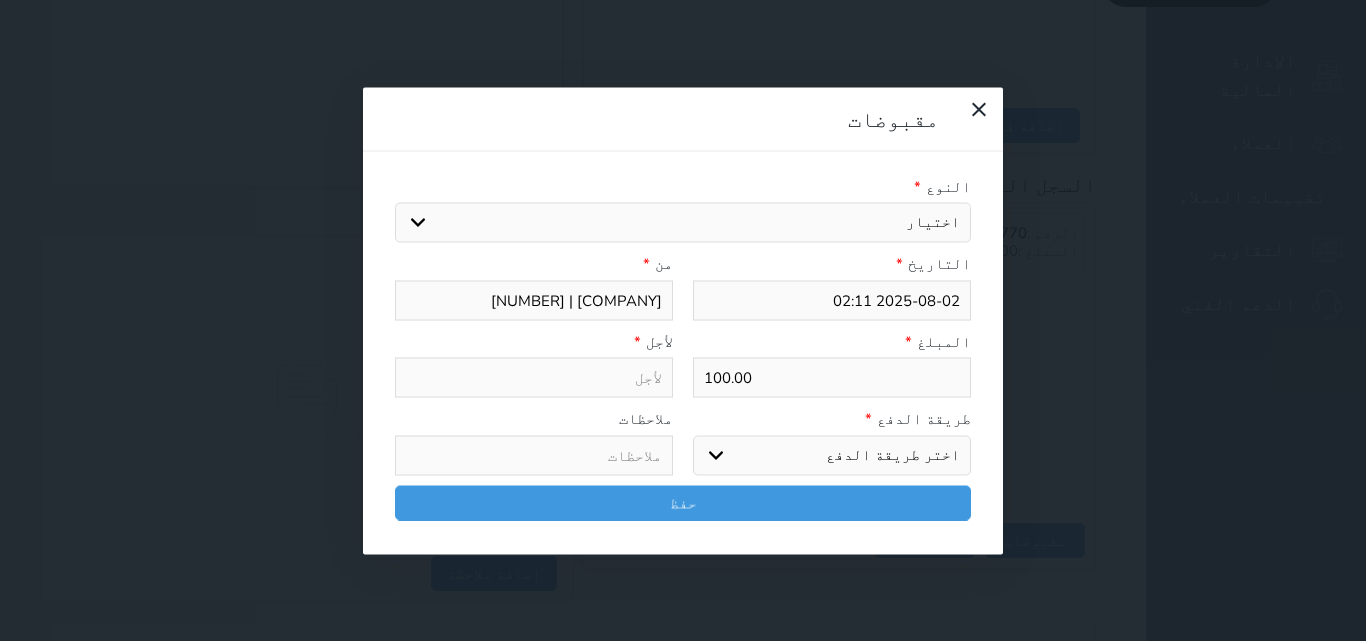 click on "اختيار   مقبوضات عامة قيمة إيجار فواتير تامين عربون لا ينطبق آخر مغسلة واي فاي - الإنترنت مواقف السيارات طعام الأغذية والمشروبات مشروبات المشروبات الباردة المشروبات الساخنة الإفطار غداء عشاء مخبز و كعك حمام سباحة الصالة الرياضية سبا و خدمات الجمال اختيار وإسقاط (خدمات النقل) ميني بار كابل - تلفزيون سرير إضافي تصفيف الشعر التسوق خدمات الجولات السياحية المنظمة خدمات الدليل السياحي" at bounding box center (683, 223) 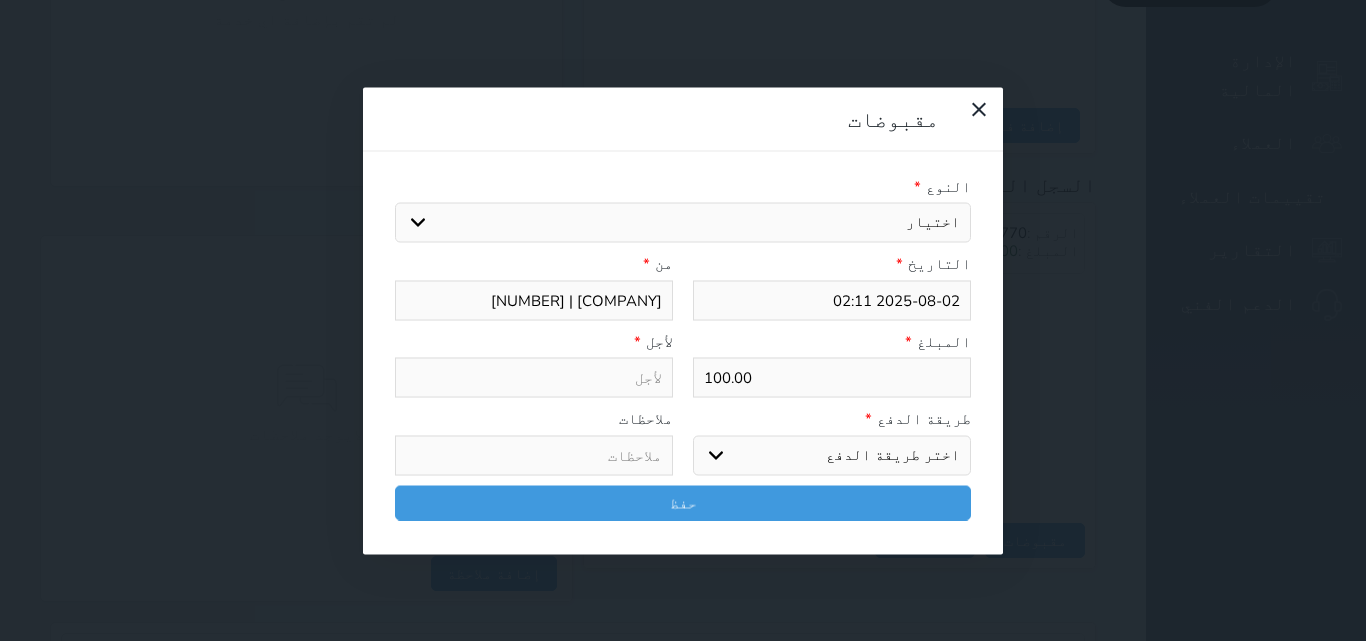 select on "77599" 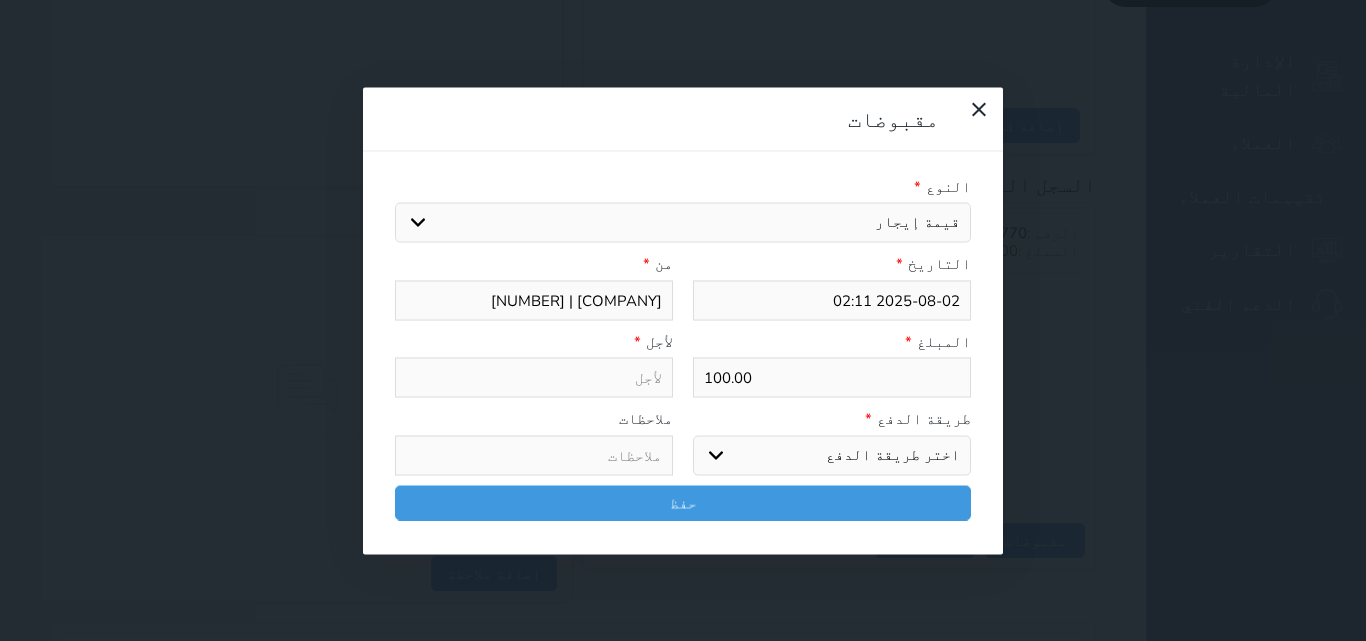 click on "اختيار   مقبوضات عامة قيمة إيجار فواتير تامين عربون لا ينطبق آخر مغسلة واي فاي - الإنترنت مواقف السيارات طعام الأغذية والمشروبات مشروبات المشروبات الباردة المشروبات الساخنة الإفطار غداء عشاء مخبز و كعك حمام سباحة الصالة الرياضية سبا و خدمات الجمال اختيار وإسقاط (خدمات النقل) ميني بار كابل - تلفزيون سرير إضافي تصفيف الشعر التسوق خدمات الجولات السياحية المنظمة خدمات الدليل السياحي" at bounding box center [683, 223] 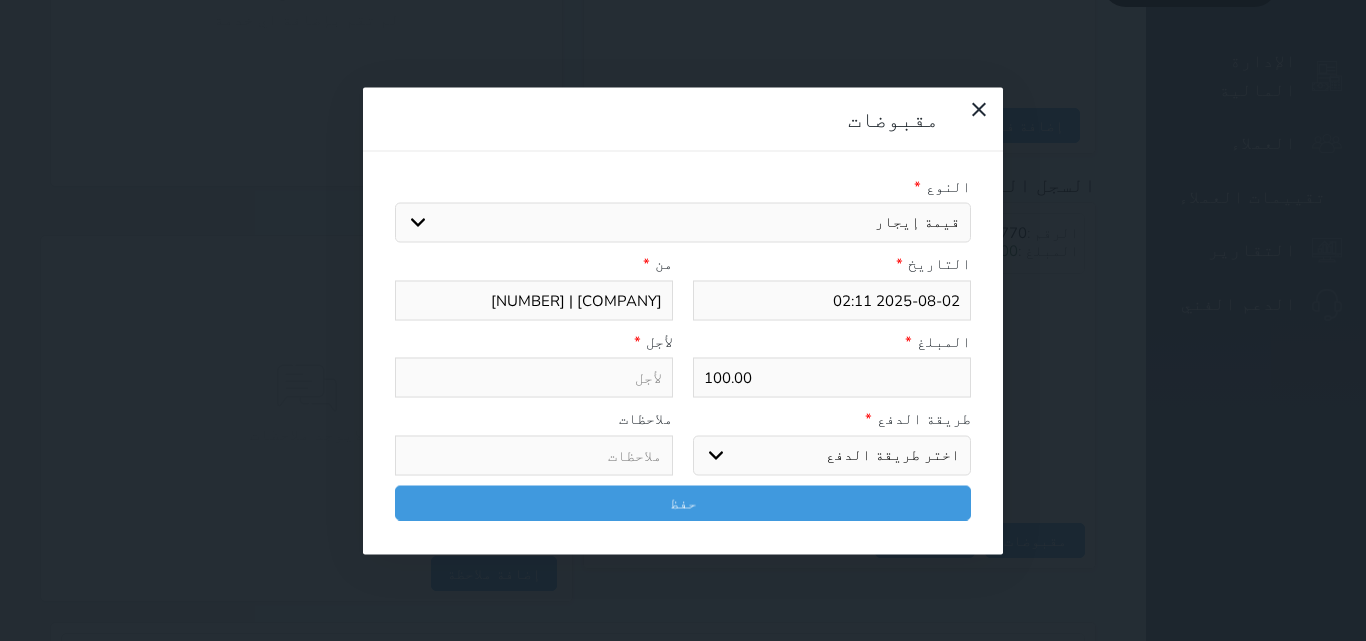 type on "قيمة إيجار - الوحدة - 416" 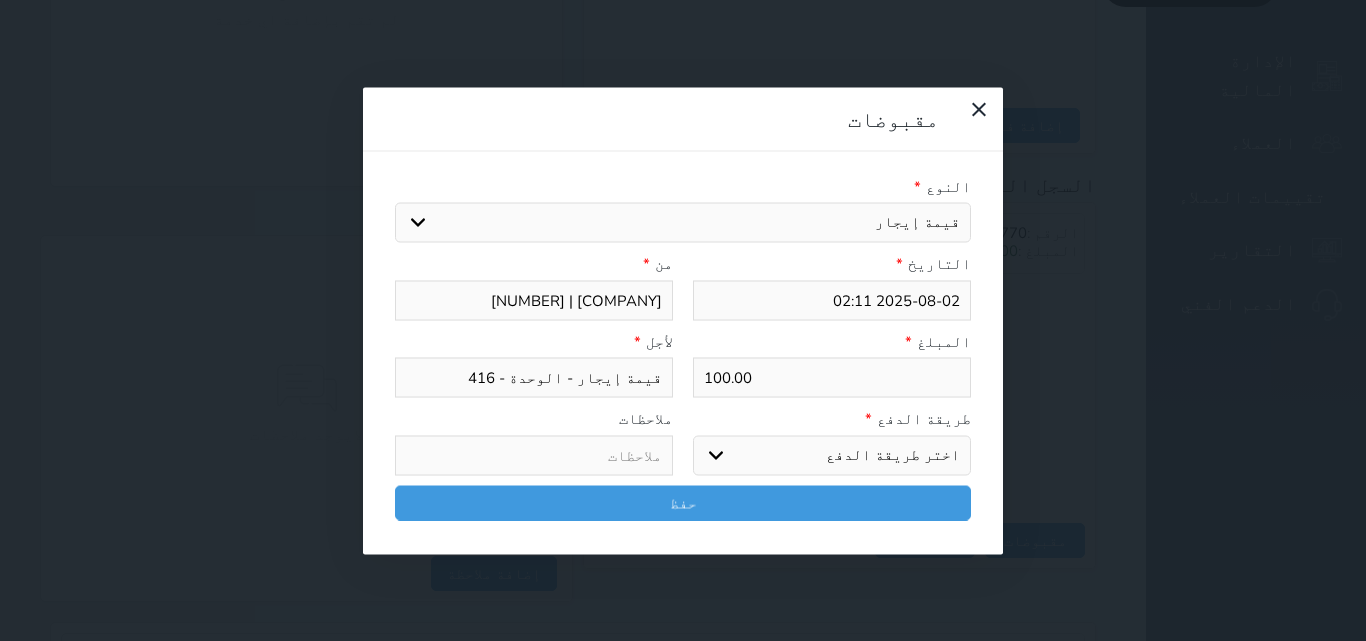 click on "اختر طريقة الدفع   دفع نقدى   تحويل بنكى   مدى   بطاقة ائتمان   آجل" at bounding box center [832, 455] 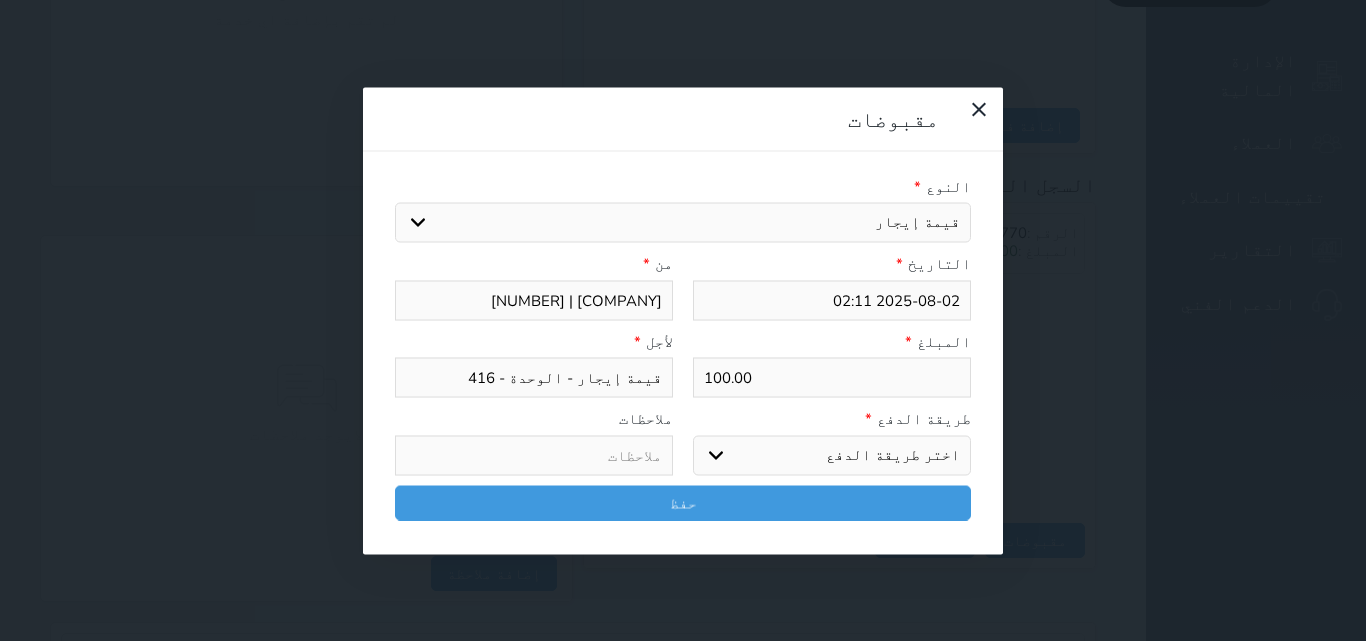 select on "mada" 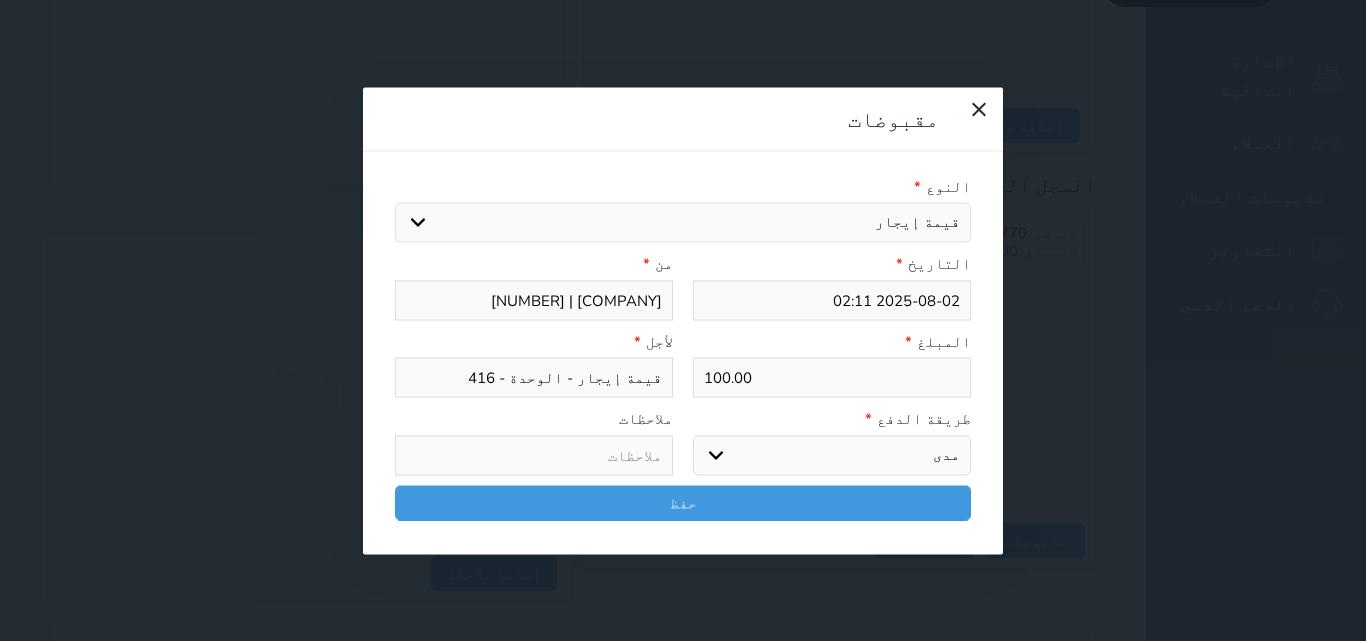 click on "اختر طريقة الدفع   دفع نقدى   تحويل بنكى   مدى   بطاقة ائتمان   آجل" at bounding box center [832, 455] 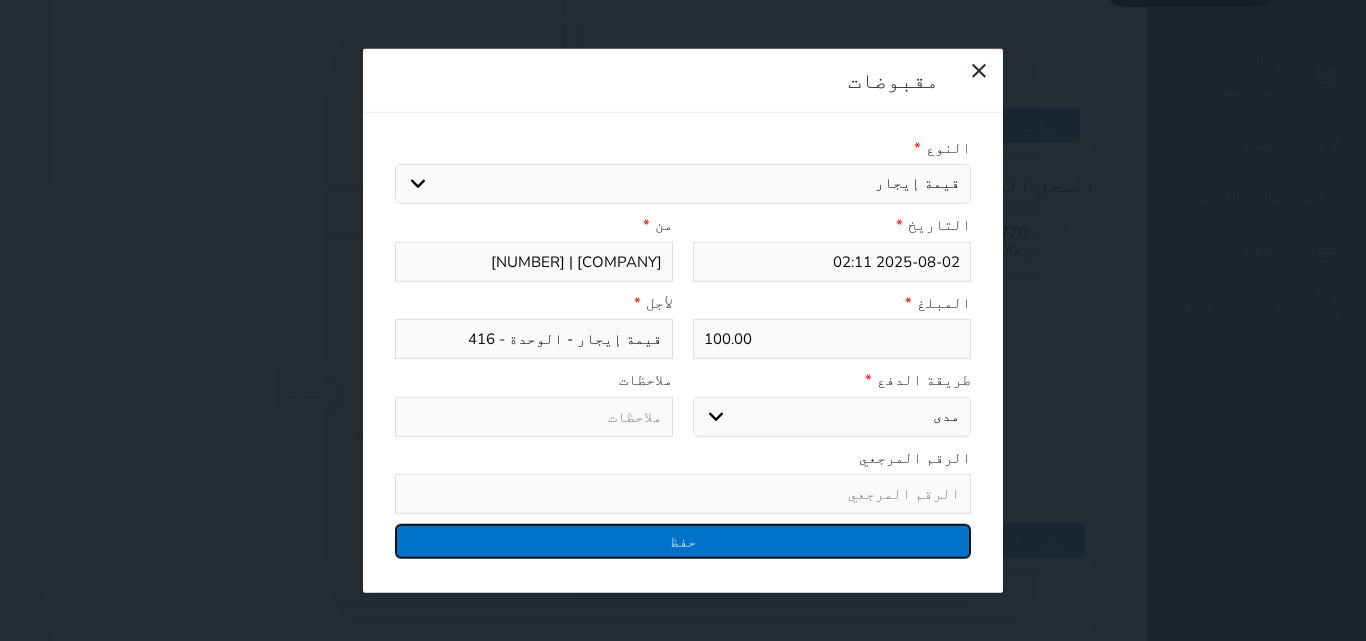 click on "حفظ" at bounding box center (683, 541) 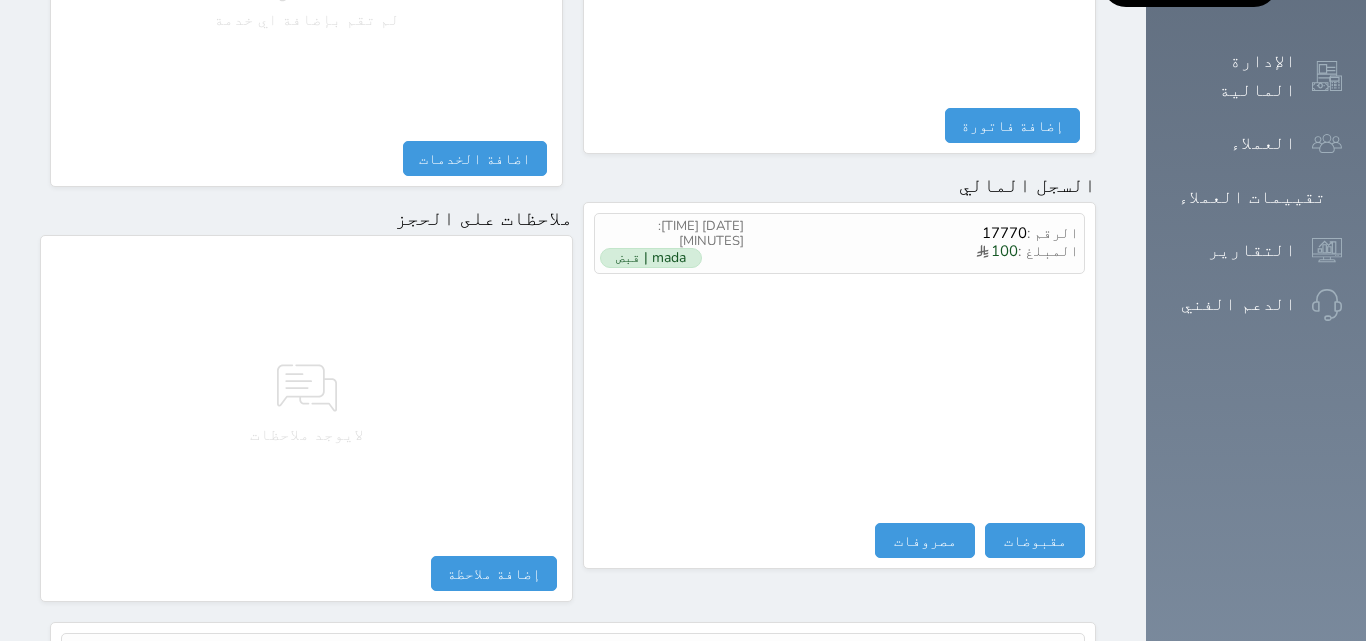 select 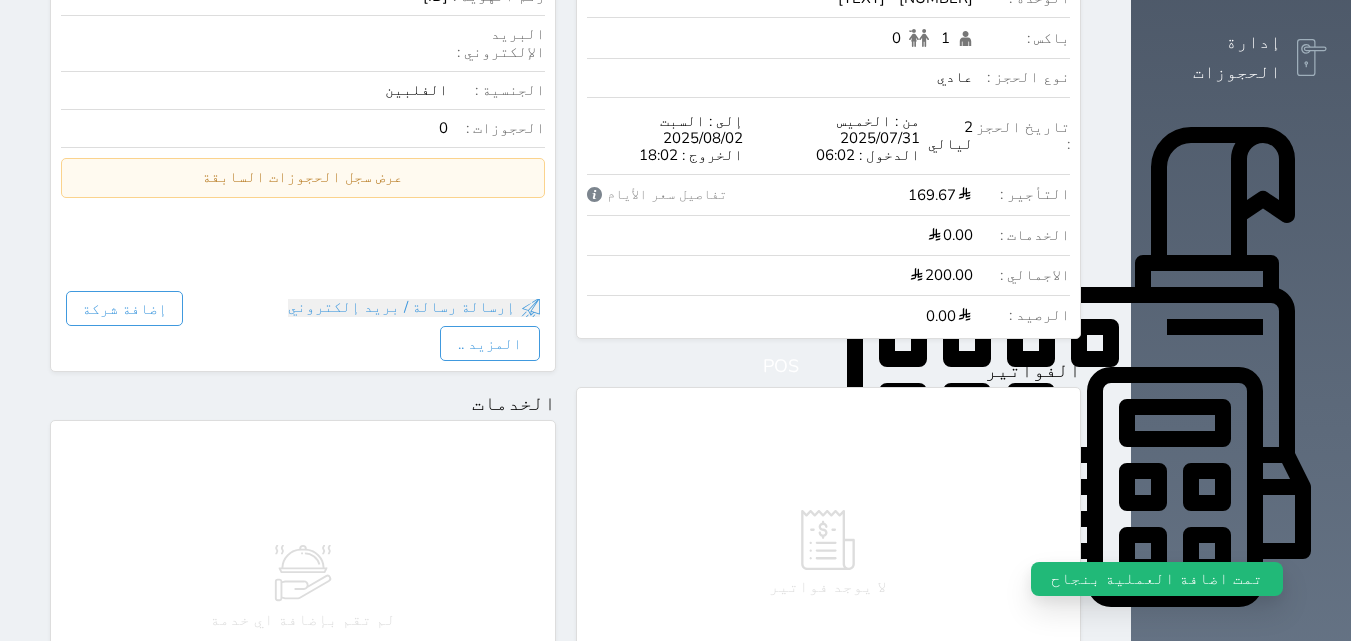 scroll, scrollTop: 16, scrollLeft: 0, axis: vertical 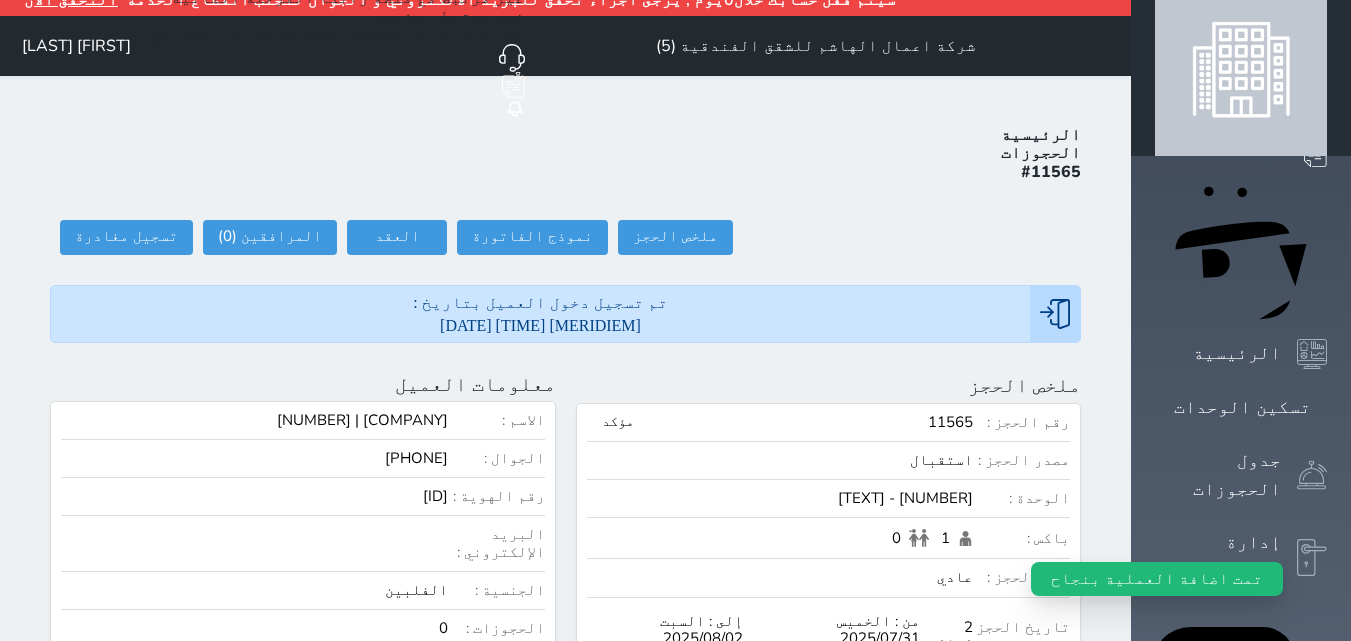 click on "حجز جماعي جديد   حجز جديد             الرئيسية     تسكين الوحدات     جدول الحجوزات     إدارة الحجوزات     POS     الإدارة المالية     العملاء     تقييمات العملاء         التقارير       الدعم الفني" at bounding box center [1241, 929] 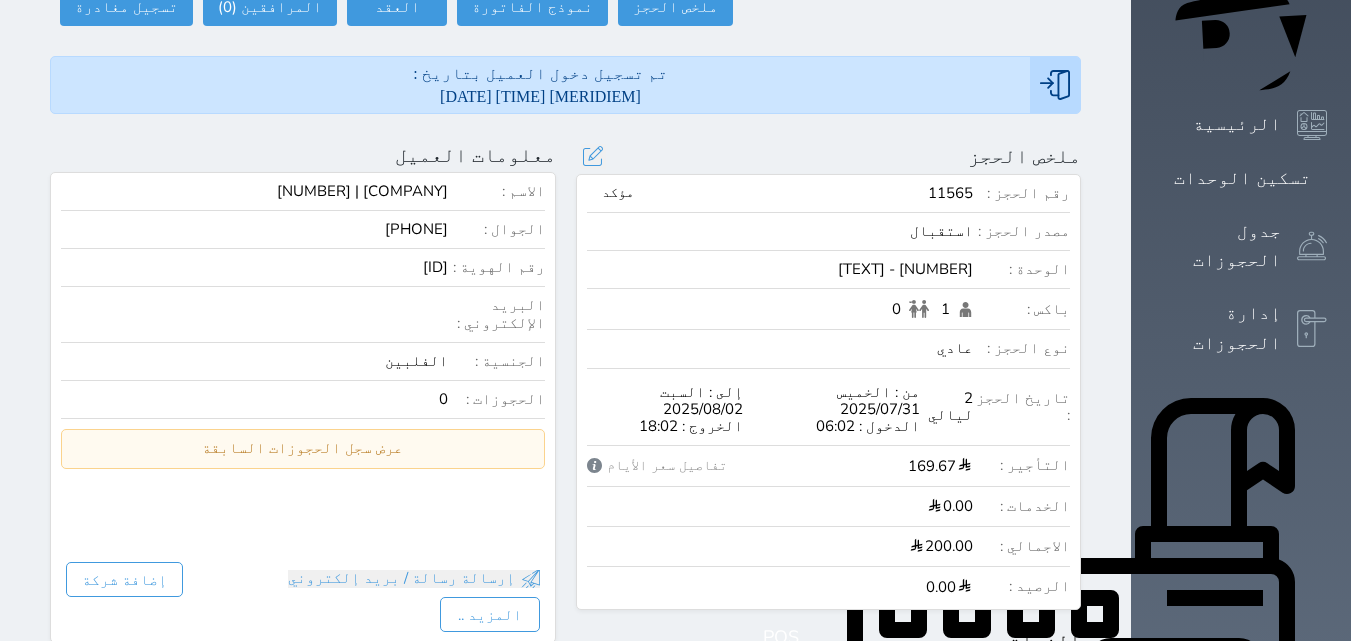 scroll, scrollTop: 0, scrollLeft: 0, axis: both 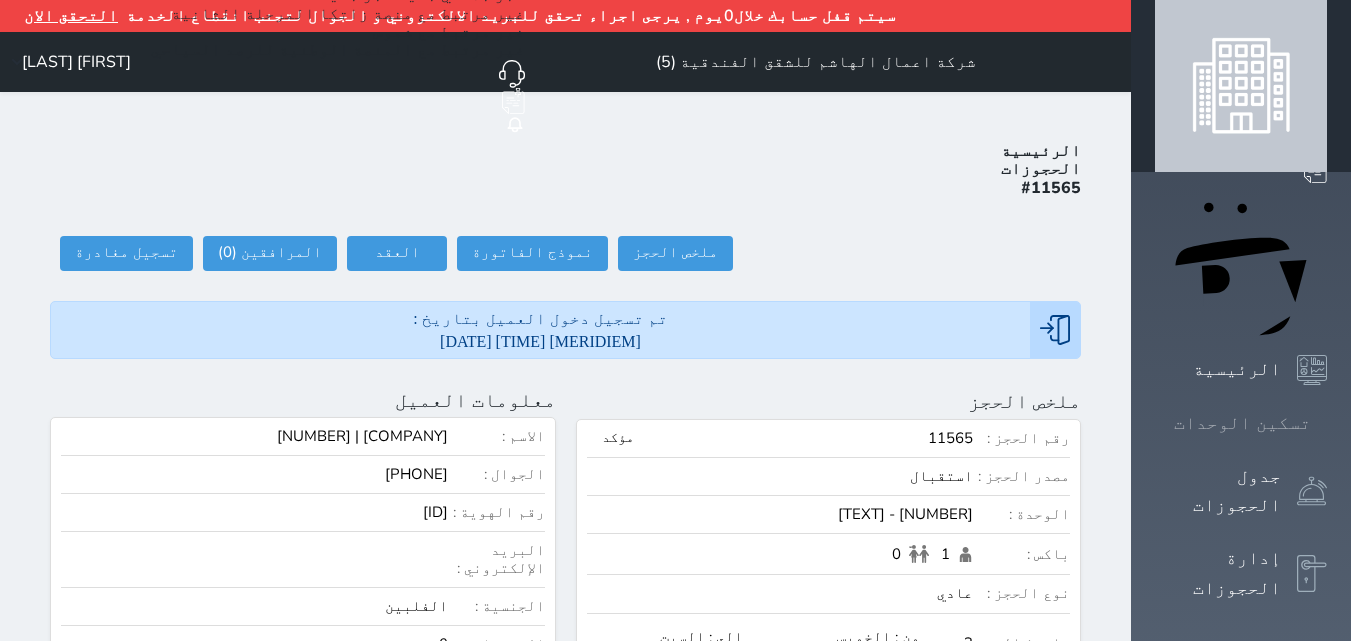 click on "تسكين الوحدات" at bounding box center (1242, 423) 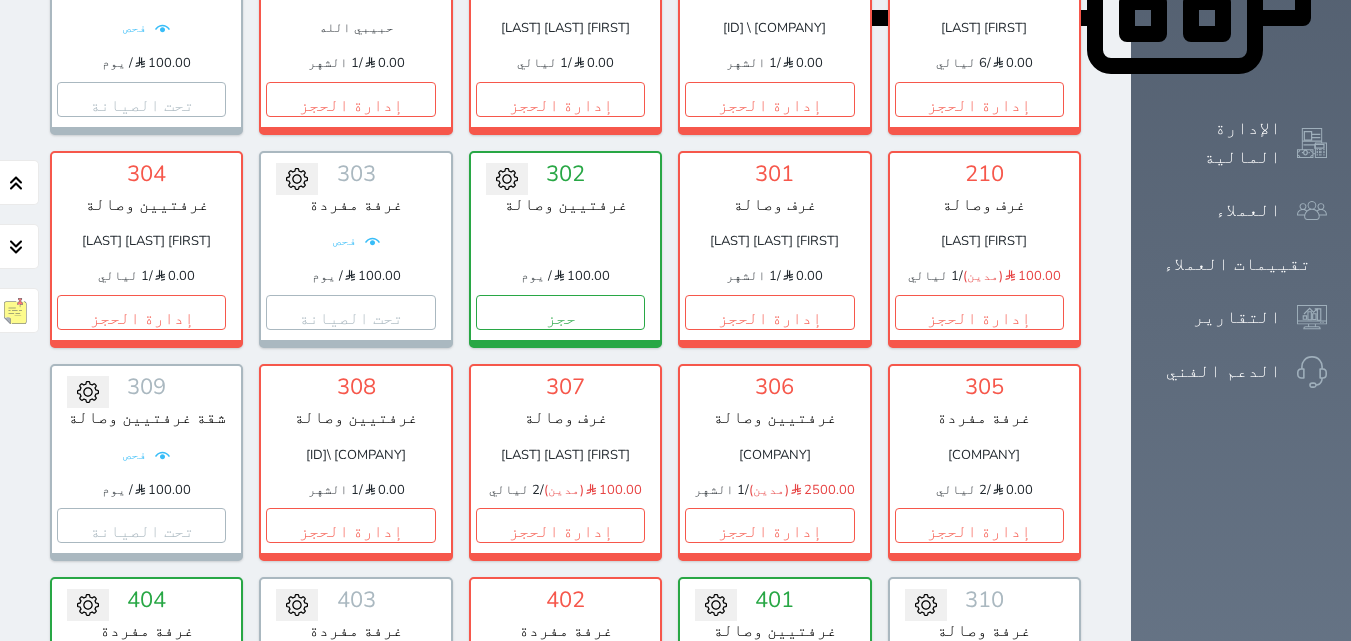 scroll, scrollTop: 1410, scrollLeft: 0, axis: vertical 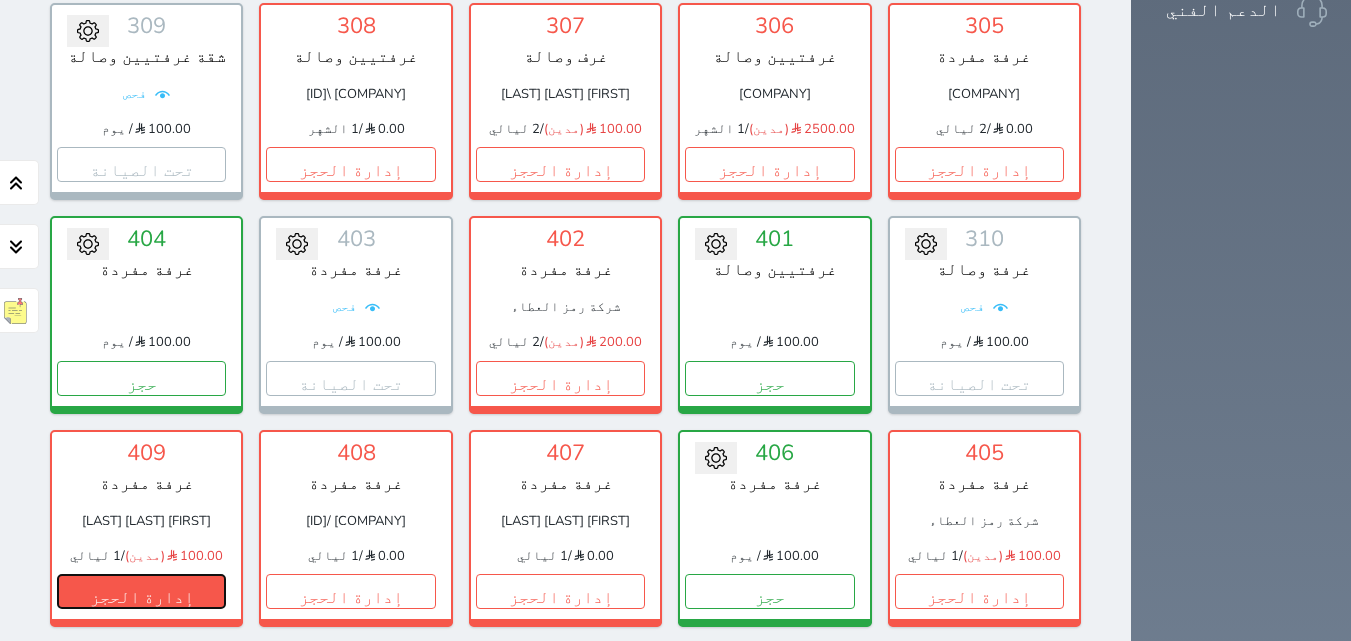 click on "إدارة الحجز" at bounding box center (141, 591) 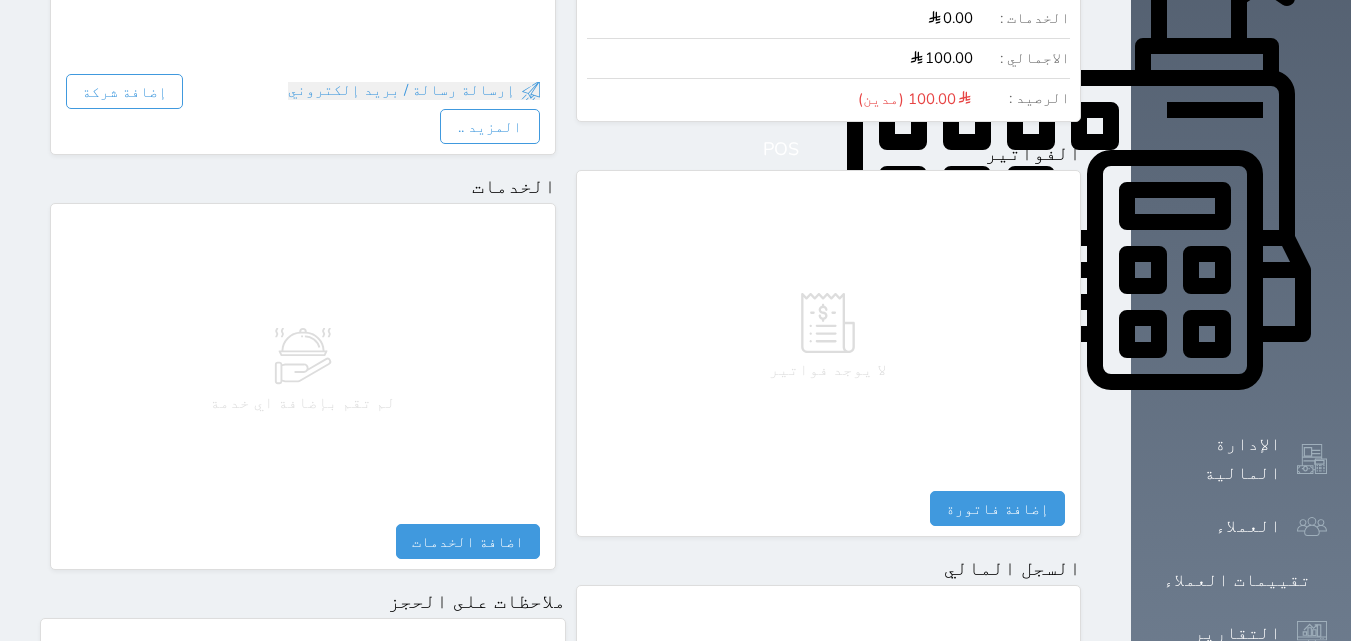 scroll, scrollTop: 1116, scrollLeft: 0, axis: vertical 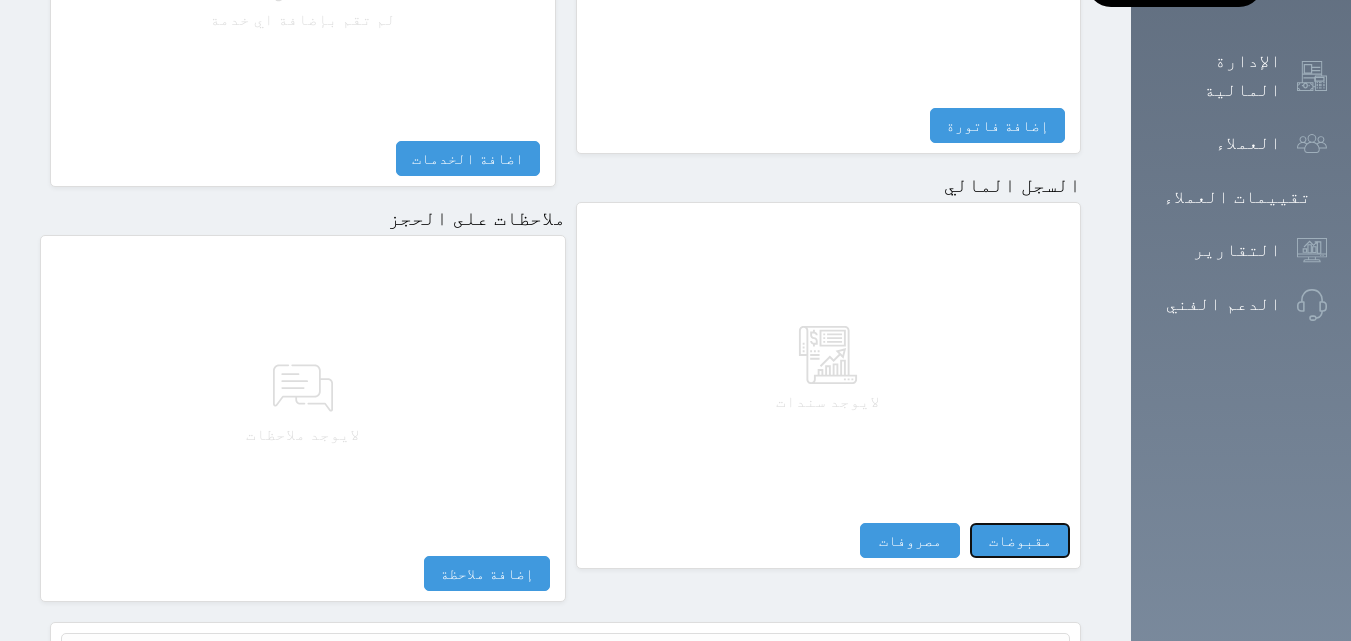 click on "مقبوضات" at bounding box center [1020, 540] 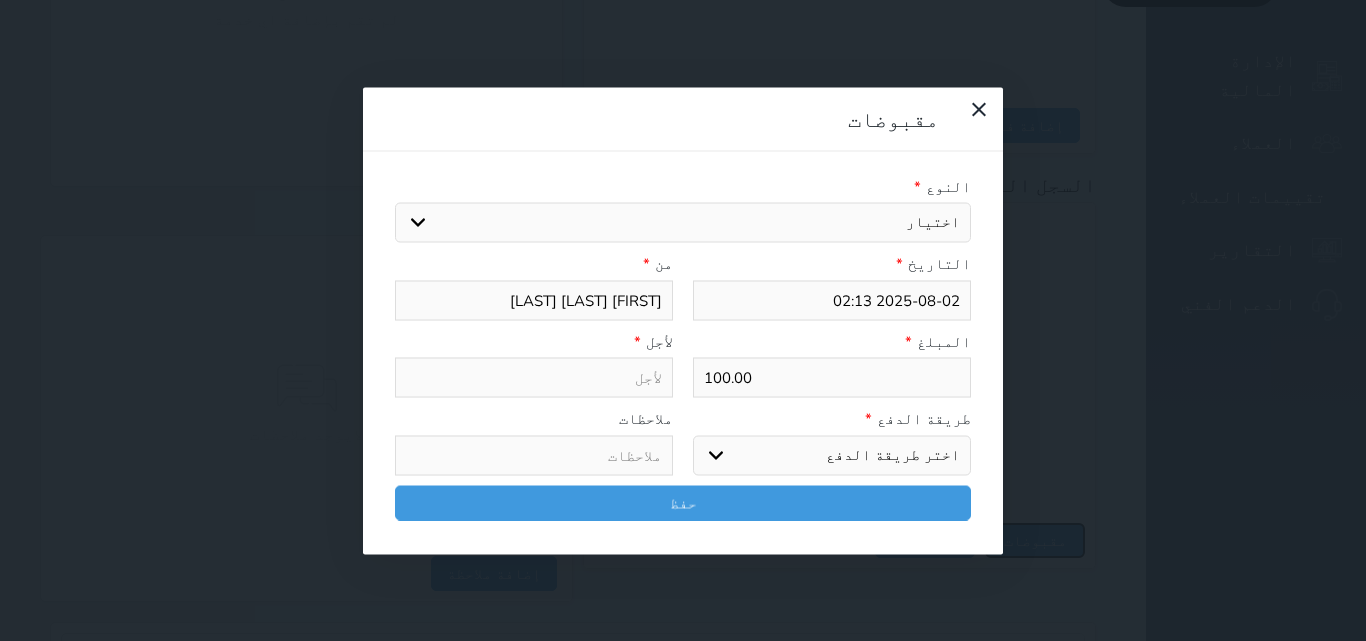 select 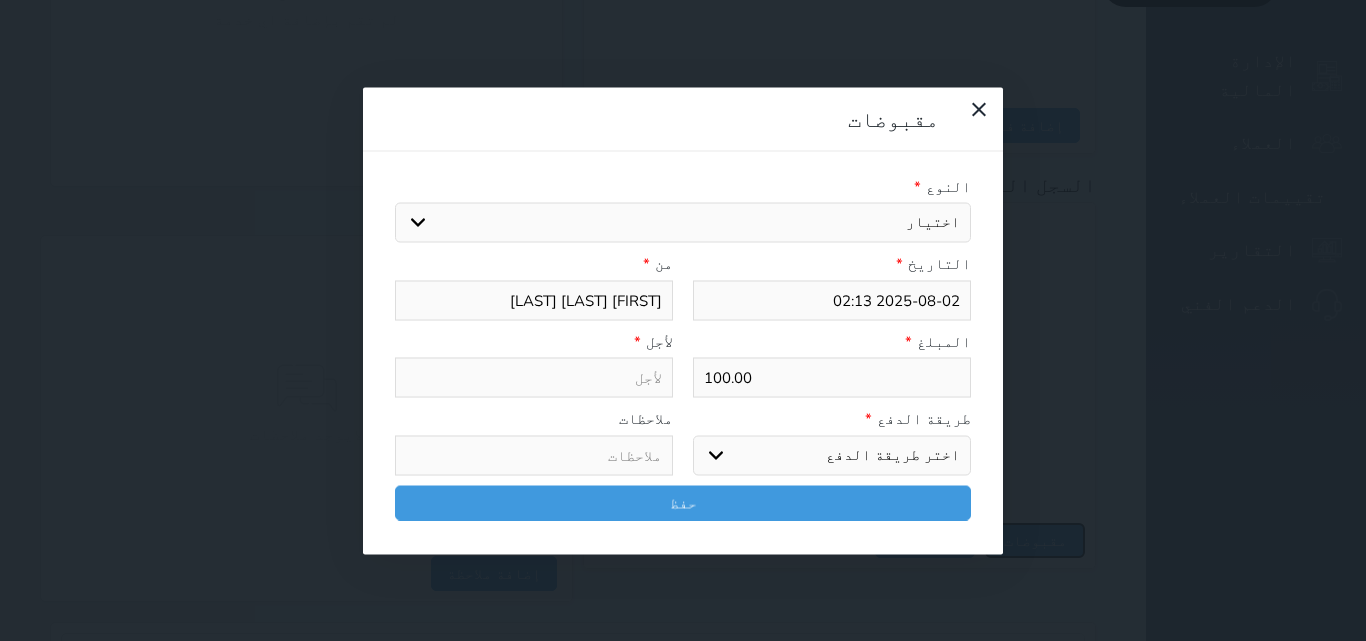 select 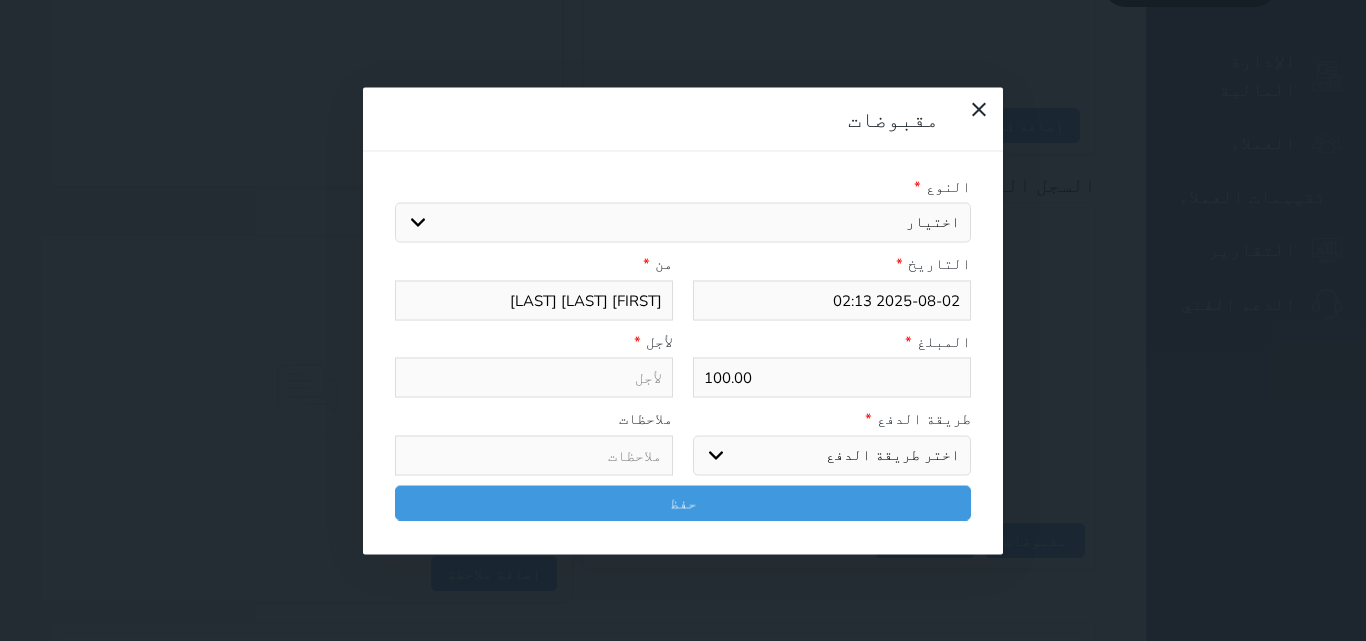 click on "اختيار   مقبوضات عامة قيمة إيجار فواتير تامين عربون لا ينطبق آخر مغسلة واي فاي - الإنترنت مواقف السيارات طعام الأغذية والمشروبات مشروبات المشروبات الباردة المشروبات الساخنة الإفطار غداء عشاء مخبز و كعك حمام سباحة الصالة الرياضية سبا و خدمات الجمال اختيار وإسقاط (خدمات النقل) ميني بار كابل - تلفزيون سرير إضافي تصفيف الشعر التسوق خدمات الجولات السياحية المنظمة خدمات الدليل السياحي" at bounding box center (683, 223) 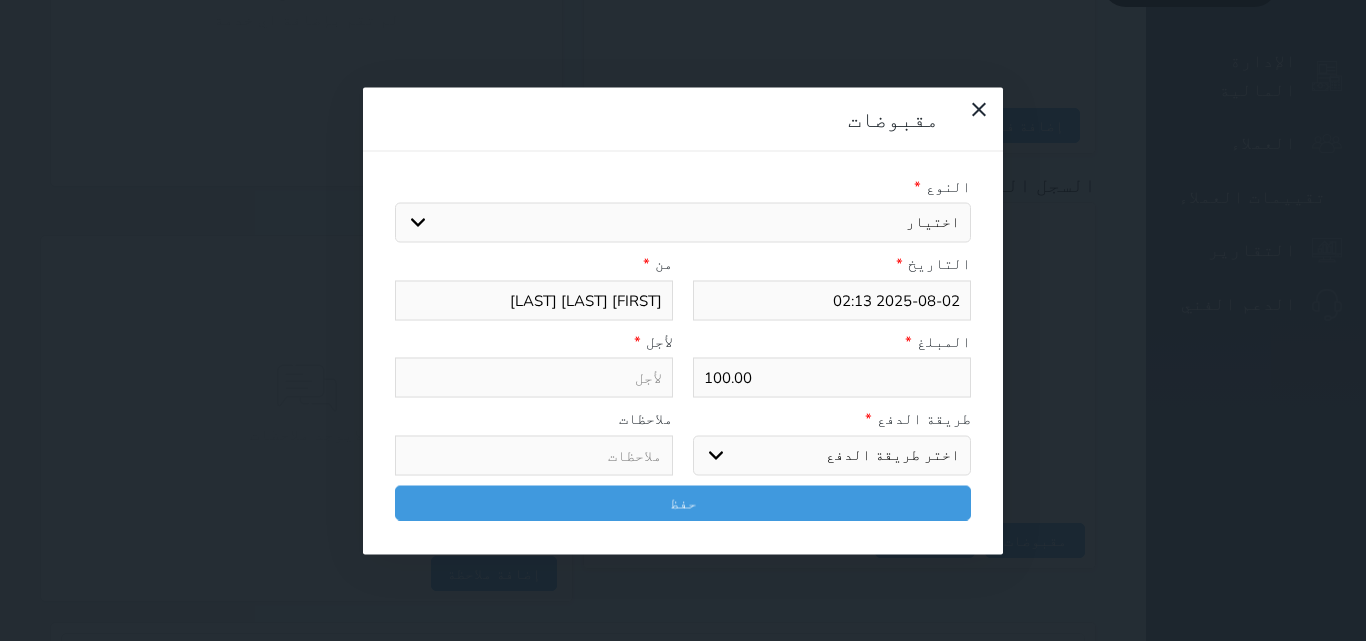 select on "77599" 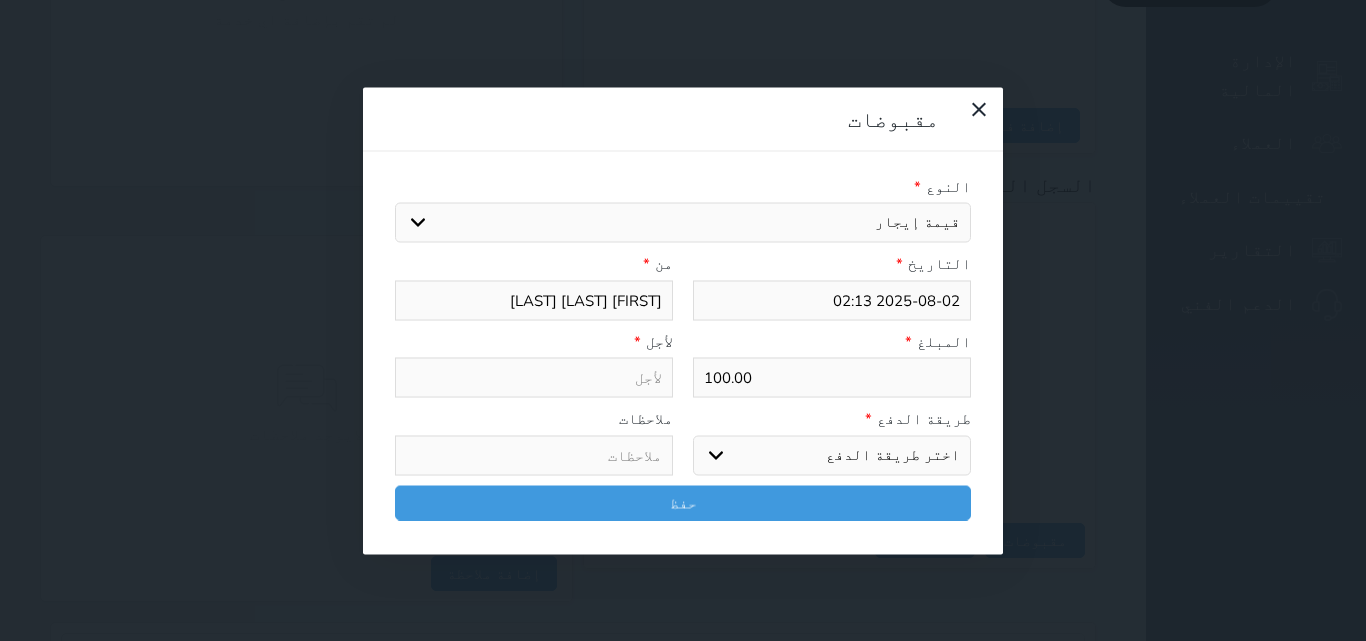click on "اختيار   مقبوضات عامة قيمة إيجار فواتير تامين عربون لا ينطبق آخر مغسلة واي فاي - الإنترنت مواقف السيارات طعام الأغذية والمشروبات مشروبات المشروبات الباردة المشروبات الساخنة الإفطار غداء عشاء مخبز و كعك حمام سباحة الصالة الرياضية سبا و خدمات الجمال اختيار وإسقاط (خدمات النقل) ميني بار كابل - تلفزيون سرير إضافي تصفيف الشعر التسوق خدمات الجولات السياحية المنظمة خدمات الدليل السياحي" at bounding box center [683, 223] 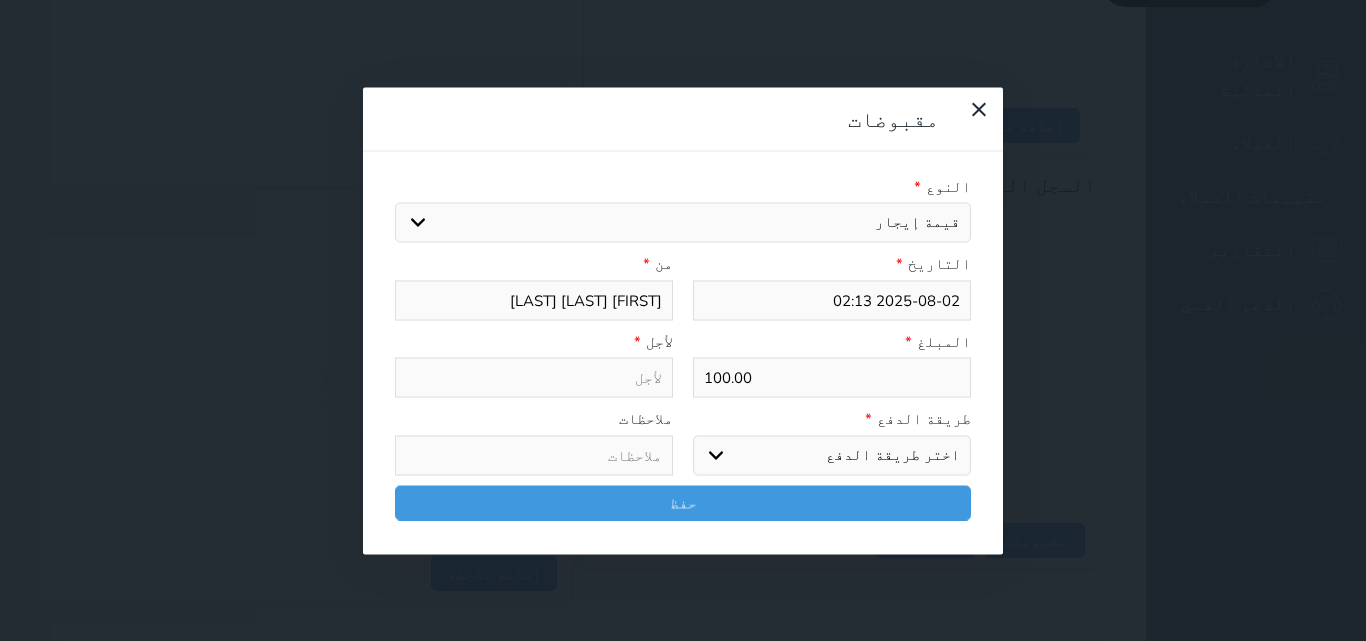 type on "قيمة إيجار - الوحدة - 409" 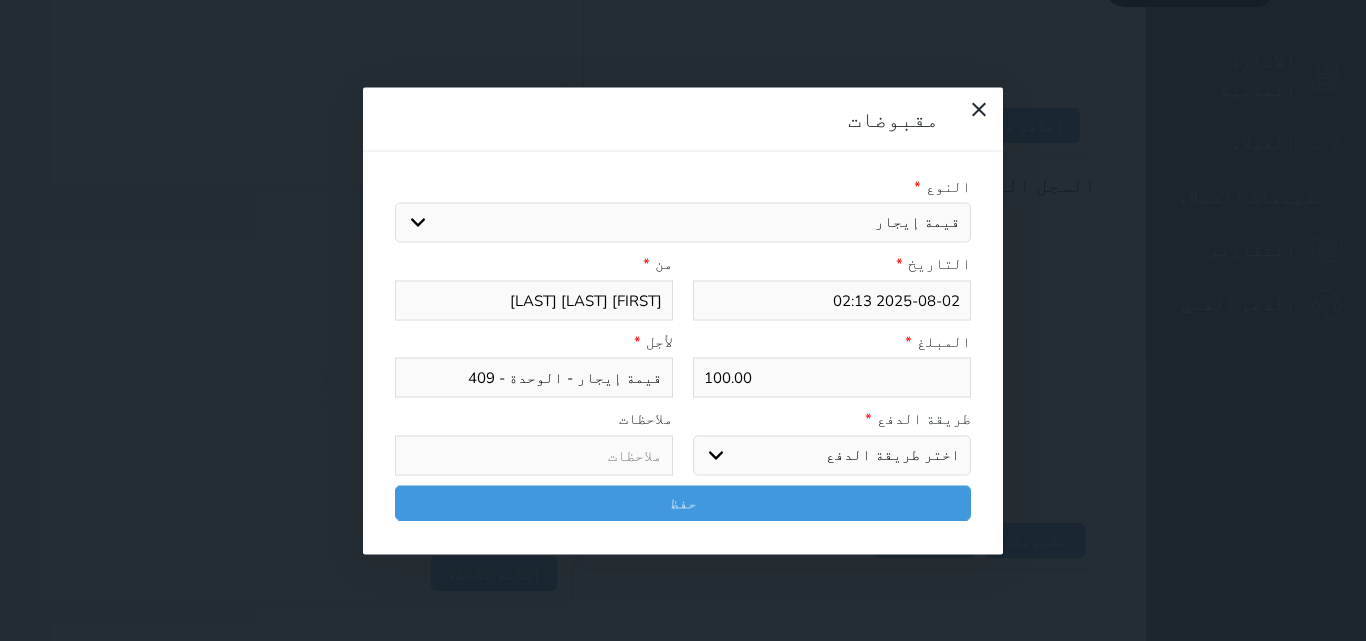 click on "اختر طريقة الدفع   دفع نقدى   تحويل بنكى   مدى   بطاقة ائتمان   آجل" at bounding box center [832, 455] 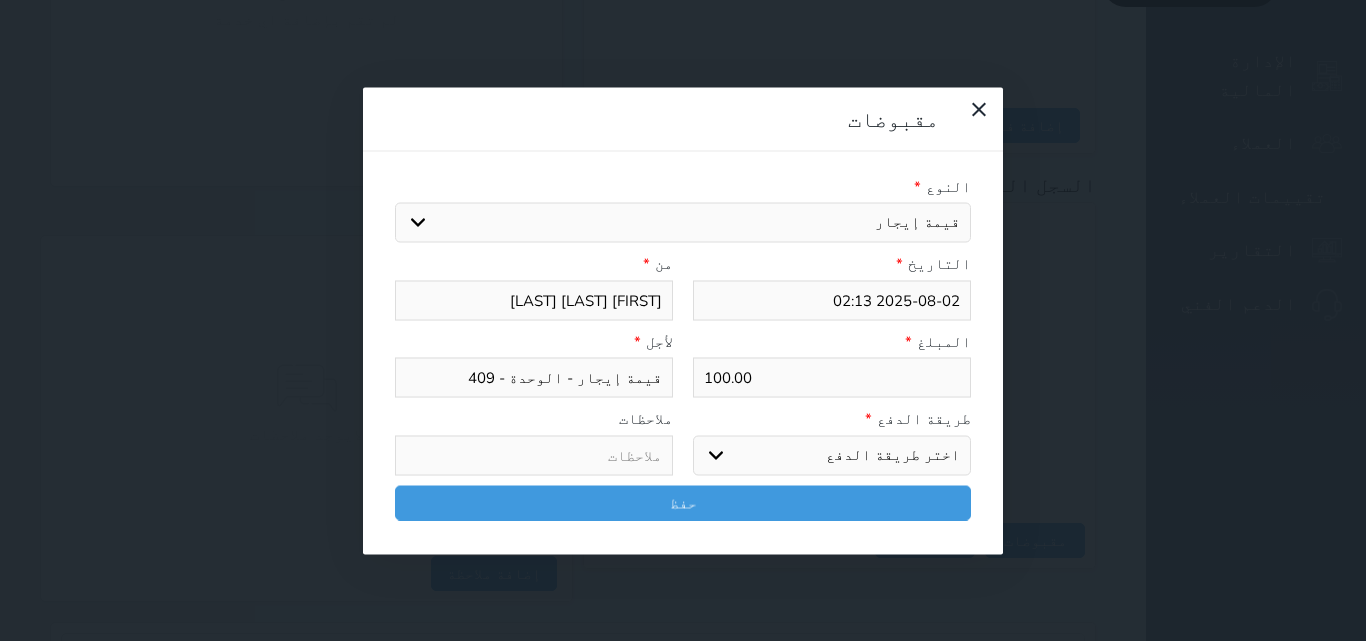 select on "mada" 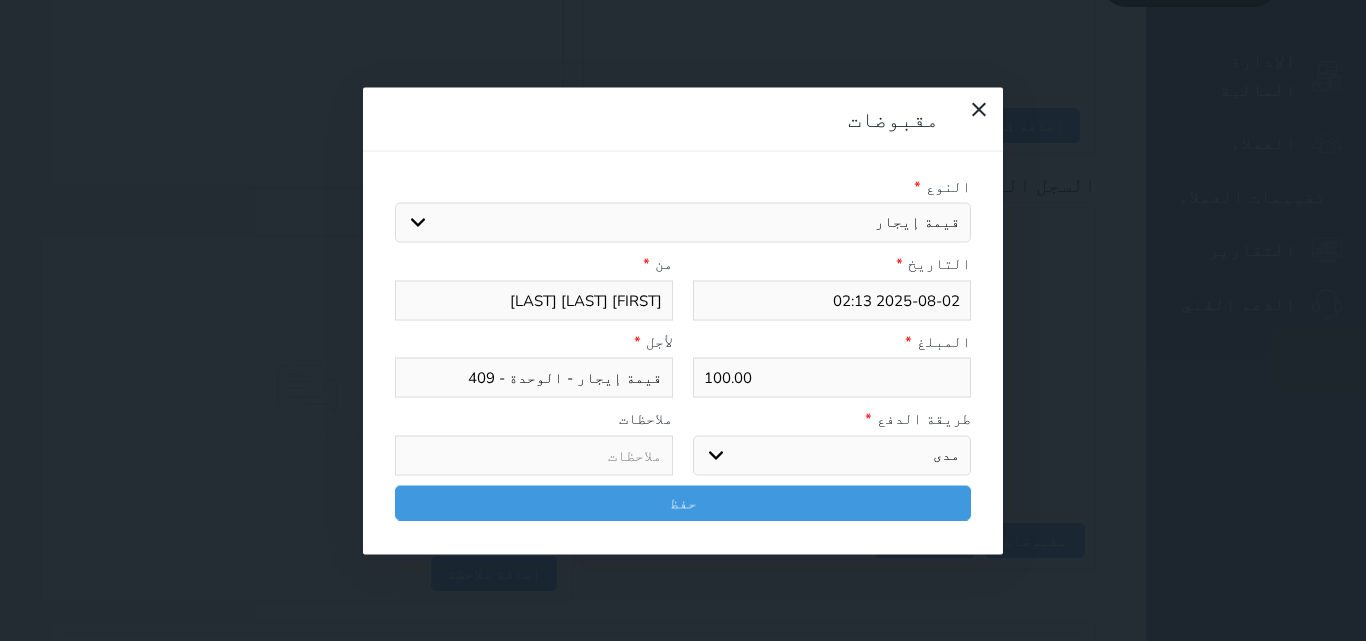 click on "اختر طريقة الدفع   دفع نقدى   تحويل بنكى   مدى   بطاقة ائتمان   آجل" at bounding box center [832, 455] 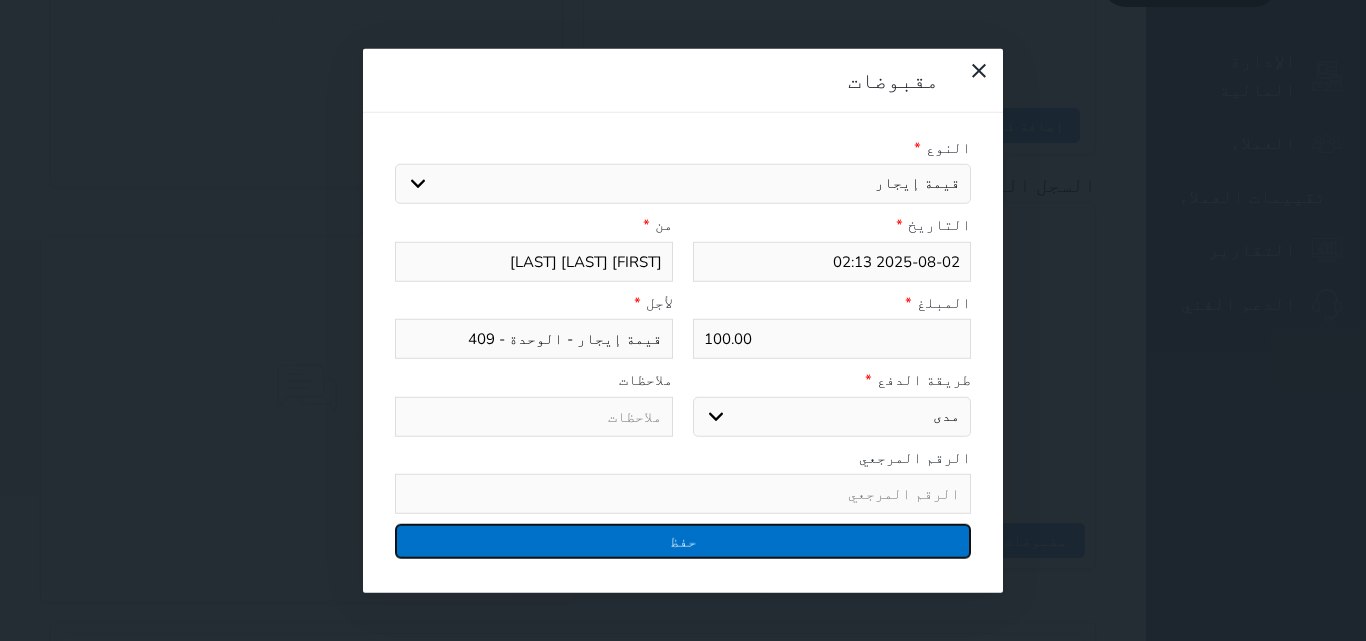 click on "حفظ" at bounding box center (683, 541) 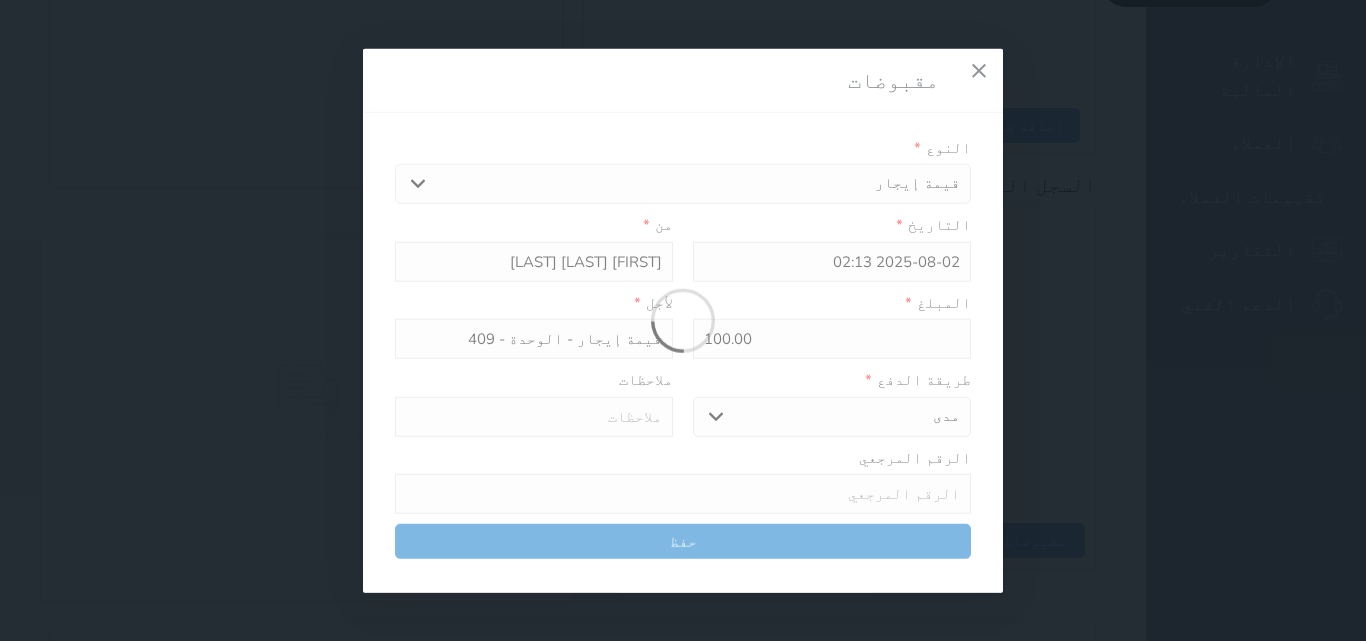 select 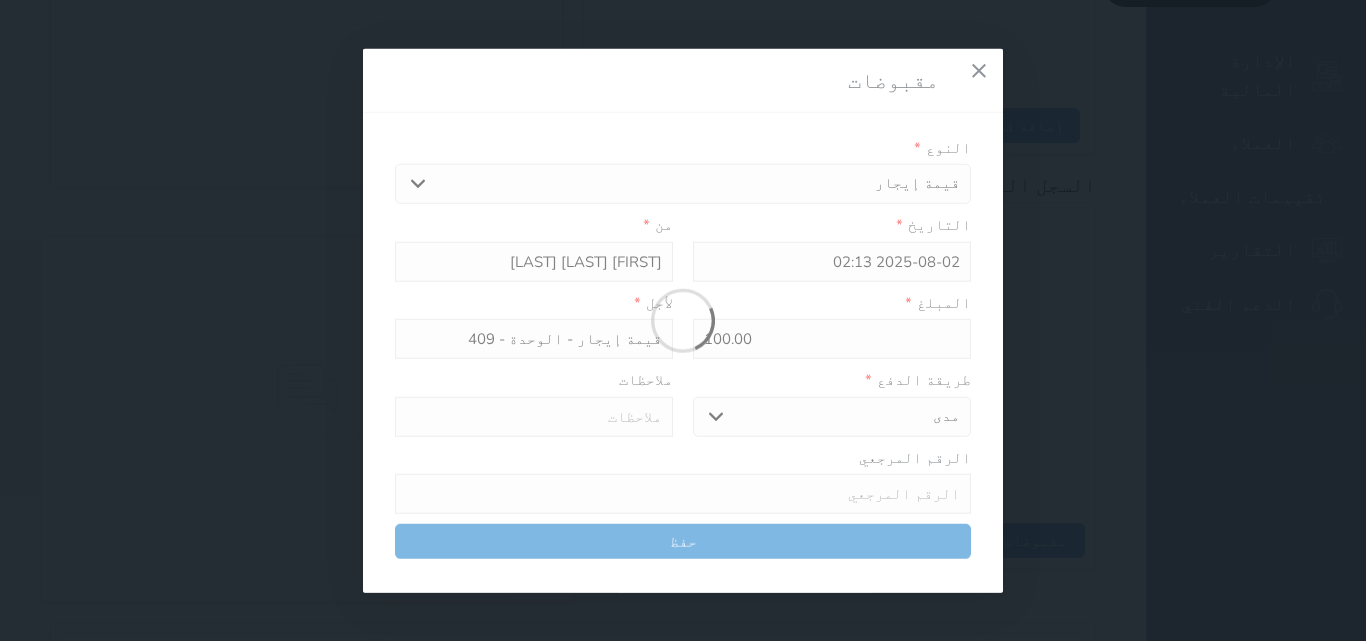 type 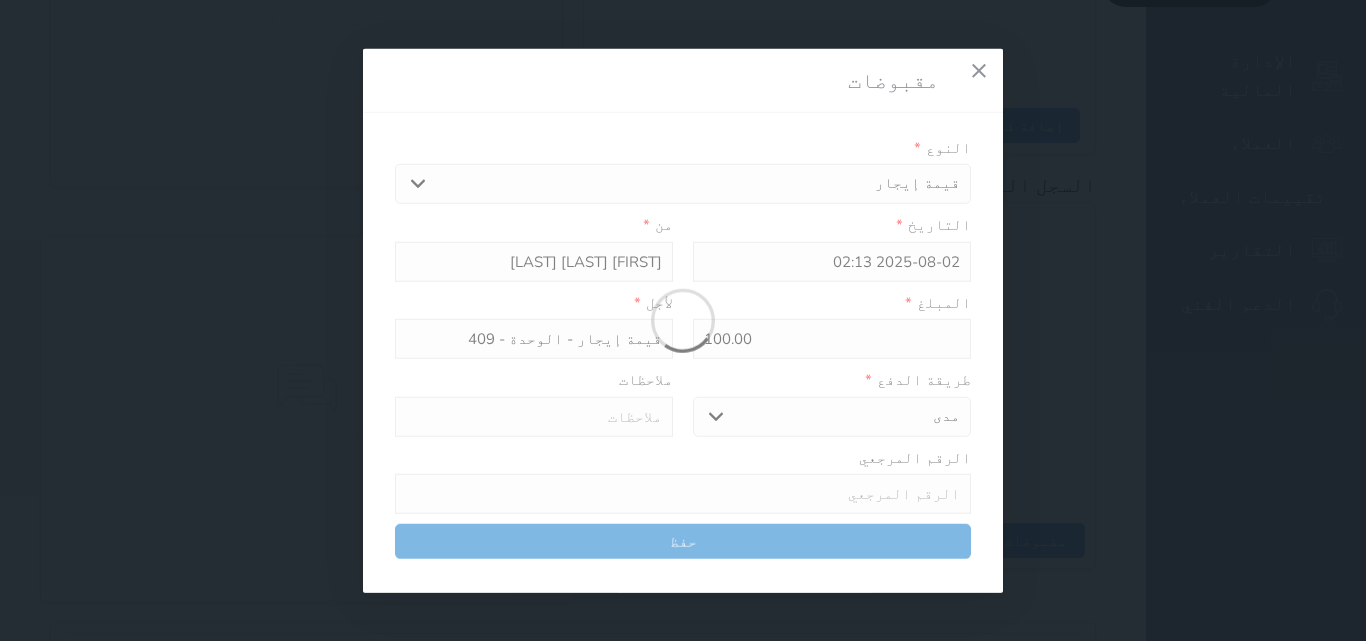 type on "0" 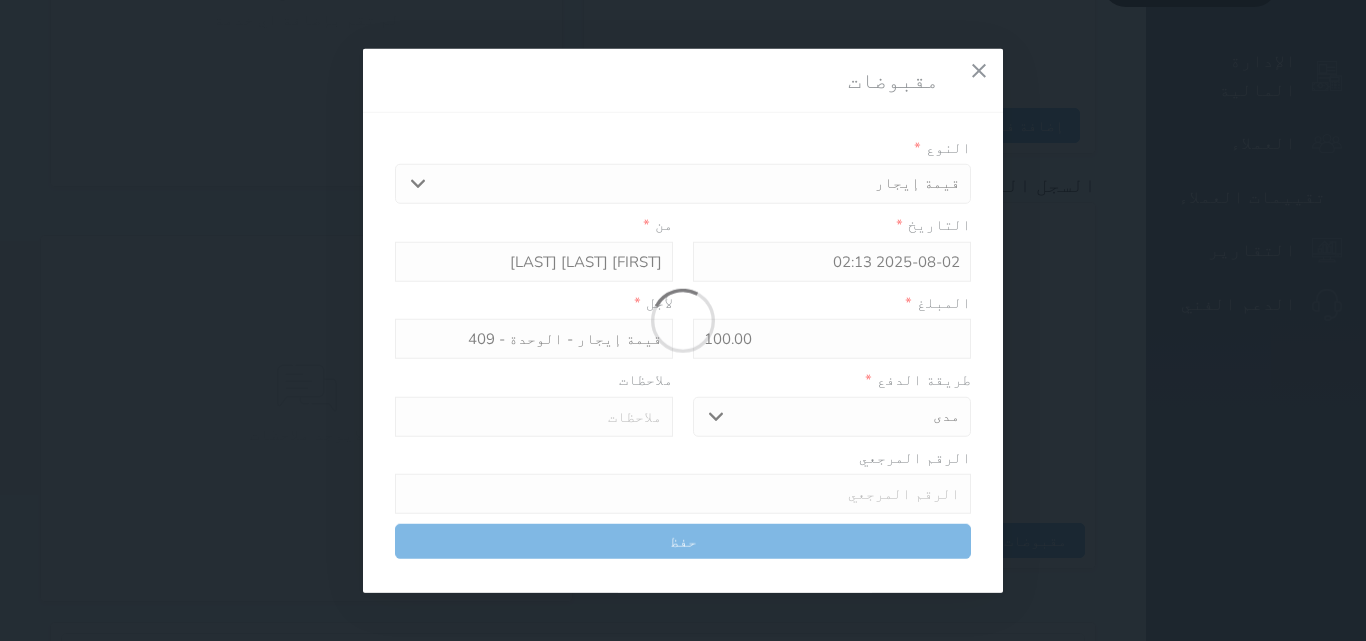 select 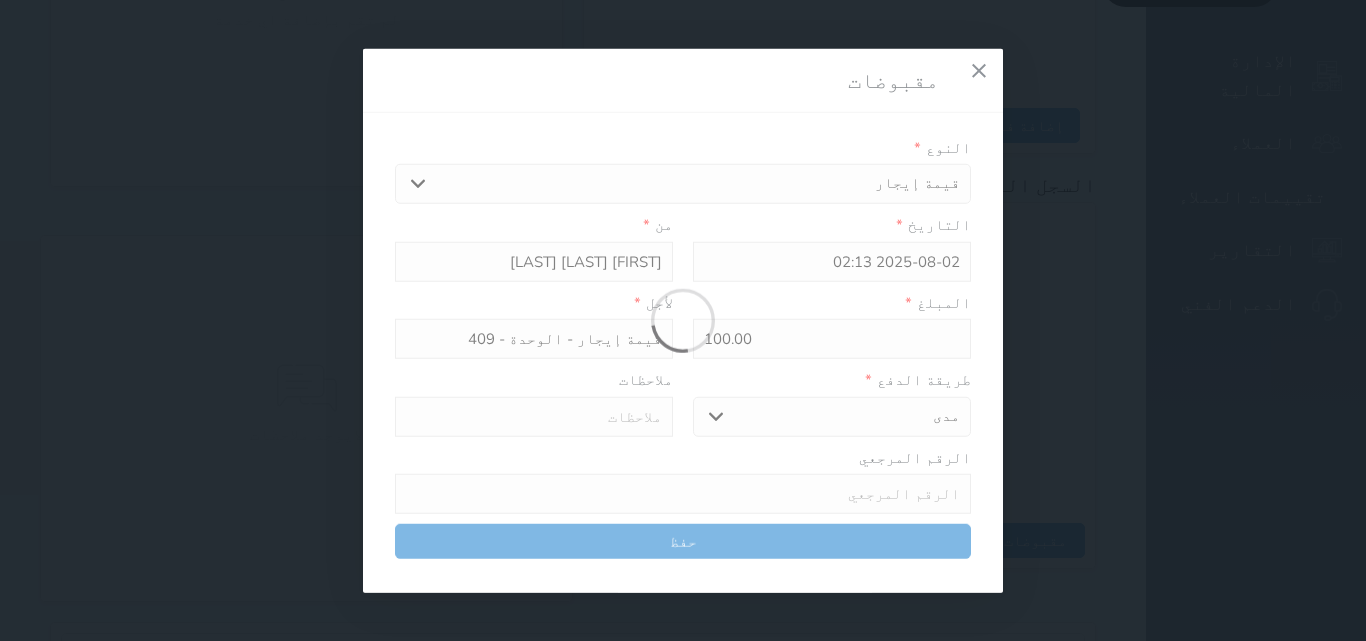 type on "0" 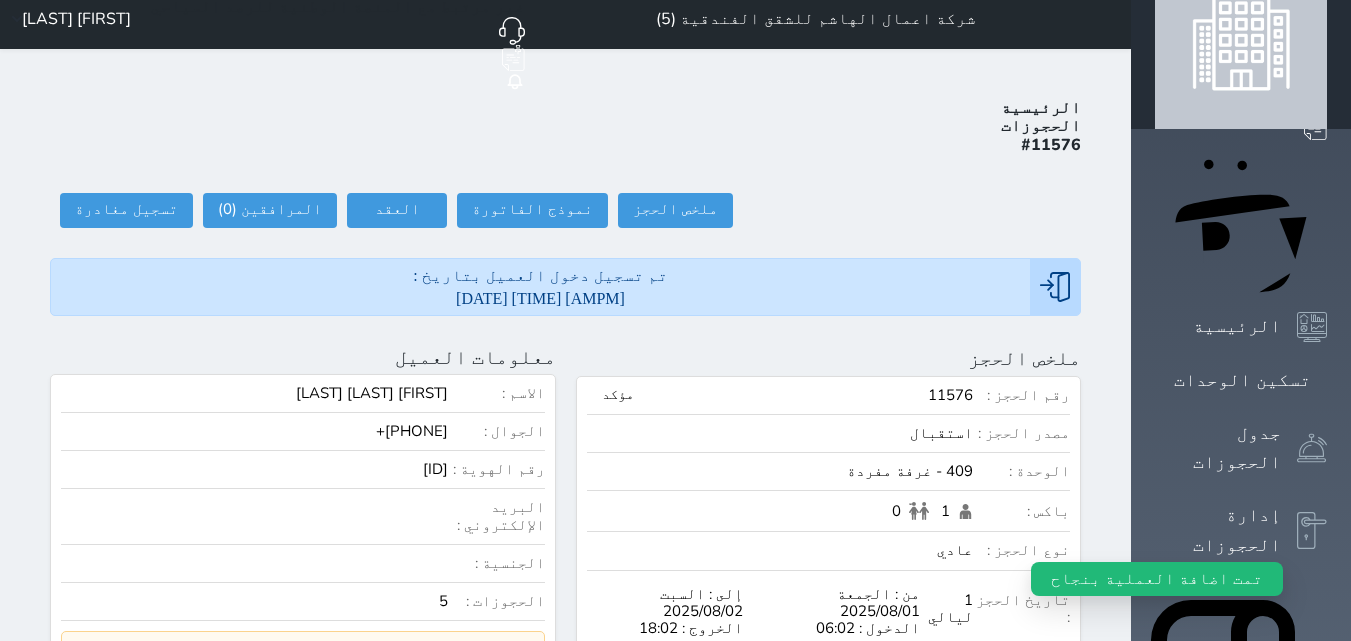 scroll, scrollTop: 16, scrollLeft: 0, axis: vertical 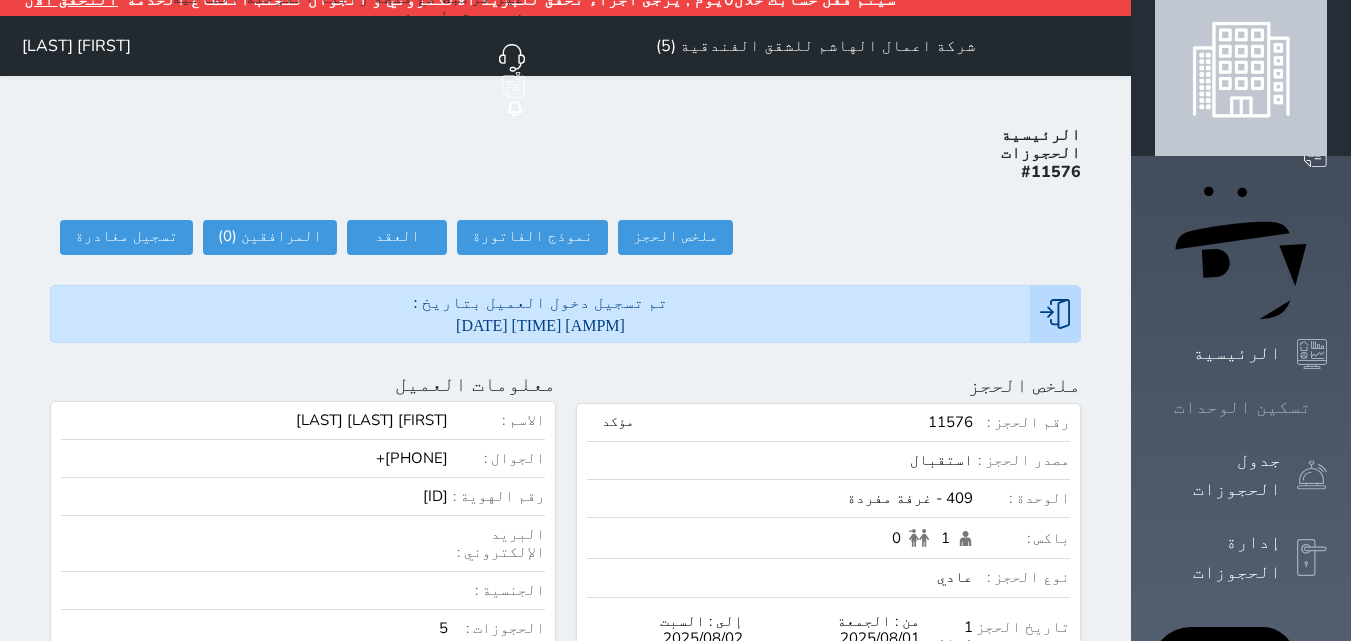 click on "تسكين الوحدات" at bounding box center [1242, 407] 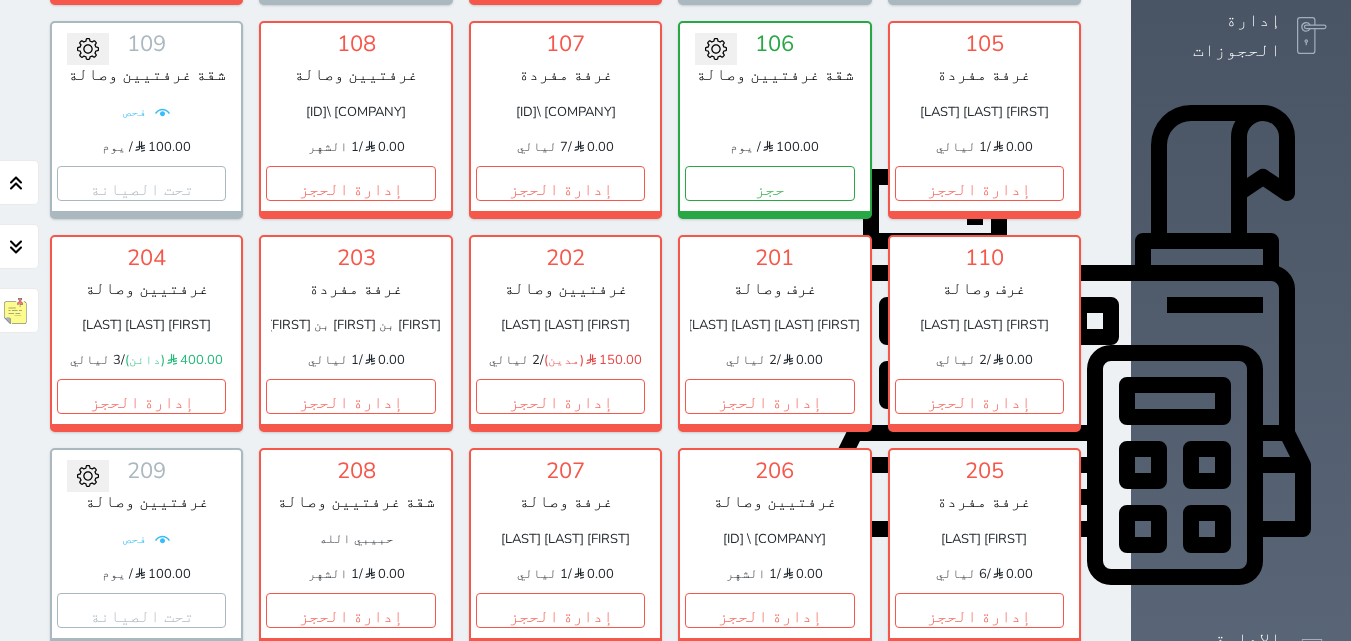 scroll, scrollTop: 610, scrollLeft: 0, axis: vertical 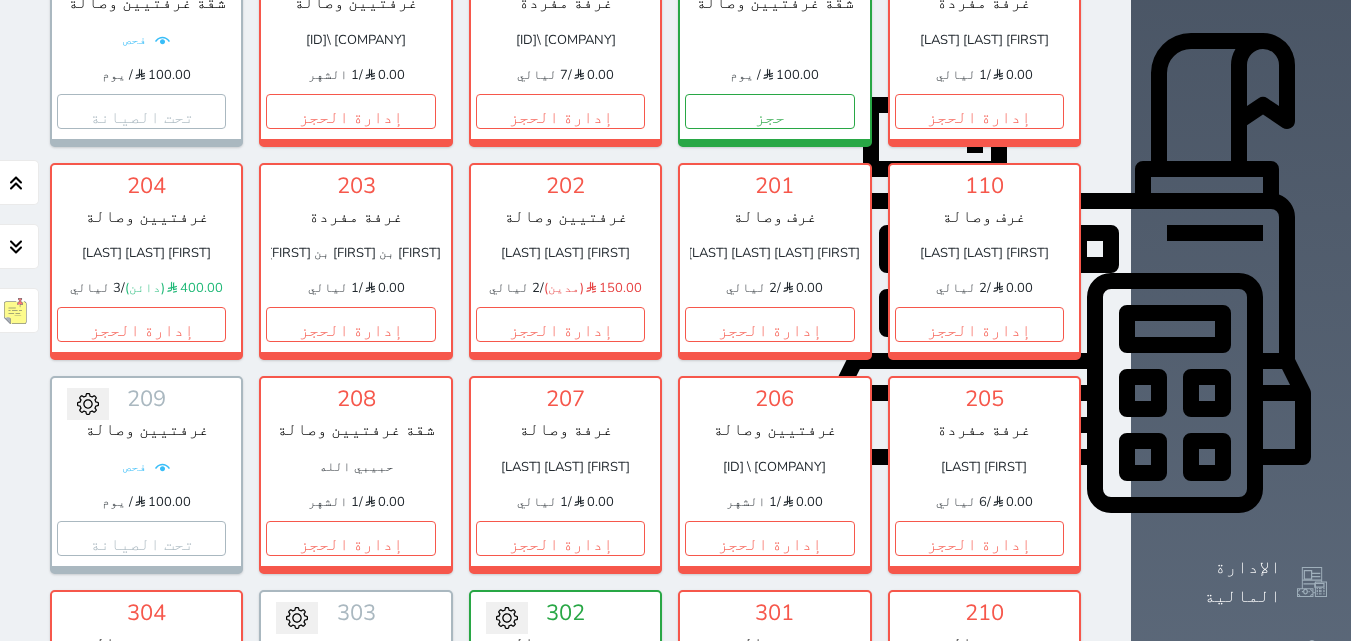click on "إدارة الحجز" at bounding box center [979, 751] 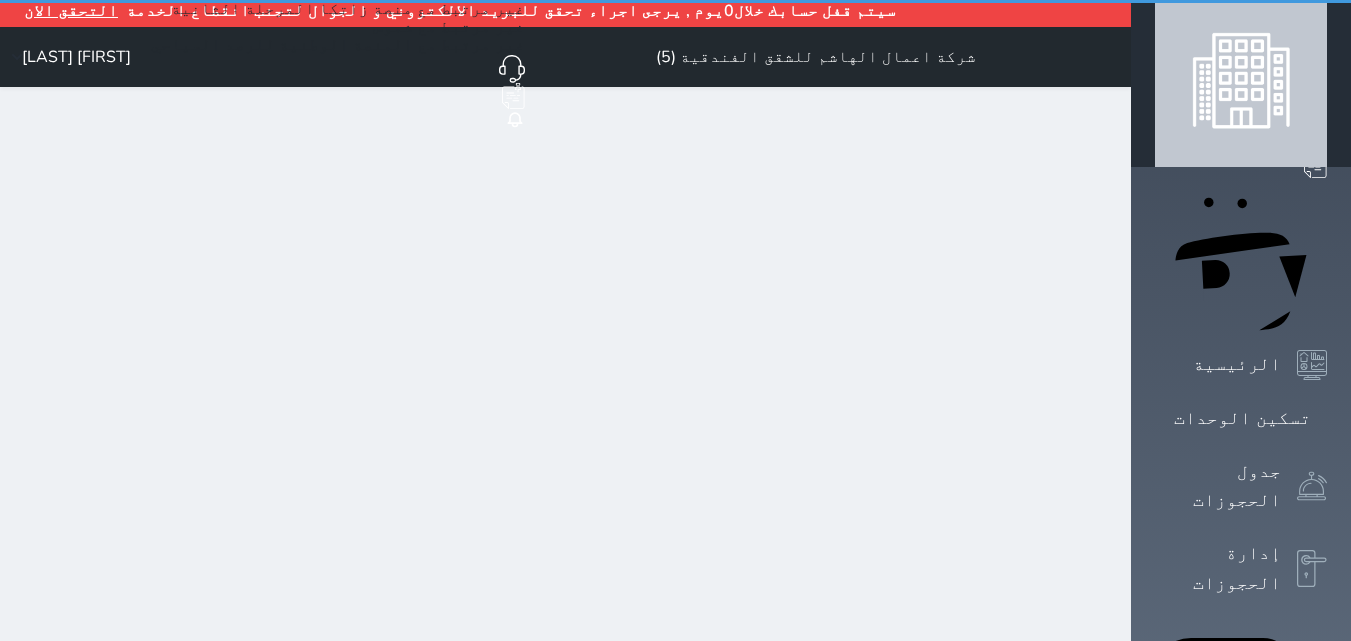 scroll, scrollTop: 0, scrollLeft: 0, axis: both 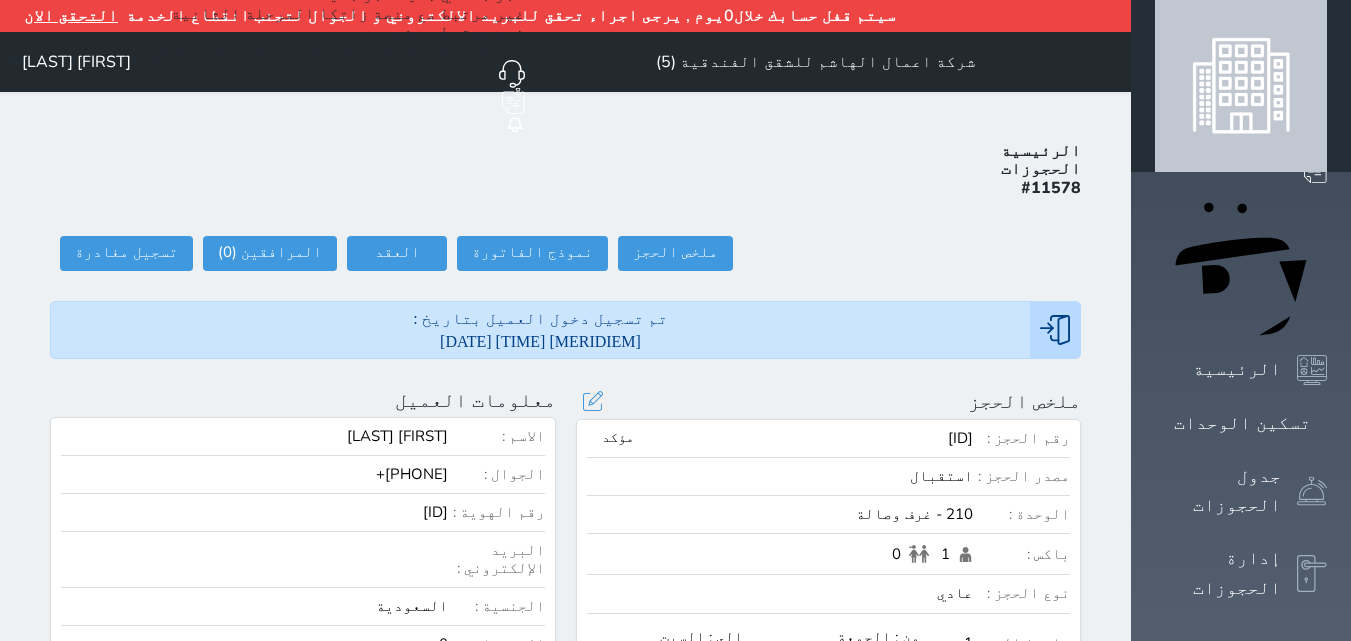 select 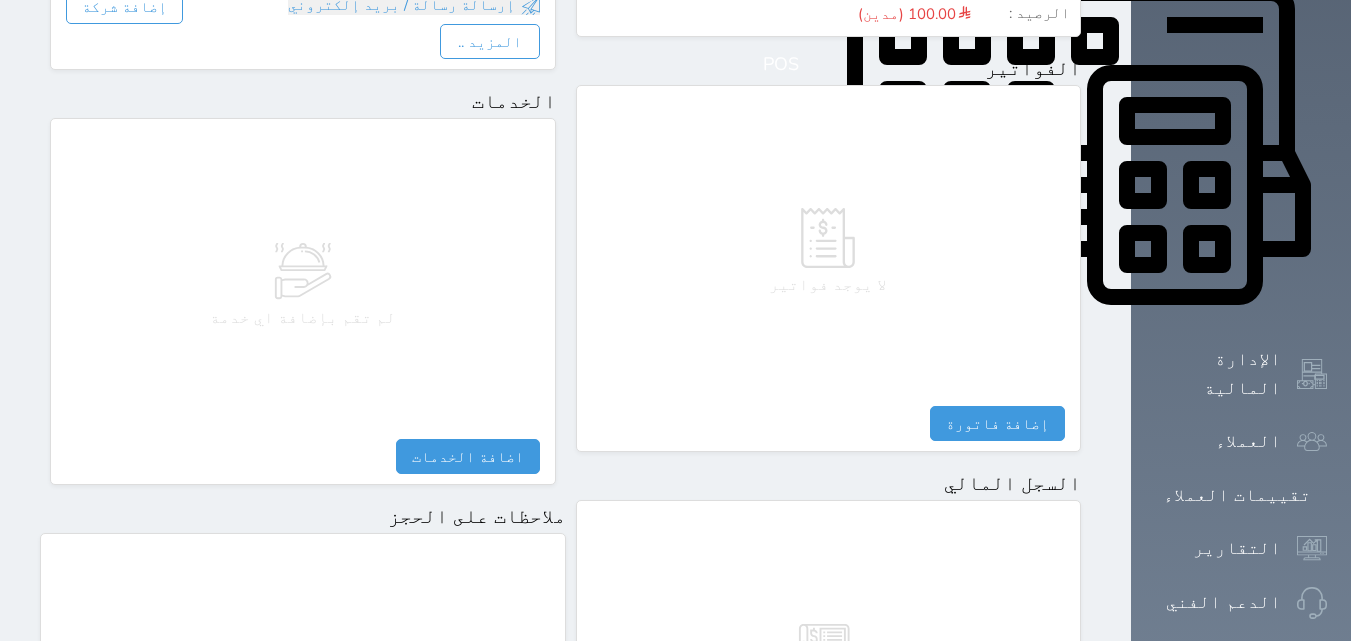 scroll, scrollTop: 1116, scrollLeft: 0, axis: vertical 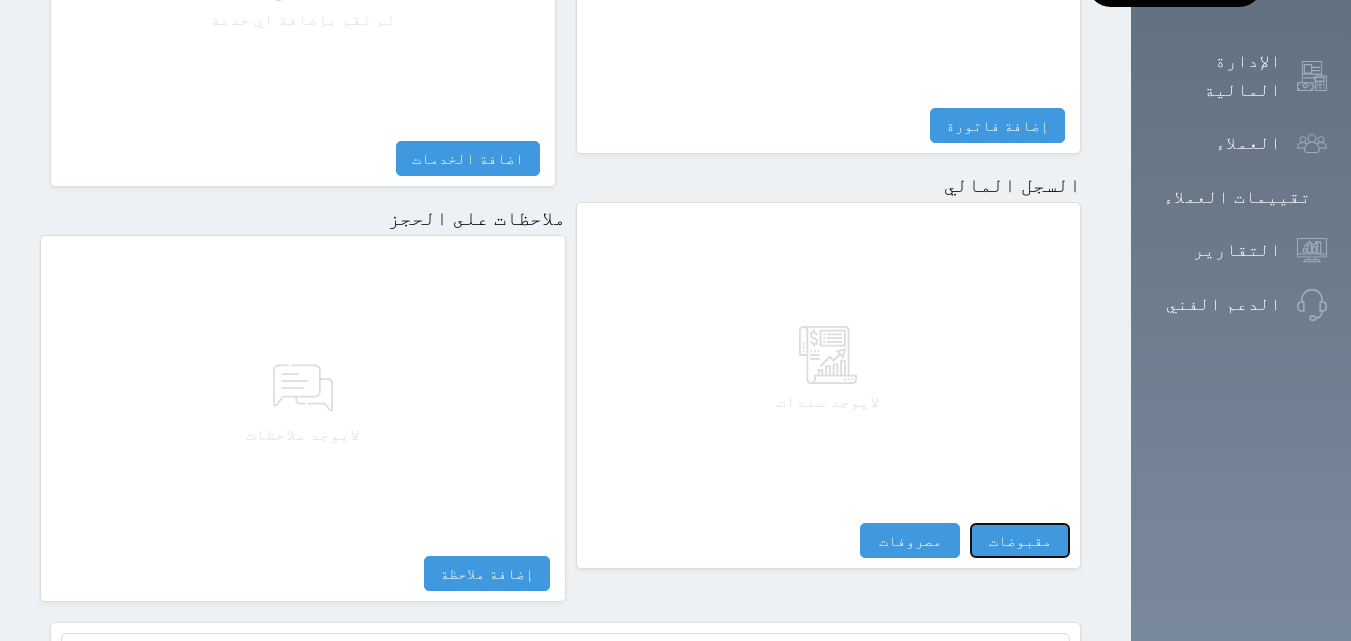 click on "لايوجد سندات مقبوضات مقبوضات النوع * اختيار التاريخ * [DATE] [TIME] من * [FIRST] [LAST] المبلغ * 0 لأجل * طريقة الدفع * اختر طريقة الدفع دفع نقدى تحويل بنكى مدى بطاقة ائتمان آجل ملاحظات حفظ مصروفات مصروفات النوع * اختيار التاريخ * [DATE] [TIME] إلى * المبلغ * لأجل * استلمت بواسطة * طريقة الدفع * اختر طريقة الدفع دفع نقدى تحويل بنكى مدى بطاقة ائتمان ملاحظات حفظ تسجيل مغادرة
لم تقم بعمل تصفيه لهذا الحجز - الرصيد :
100.00 (مدين) سند قبض - تصفية حساب * سند قبض" at bounding box center [829, 385] 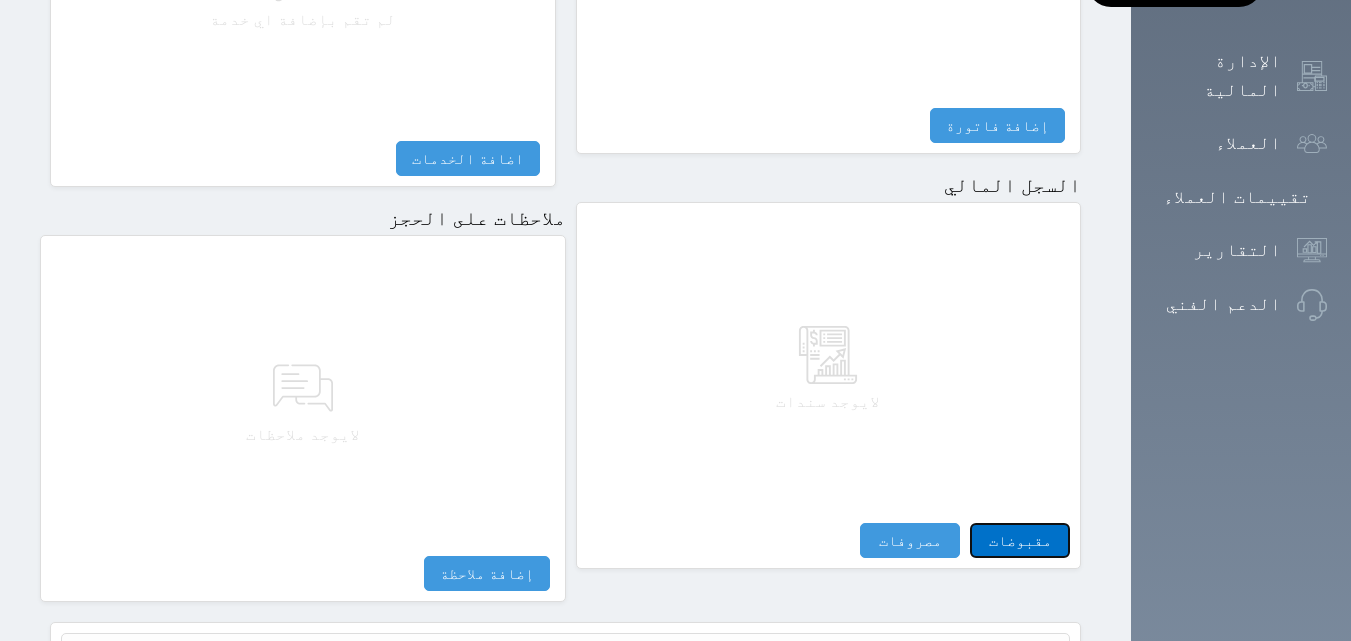 click on "مقبوضات" at bounding box center (1020, 540) 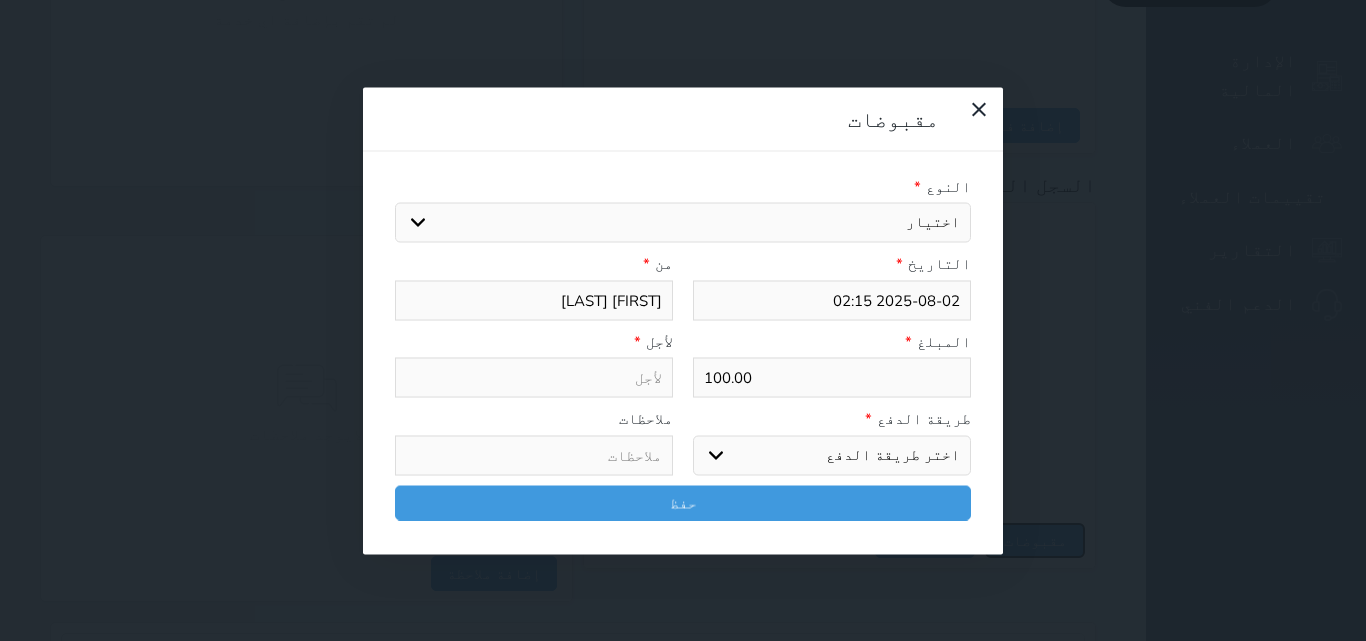 select 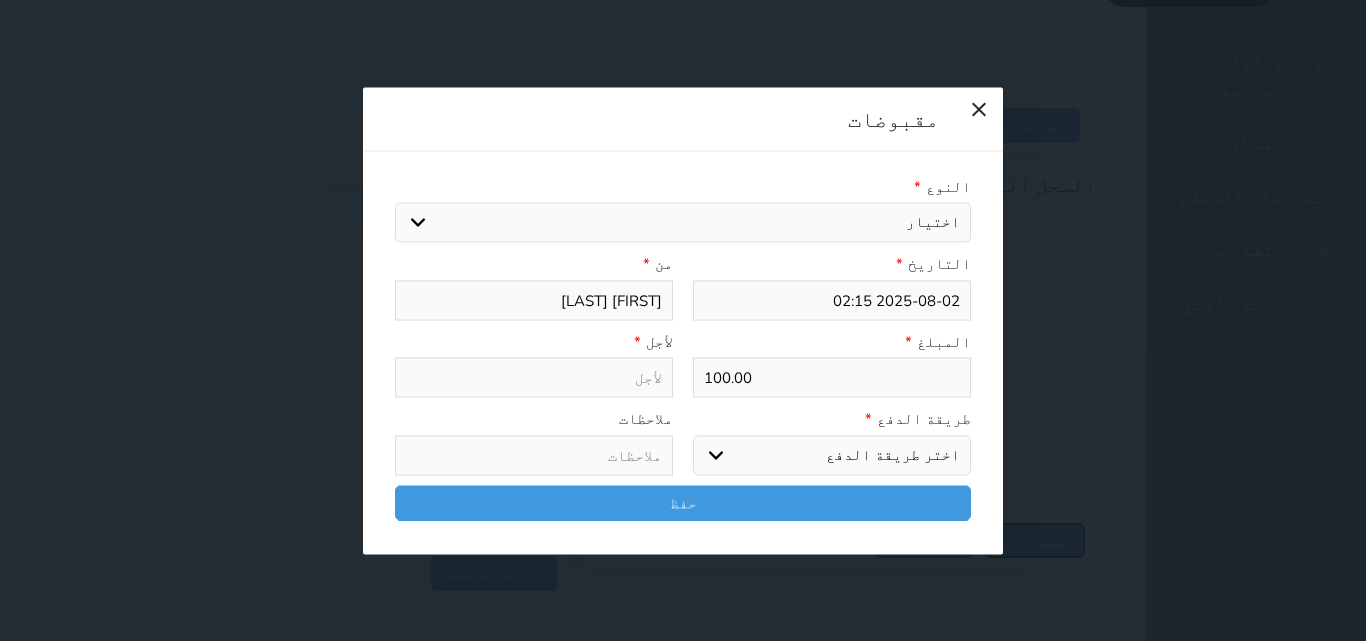 select 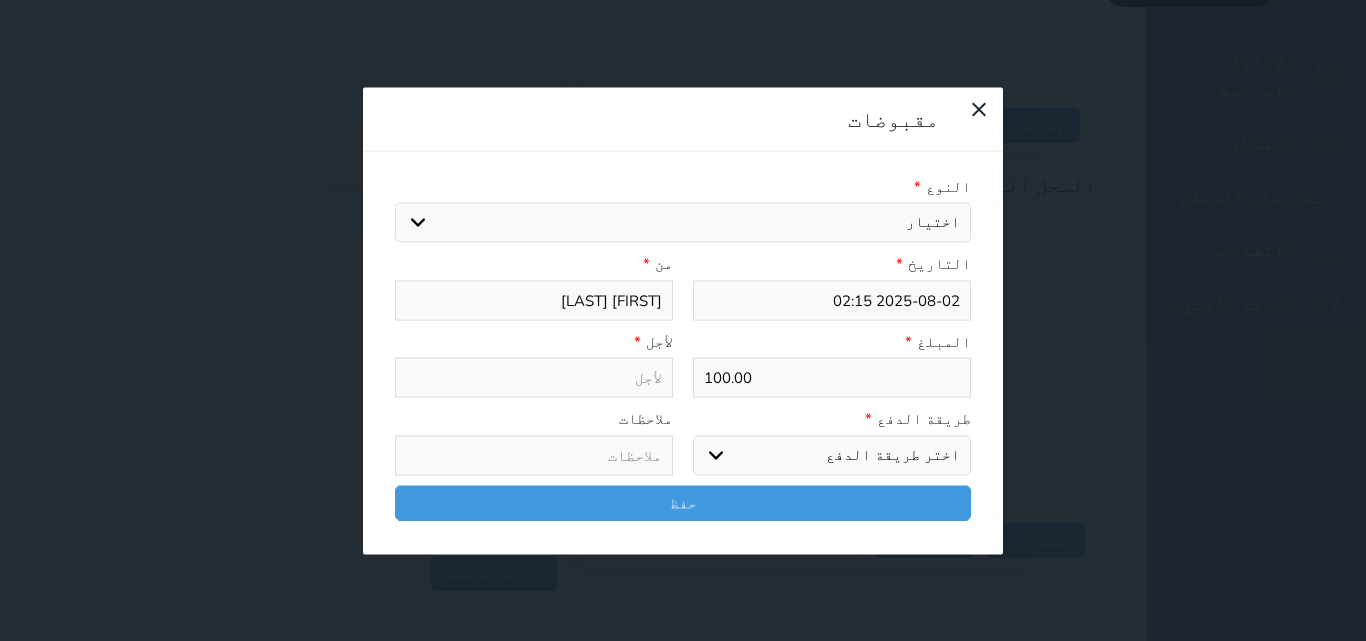 click on "اختيار   مقبوضات عامة قيمة إيجار فواتير تامين عربون لا ينطبق آخر مغسلة واي فاي - الإنترنت مواقف السيارات طعام الأغذية والمشروبات مشروبات المشروبات الباردة المشروبات الساخنة الإفطار غداء عشاء مخبز و كعك حمام سباحة الصالة الرياضية سبا و خدمات الجمال اختيار وإسقاط (خدمات النقل) ميني بار كابل - تلفزيون سرير إضافي تصفيف الشعر التسوق خدمات الجولات السياحية المنظمة خدمات الدليل السياحي" at bounding box center (683, 223) 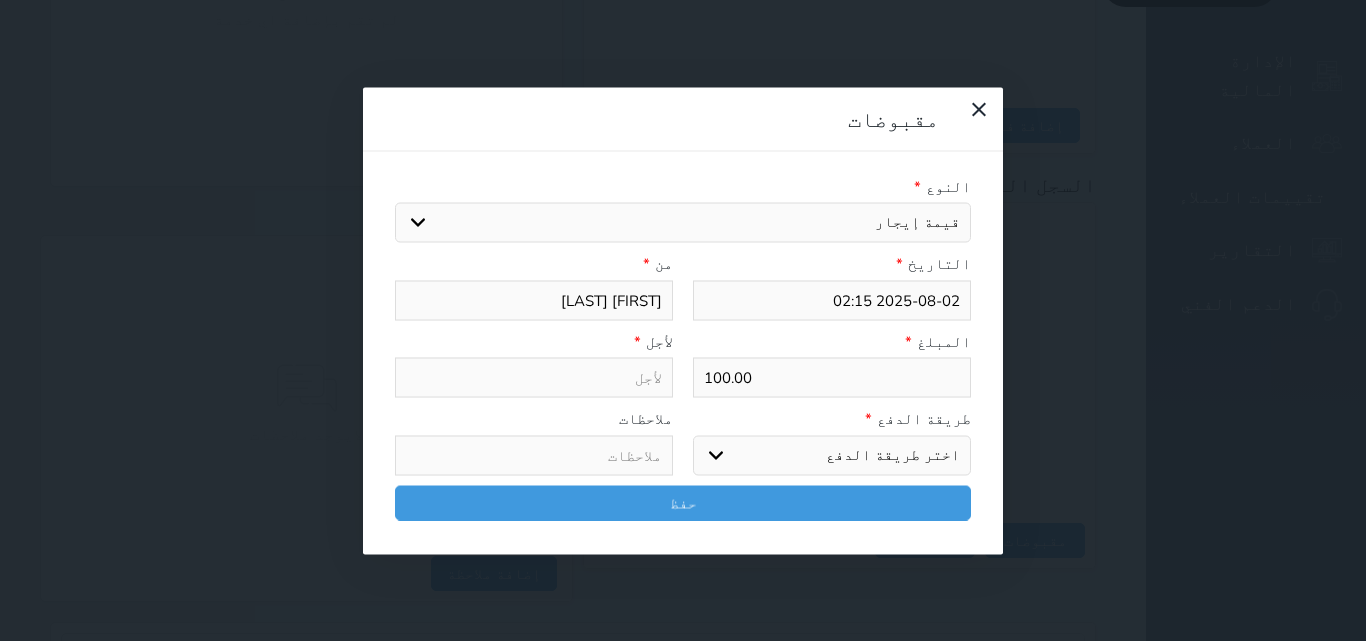 click on "اختيار   مقبوضات عامة قيمة إيجار فواتير تامين عربون لا ينطبق آخر مغسلة واي فاي - الإنترنت مواقف السيارات طعام الأغذية والمشروبات مشروبات المشروبات الباردة المشروبات الساخنة الإفطار غداء عشاء مخبز و كعك حمام سباحة الصالة الرياضية سبا و خدمات الجمال اختيار وإسقاط (خدمات النقل) ميني بار كابل - تلفزيون سرير إضافي تصفيف الشعر التسوق خدمات الجولات السياحية المنظمة خدمات الدليل السياحي" at bounding box center (683, 223) 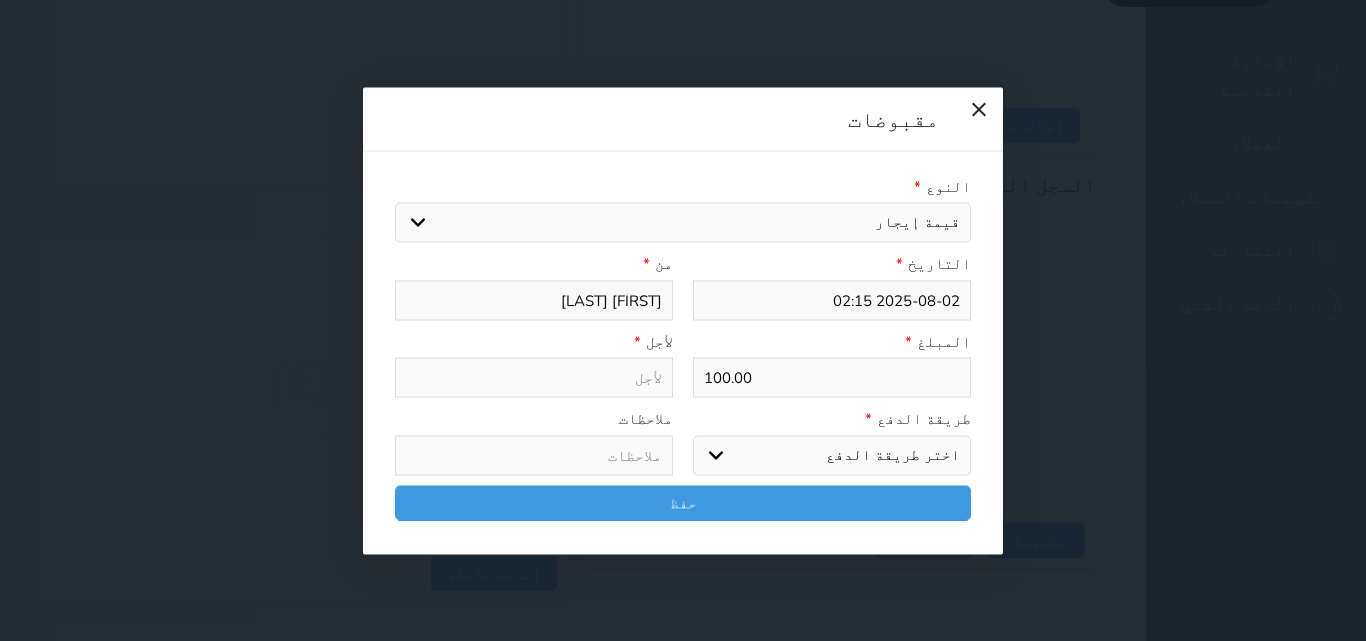 type on "قيمة إيجار - الوحدة - 210" 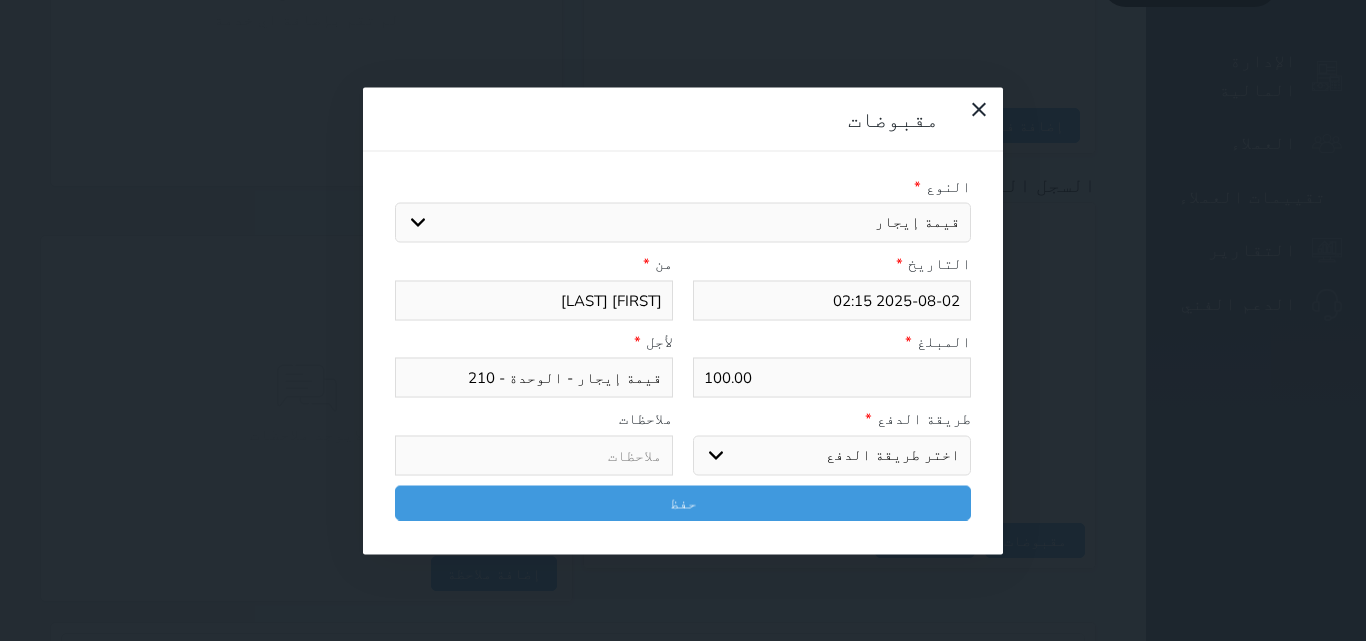 click on "اختر طريقة الدفع   دفع نقدى   تحويل بنكى   مدى   بطاقة ائتمان   آجل" at bounding box center (832, 455) 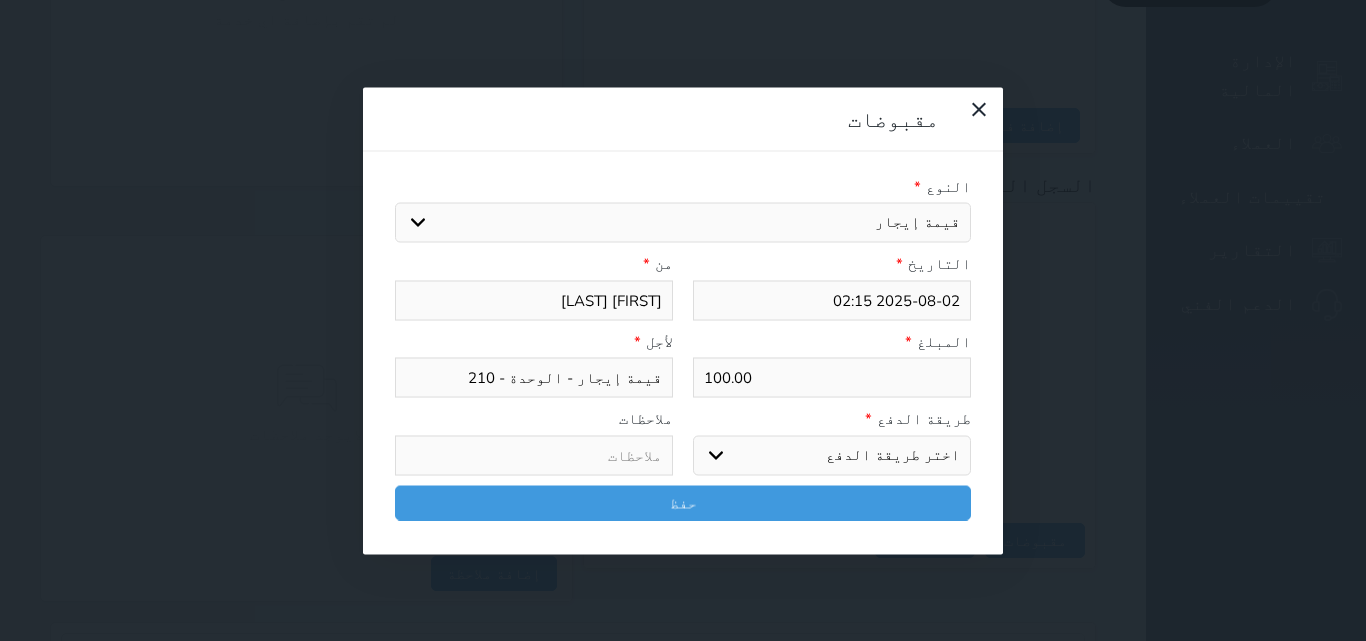select on "cash" 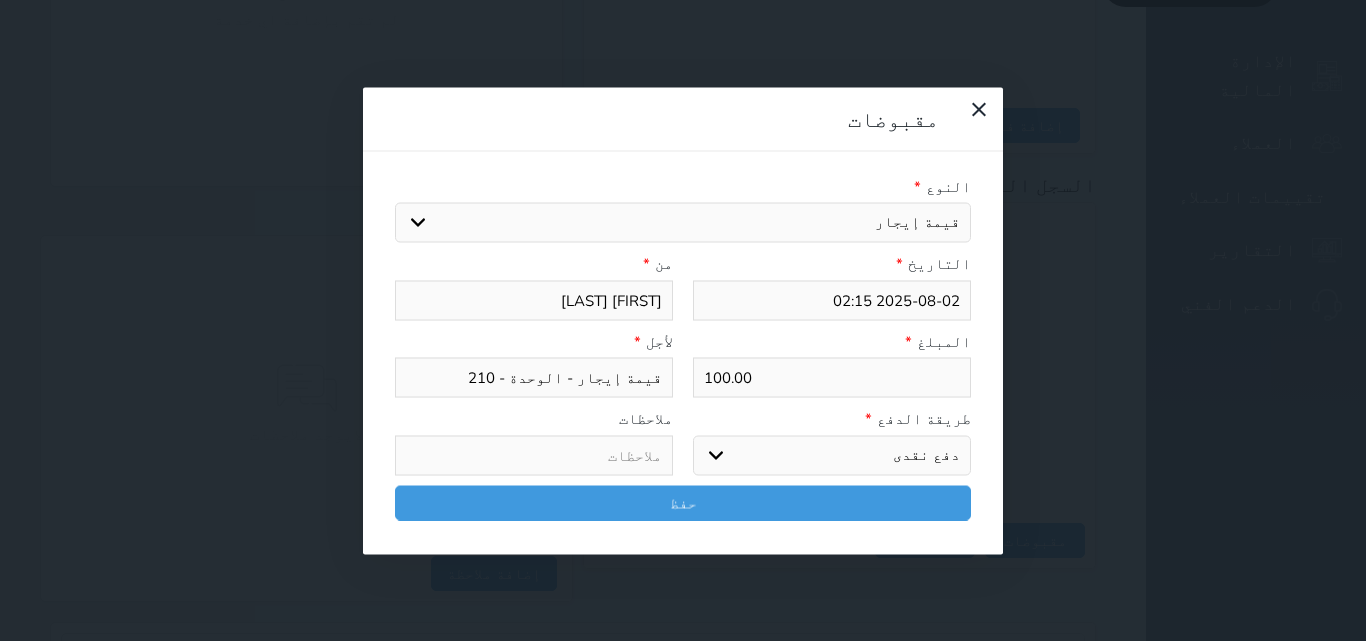 click on "اختر طريقة الدفع   دفع نقدى   تحويل بنكى   مدى   بطاقة ائتمان   آجل" at bounding box center (832, 455) 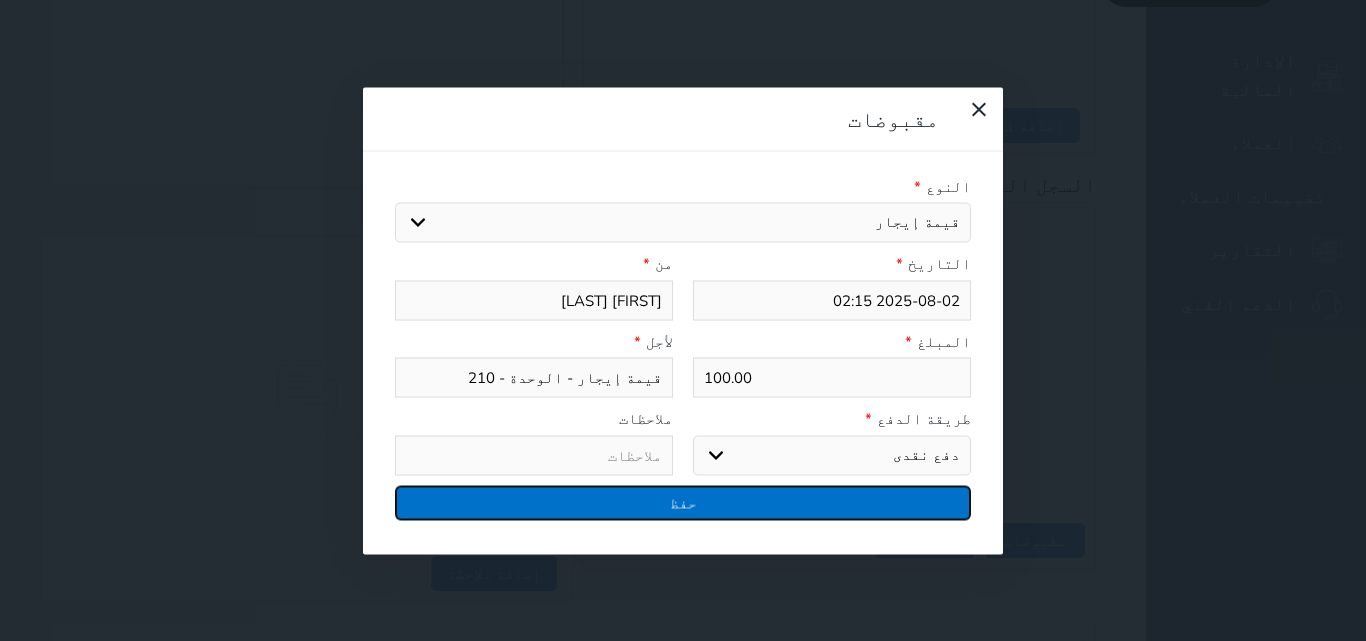 click on "حفظ" at bounding box center [683, 502] 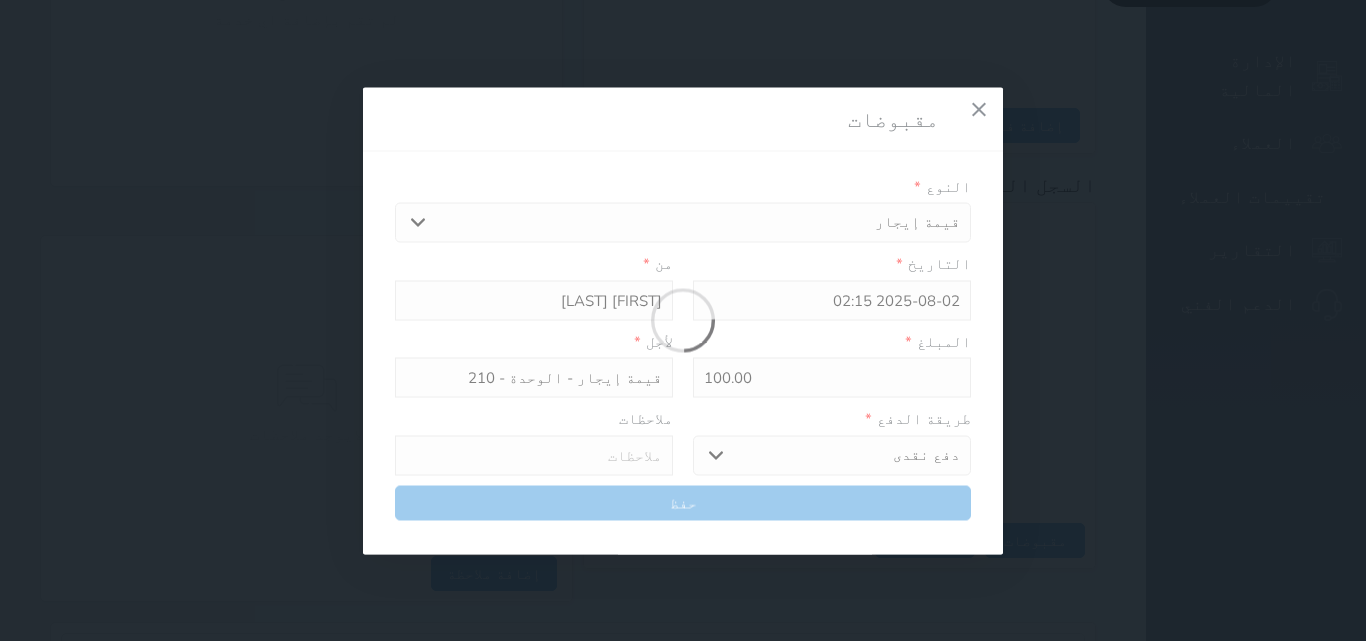 select 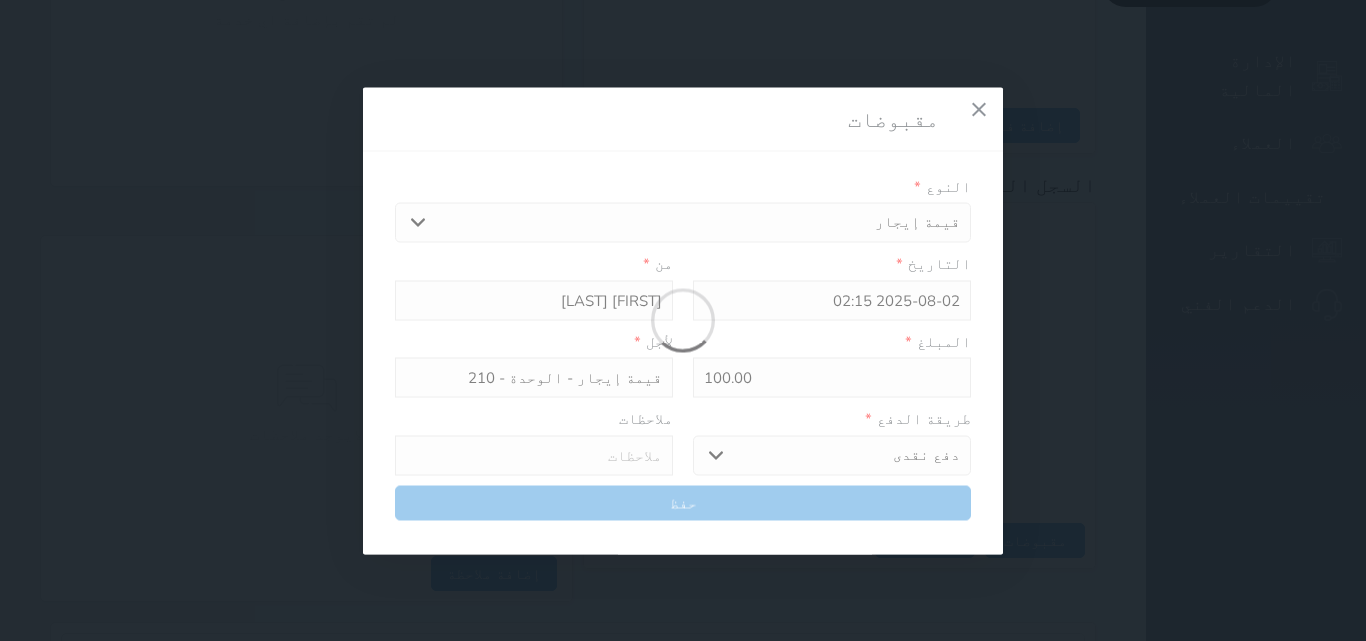 type 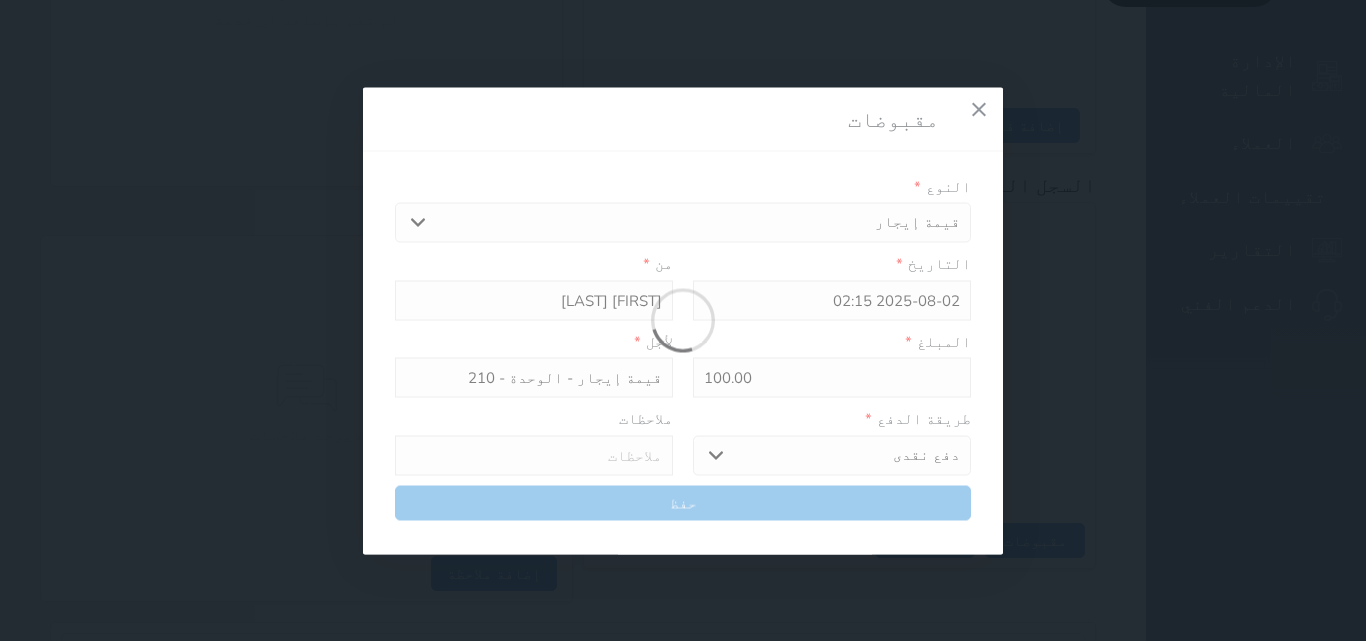 type on "0" 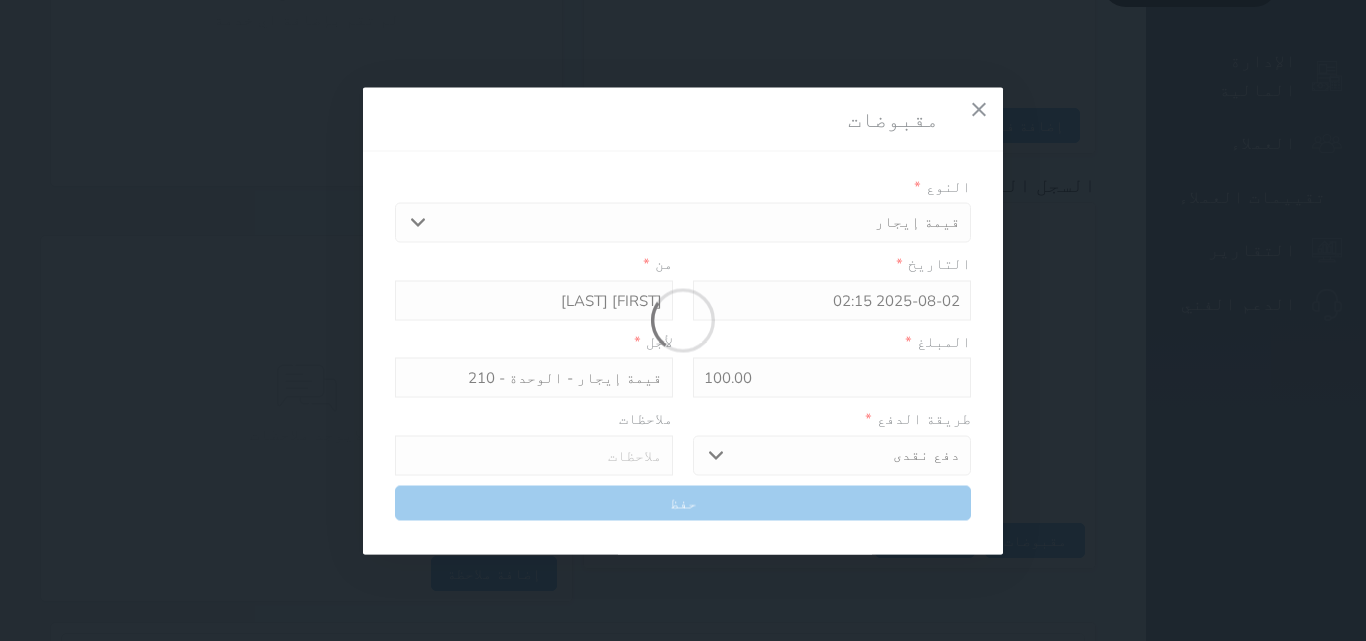 select 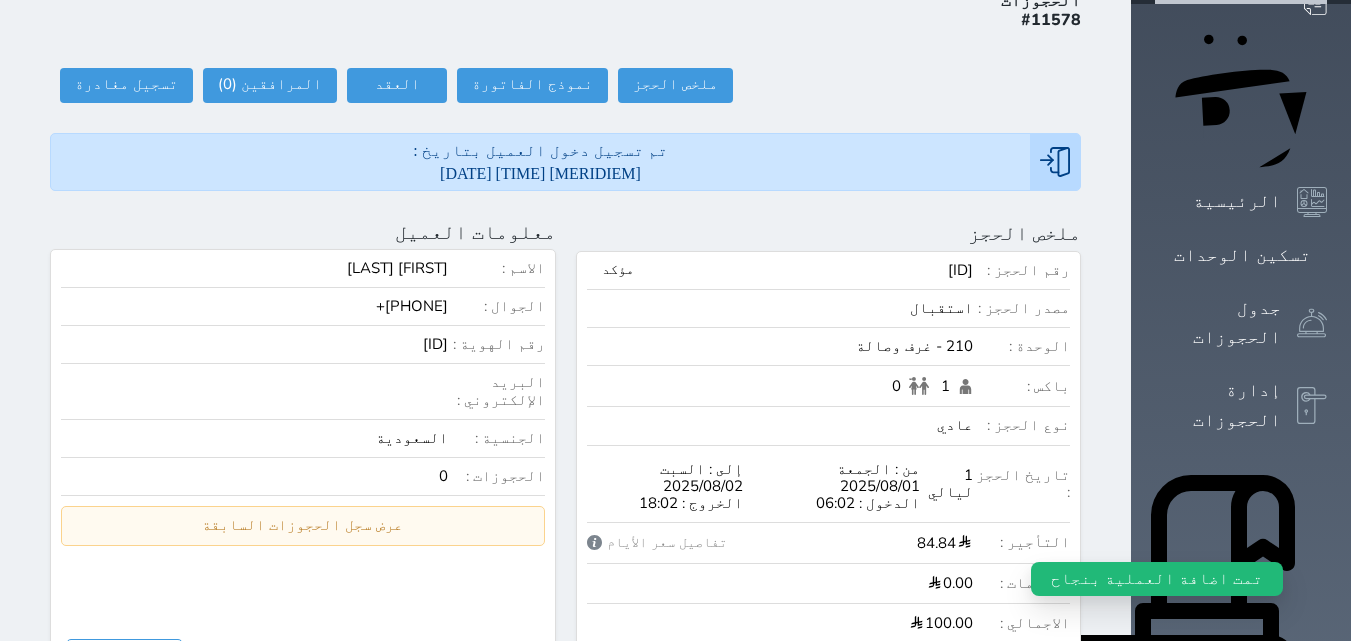 scroll, scrollTop: 0, scrollLeft: 0, axis: both 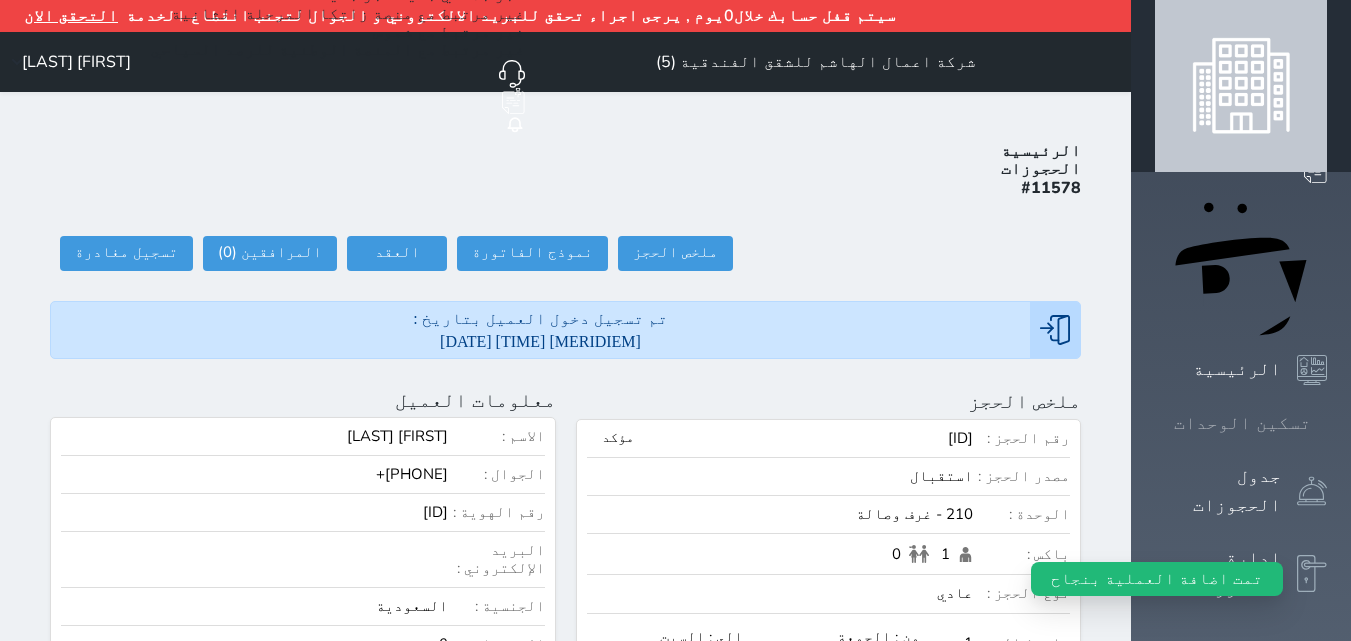 click on "تسكين الوحدات" at bounding box center [1242, 423] 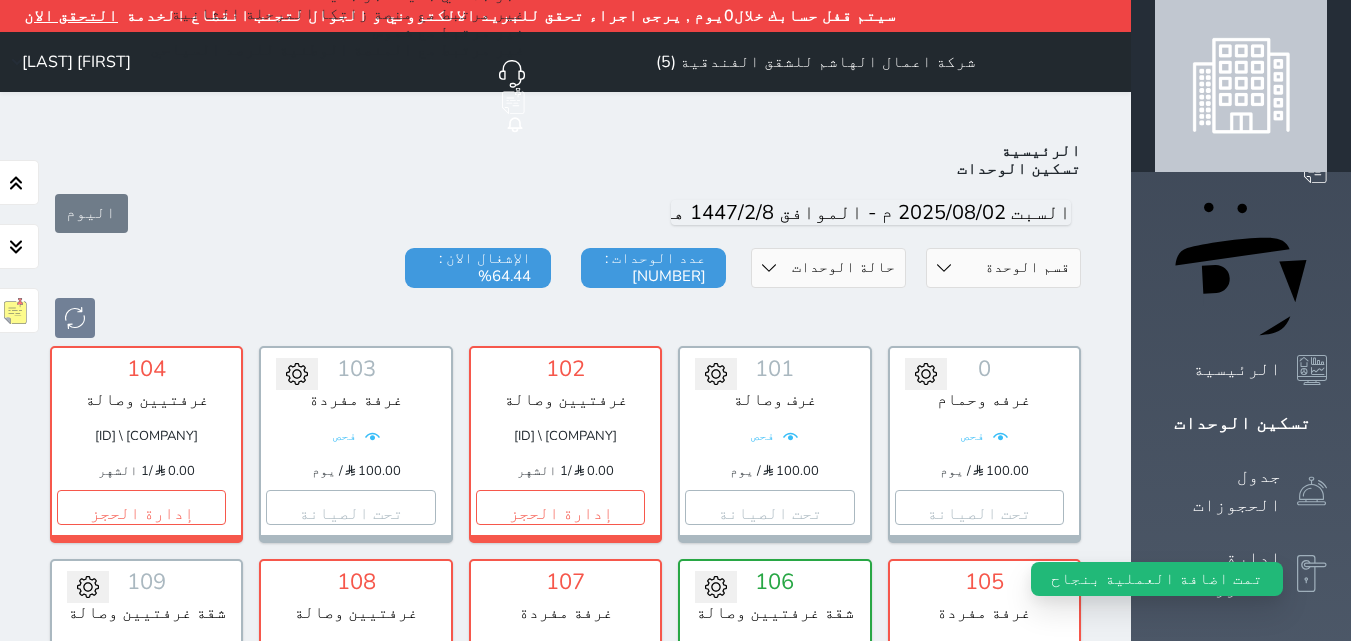 scroll, scrollTop: 110, scrollLeft: 0, axis: vertical 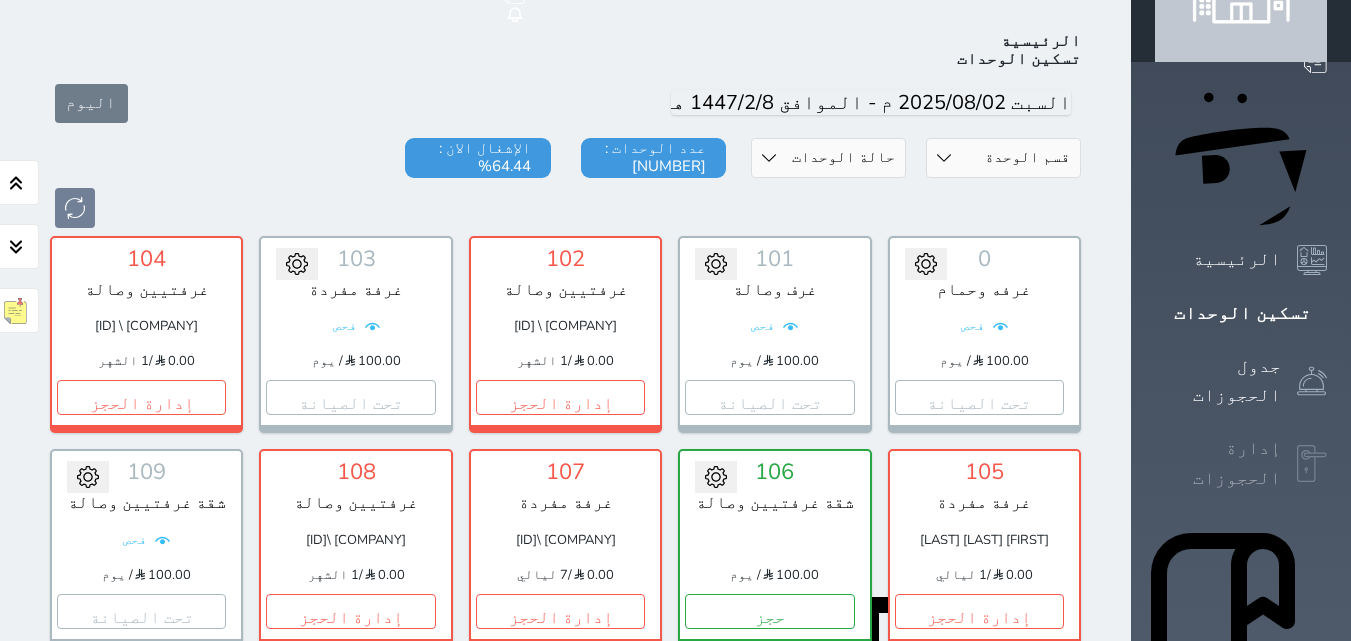 click on "إدارة الحجوزات" at bounding box center (1218, 463) 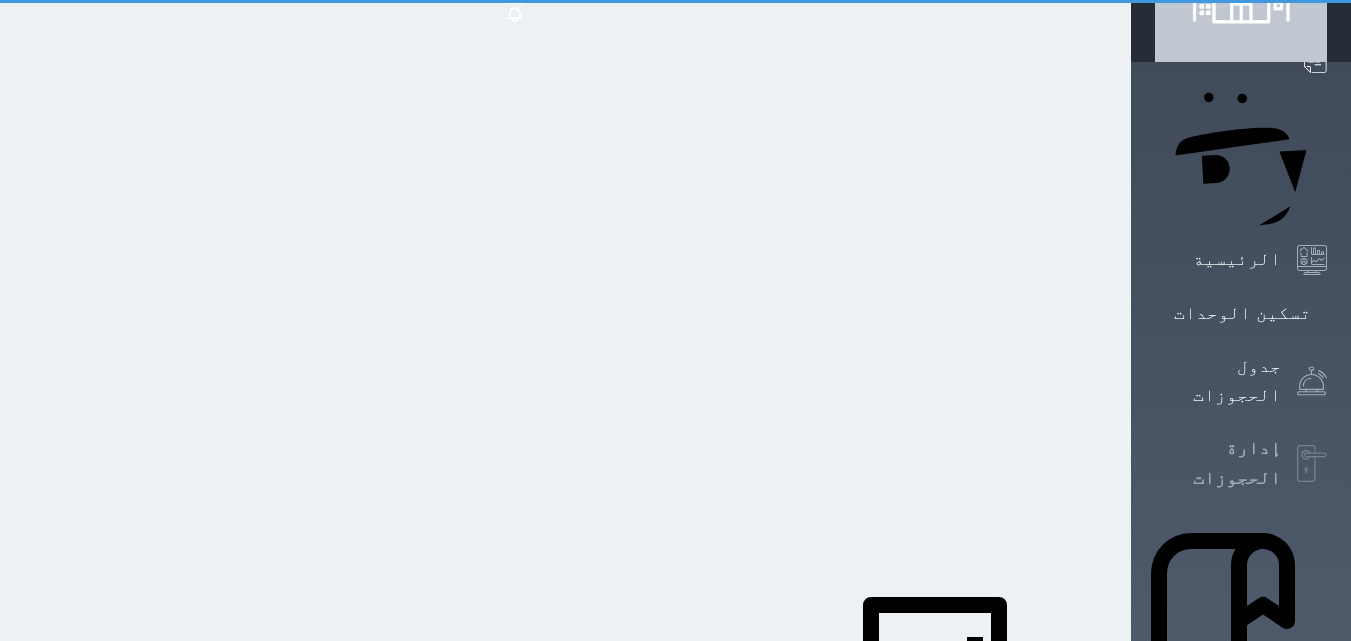 scroll, scrollTop: 14, scrollLeft: 0, axis: vertical 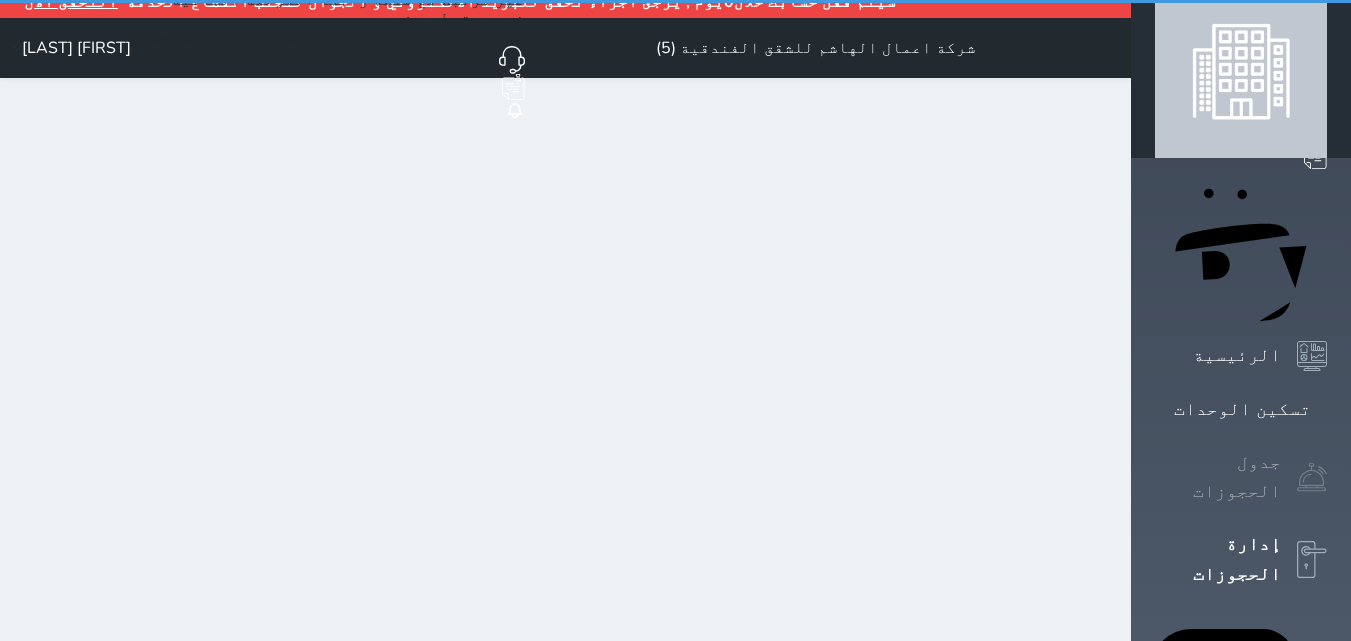 select on "open_all" 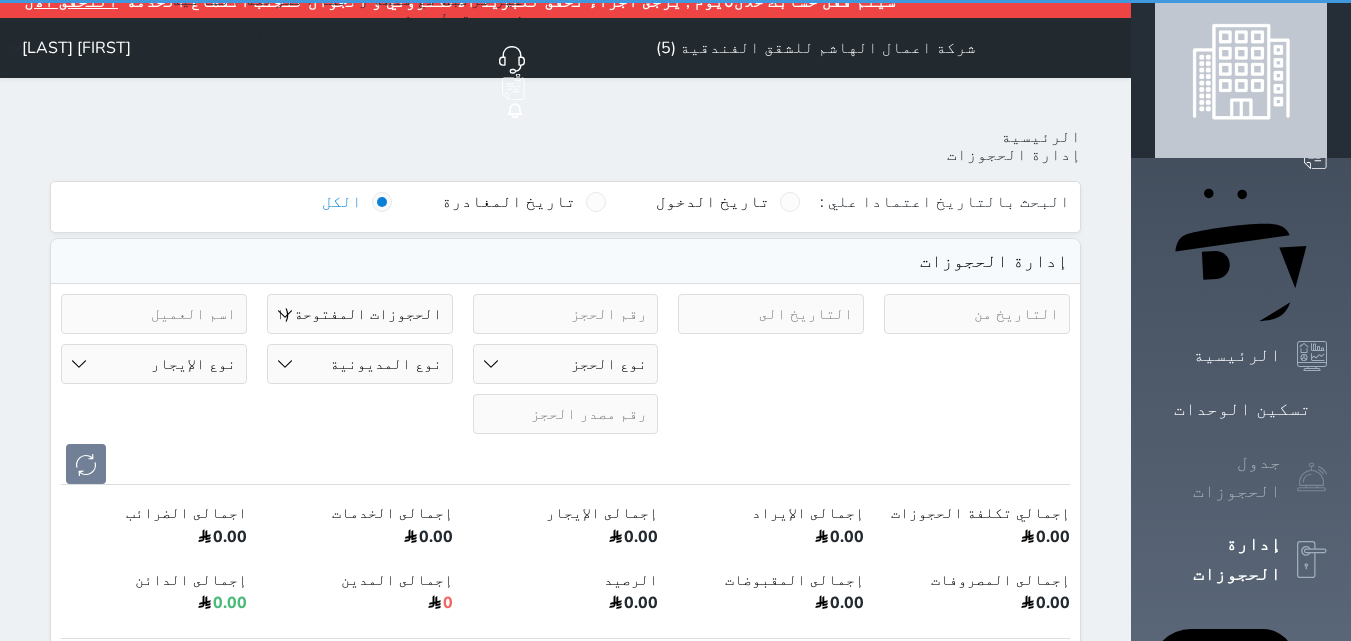 scroll, scrollTop: 0, scrollLeft: 0, axis: both 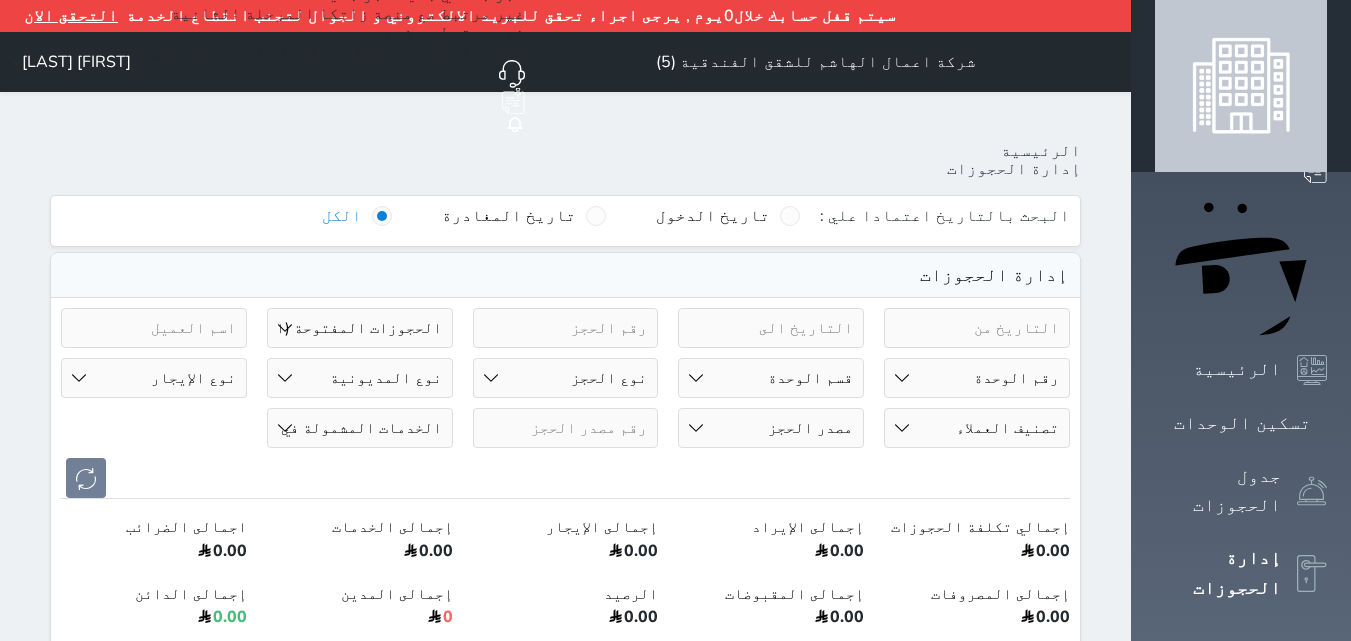 click on "رقم الوحدة
0 - [ROOM_TYPE]
101 - [ROOM_TYPE]
102 - [ROOM_TYPE]
103 - [ROOM_TYPE]
104 - [ROOM_TYPE]
105 - [ROOM_TYPE]
106 - [ROOM_TYPE]
107 - [ROOM_TYPE]
108 - [ROOM_TYPE]
109 - [ROOM_TYPE]
110 - [ROOM_TYPE]
201 - [ROOM_TYPE]
202 - [ROOM_TYPE]
203 - [ROOM_TYPE]
204 - [ROOM_TYPE]
205 - [ROOM_TYPE]
206 - [ROOM_TYPE]" at bounding box center [977, 378] 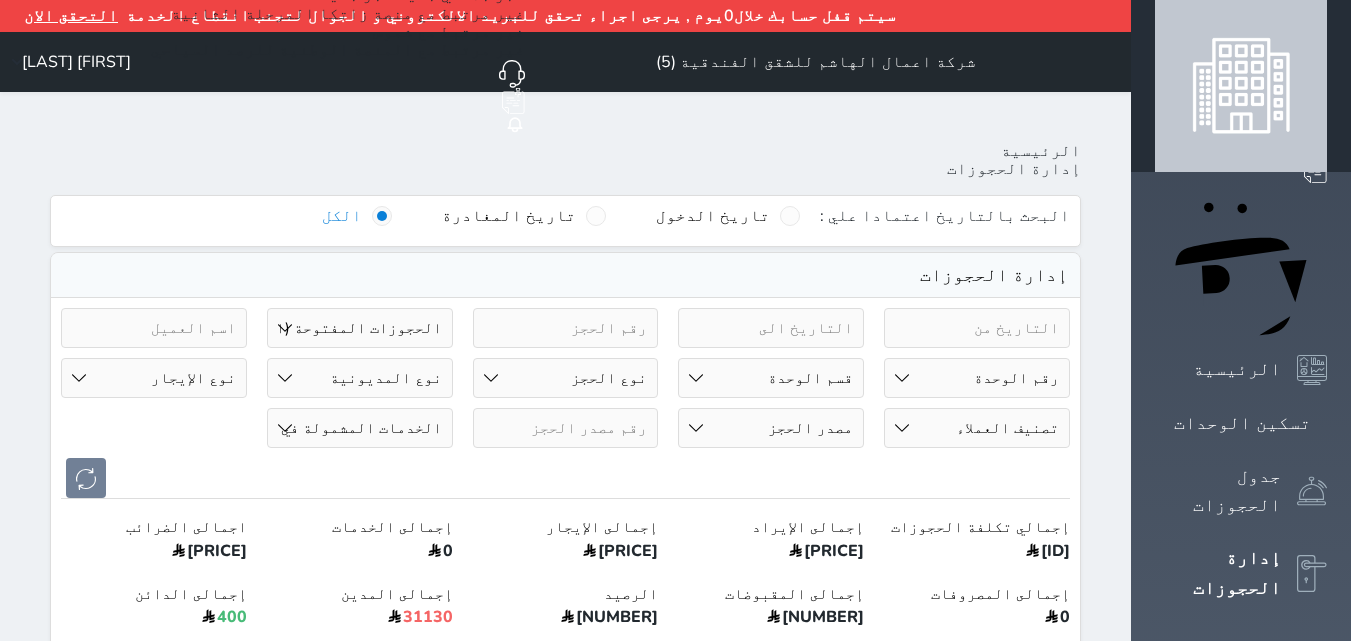 select on "[NUMBER]" 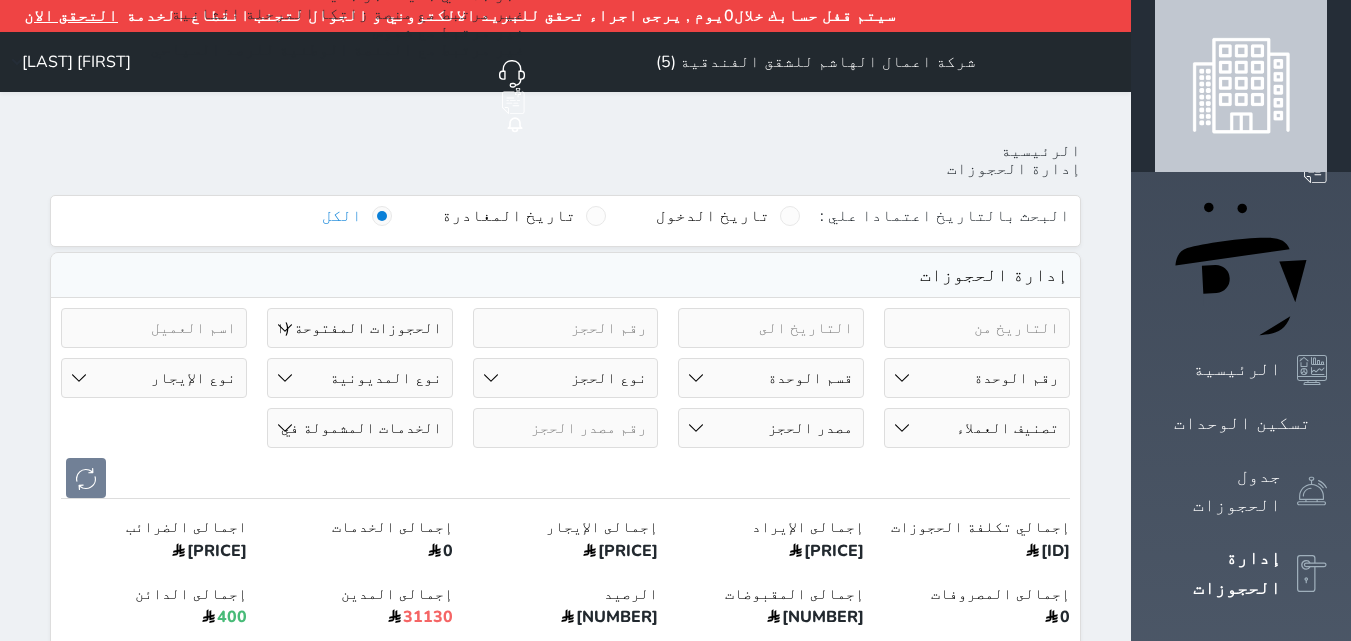 click on "رقم الوحدة
0 - [ROOM_TYPE]
101 - [ROOM_TYPE]
102 - [ROOM_TYPE]
103 - [ROOM_TYPE]
104 - [ROOM_TYPE]
105 - [ROOM_TYPE]
106 - [ROOM_TYPE]
107 - [ROOM_TYPE]
108 - [ROOM_TYPE]
109 - [ROOM_TYPE]
110 - [ROOM_TYPE]
201 - [ROOM_TYPE]
202 - [ROOM_TYPE]
203 - [ROOM_TYPE]
204 - [ROOM_TYPE]
205 - [ROOM_TYPE]
206 - [ROOM_TYPE]" at bounding box center [977, 378] 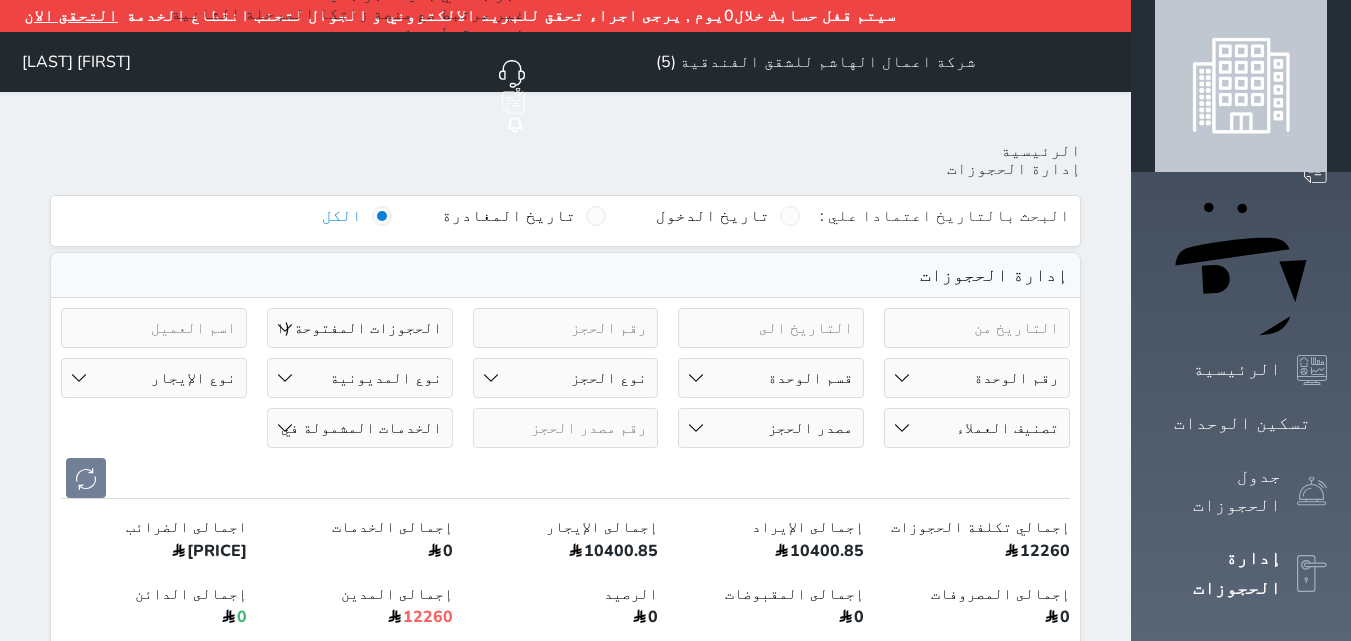 click on "حالة الحجز
الحجوزات المفتوحة (الكل)
الحجوزات المغلقة (الكل)
الحجوزات المفتوحة (مسجل دخول)
الحجوزات المغلقة (تسجيل مغادرة)
الحجوزات لم تسجل دخول
الحجوزات المؤكدة (الكل)
الحجوزات الملغية
الحجوزات المنتهية مهلة دفعها
حجوزات بانتظار الدفع" at bounding box center (360, 328) 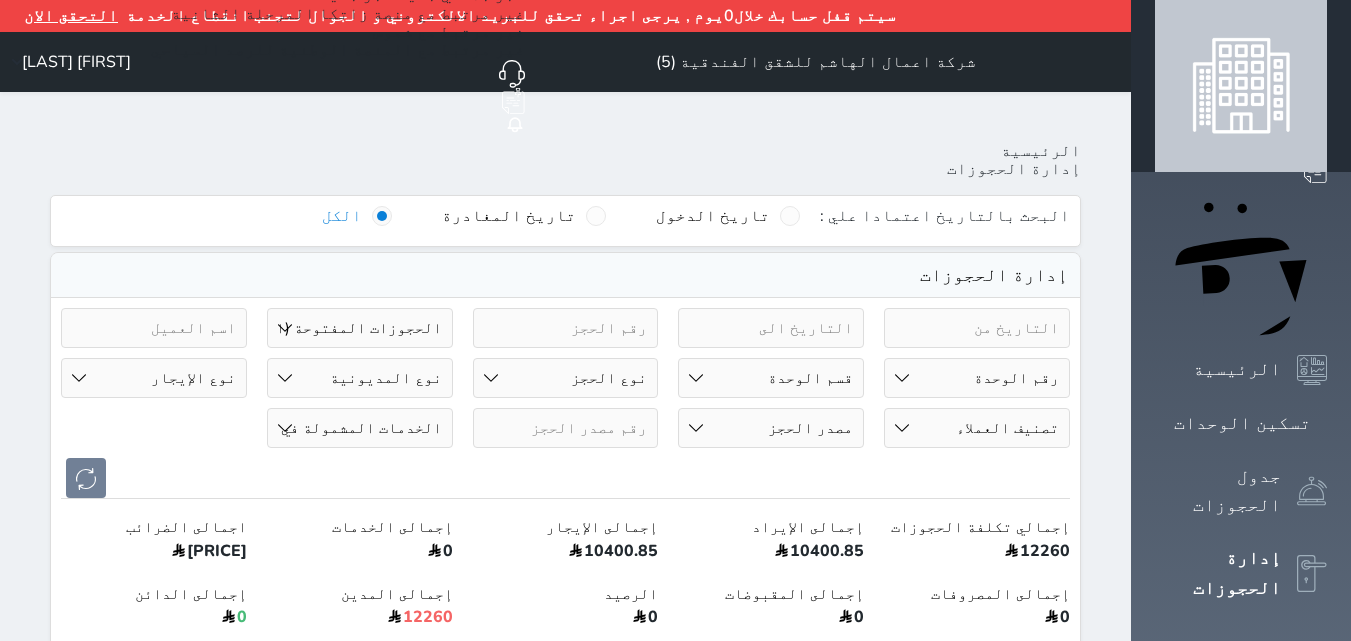 select on "checked_out" 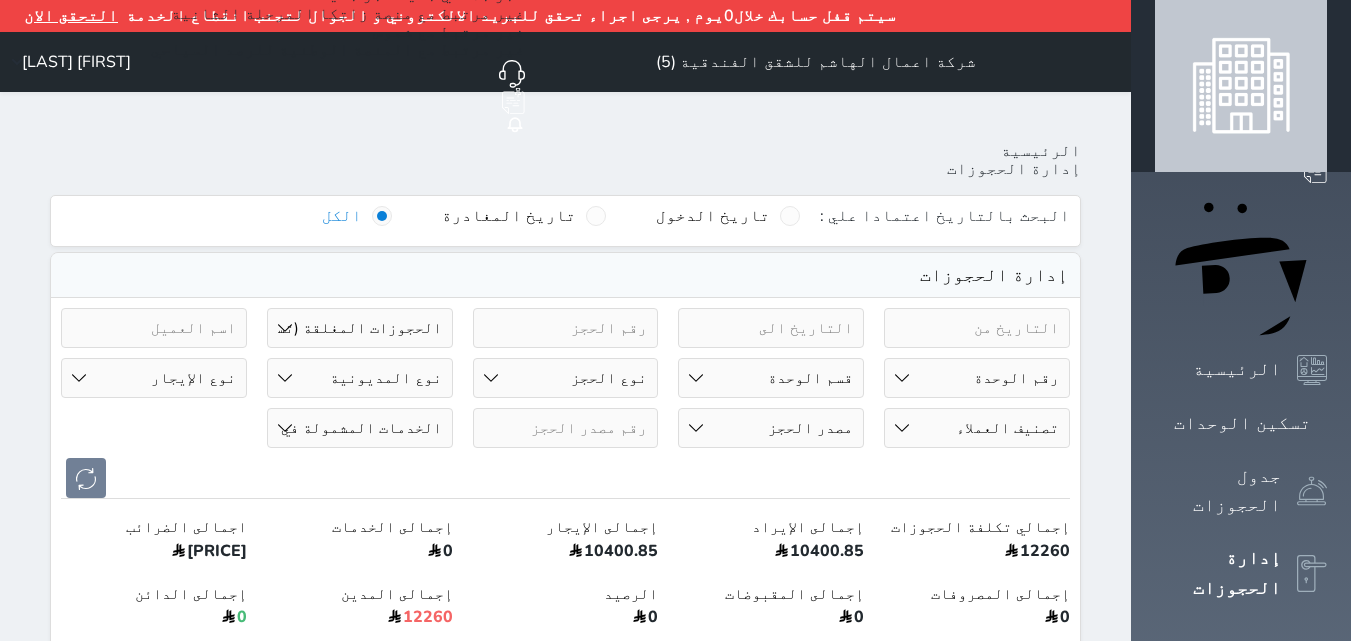 click on "حالة الحجز
الحجوزات المفتوحة (الكل)
الحجوزات المغلقة (الكل)
الحجوزات المفتوحة (مسجل دخول)
الحجوزات المغلقة (تسجيل مغادرة)
الحجوزات لم تسجل دخول
الحجوزات المؤكدة (الكل)
الحجوزات الملغية
الحجوزات المنتهية مهلة دفعها
حجوزات بانتظار الدفع" at bounding box center (360, 328) 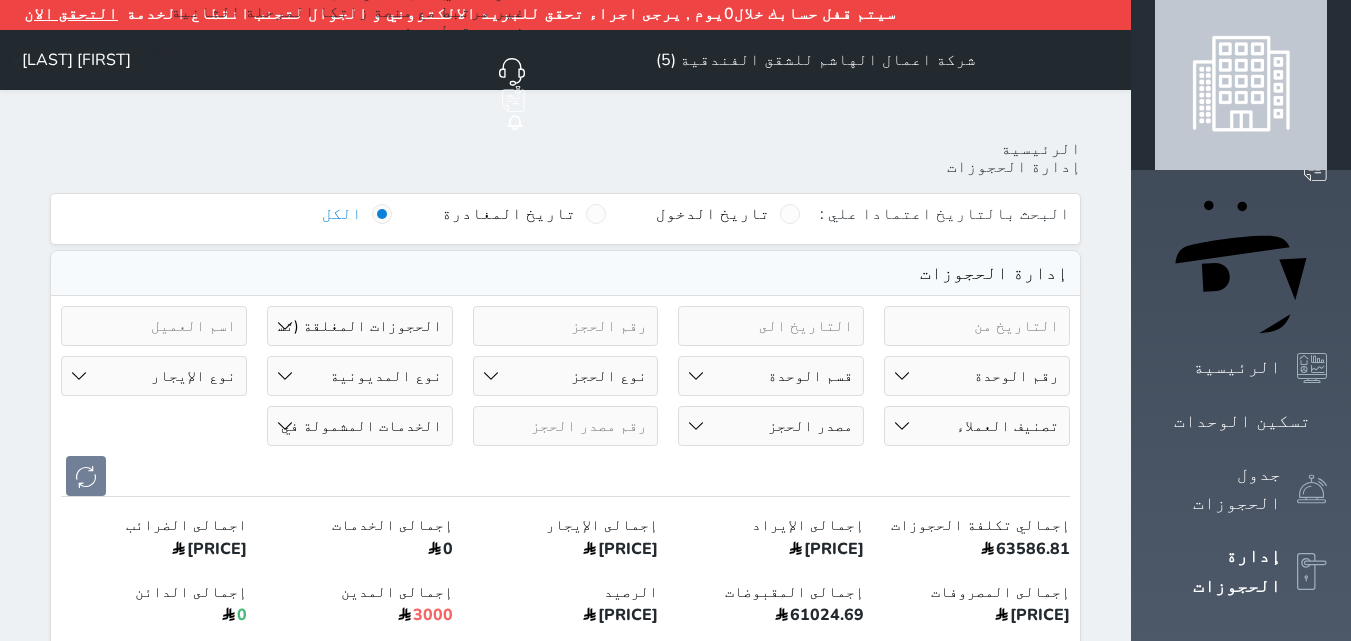 scroll, scrollTop: 0, scrollLeft: 0, axis: both 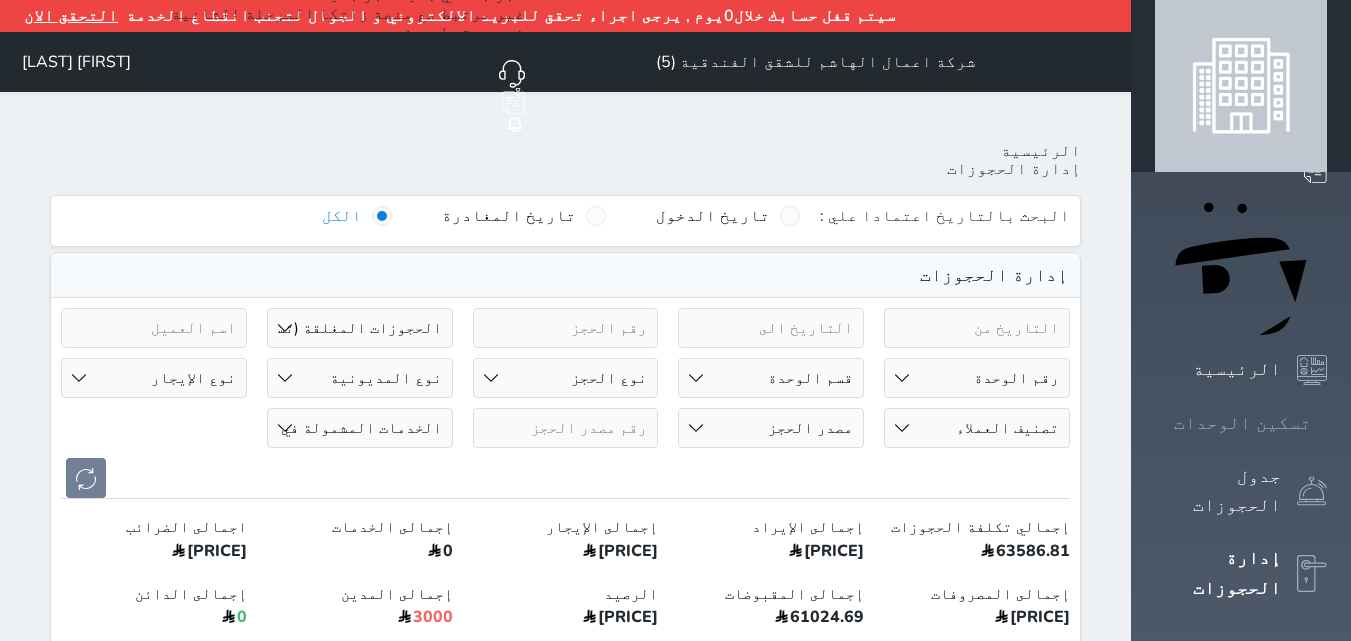 click on "تسكين الوحدات" at bounding box center [1242, 423] 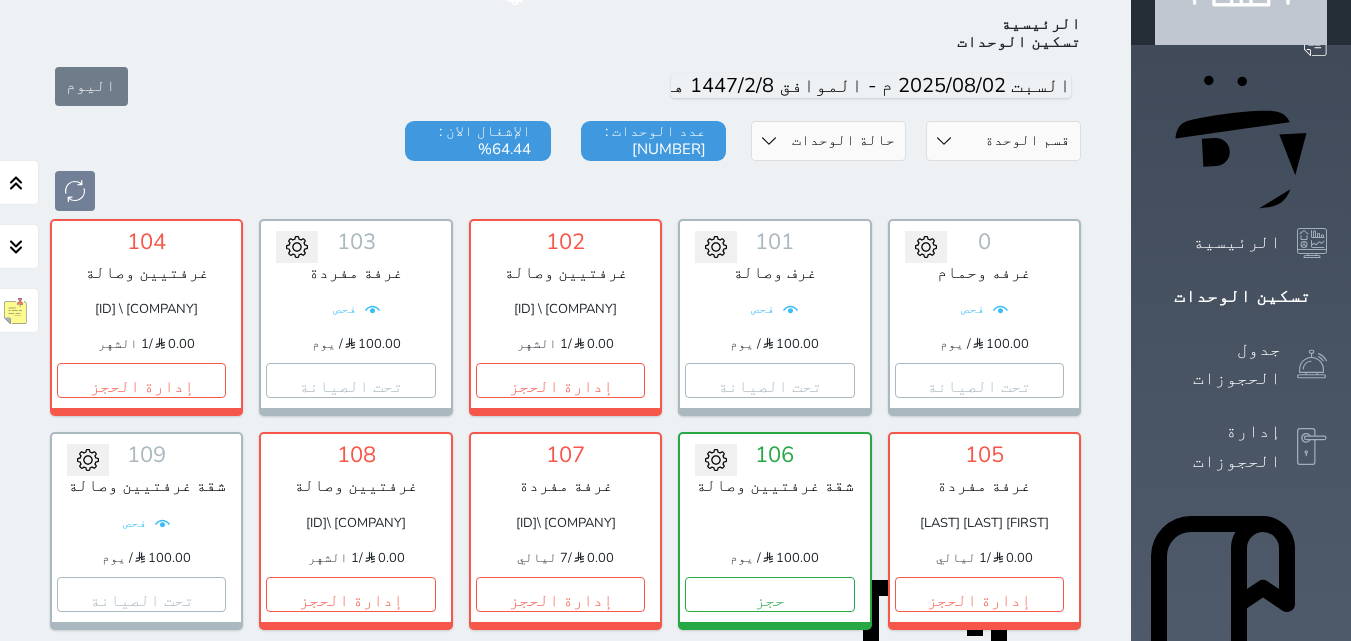 scroll, scrollTop: 110, scrollLeft: 0, axis: vertical 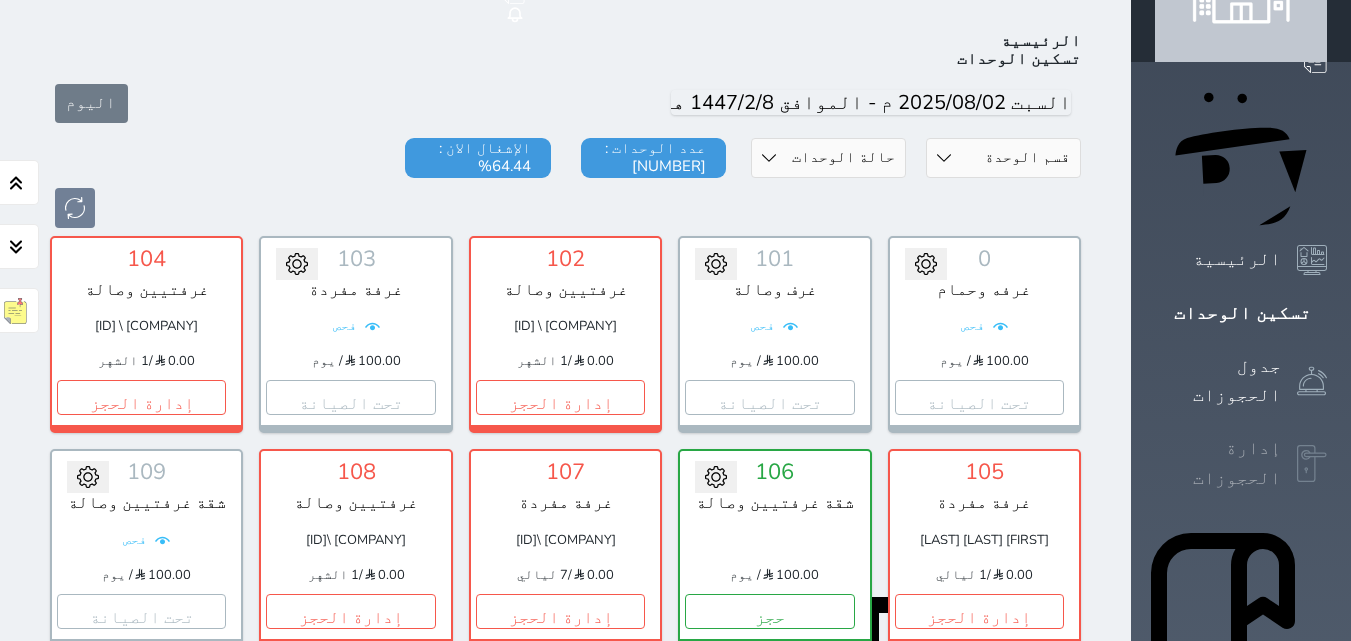 click on "إدارة الحجوزات" at bounding box center [1218, 463] 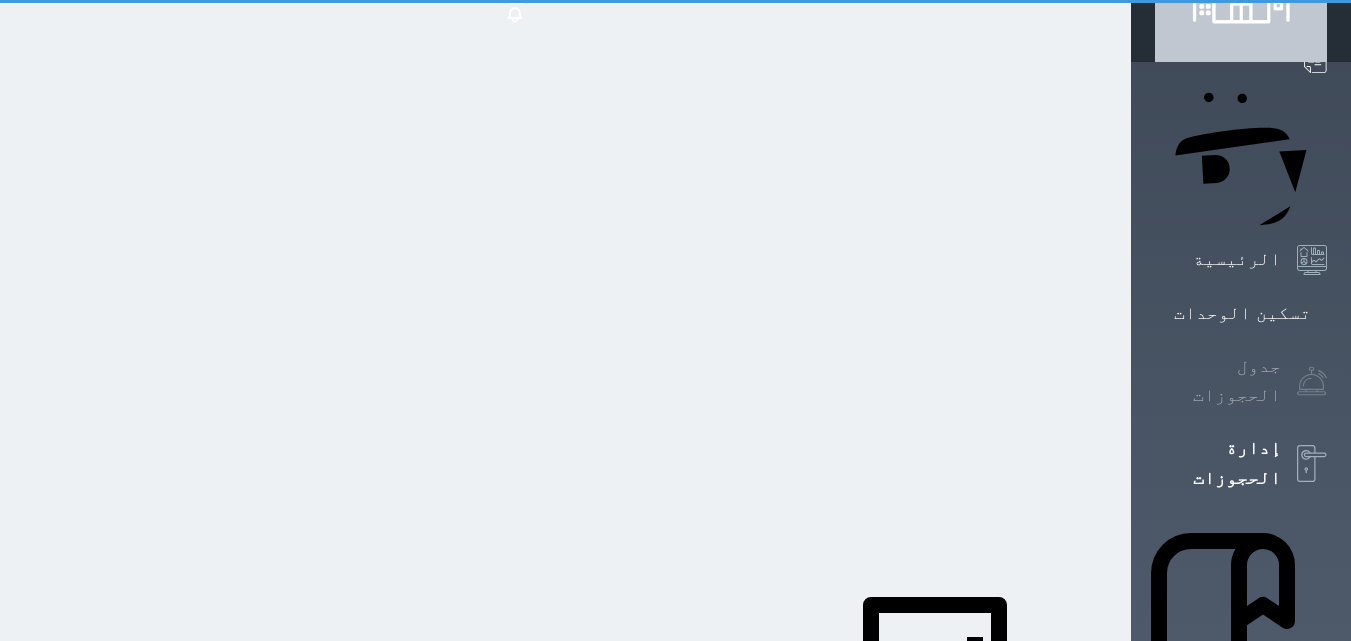 scroll, scrollTop: 10, scrollLeft: 0, axis: vertical 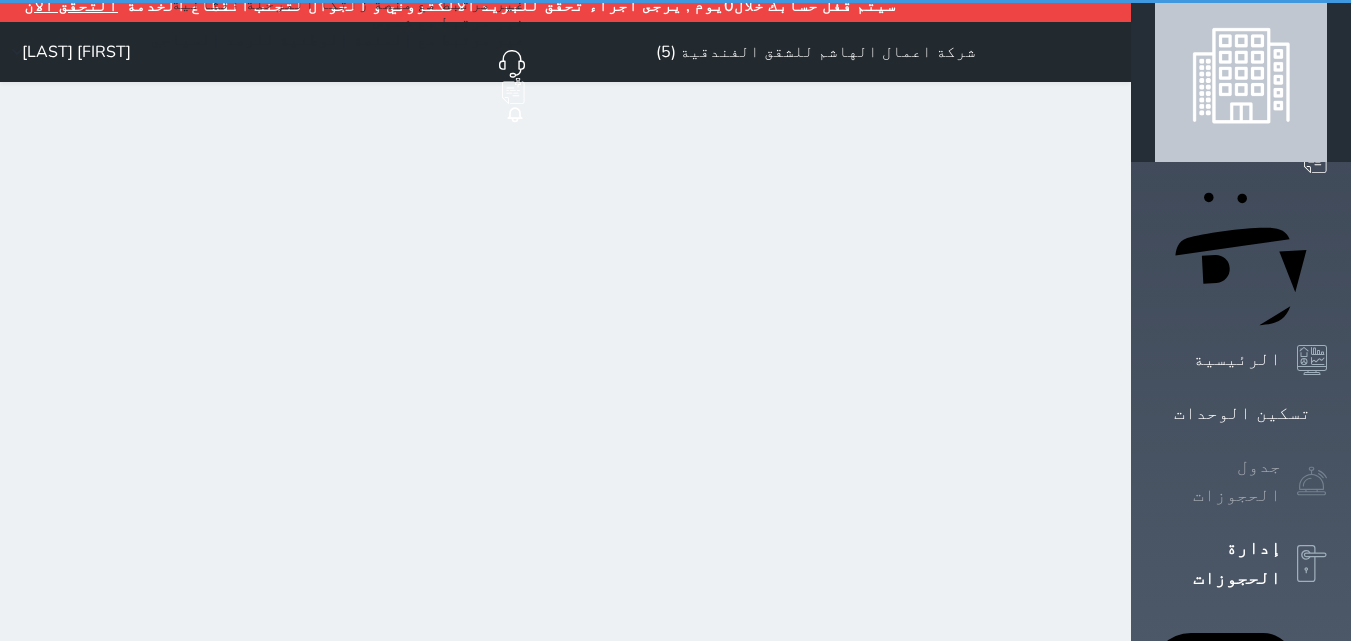 select on "open_all" 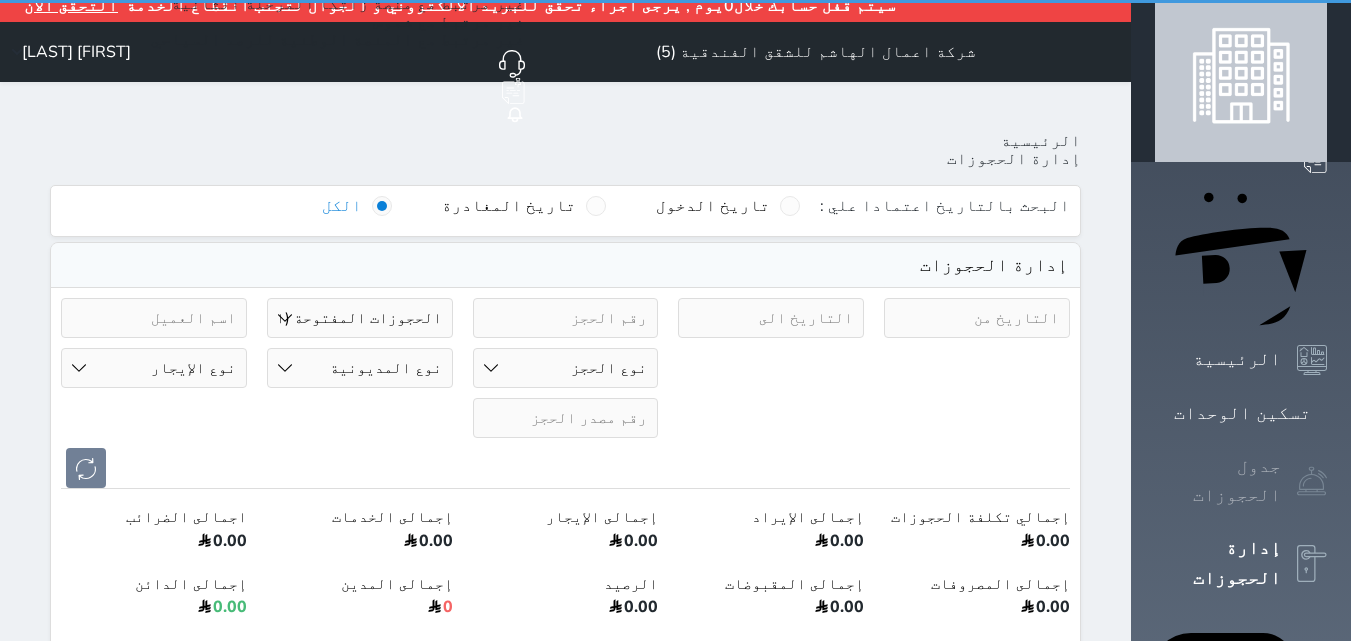 scroll, scrollTop: 0, scrollLeft: 0, axis: both 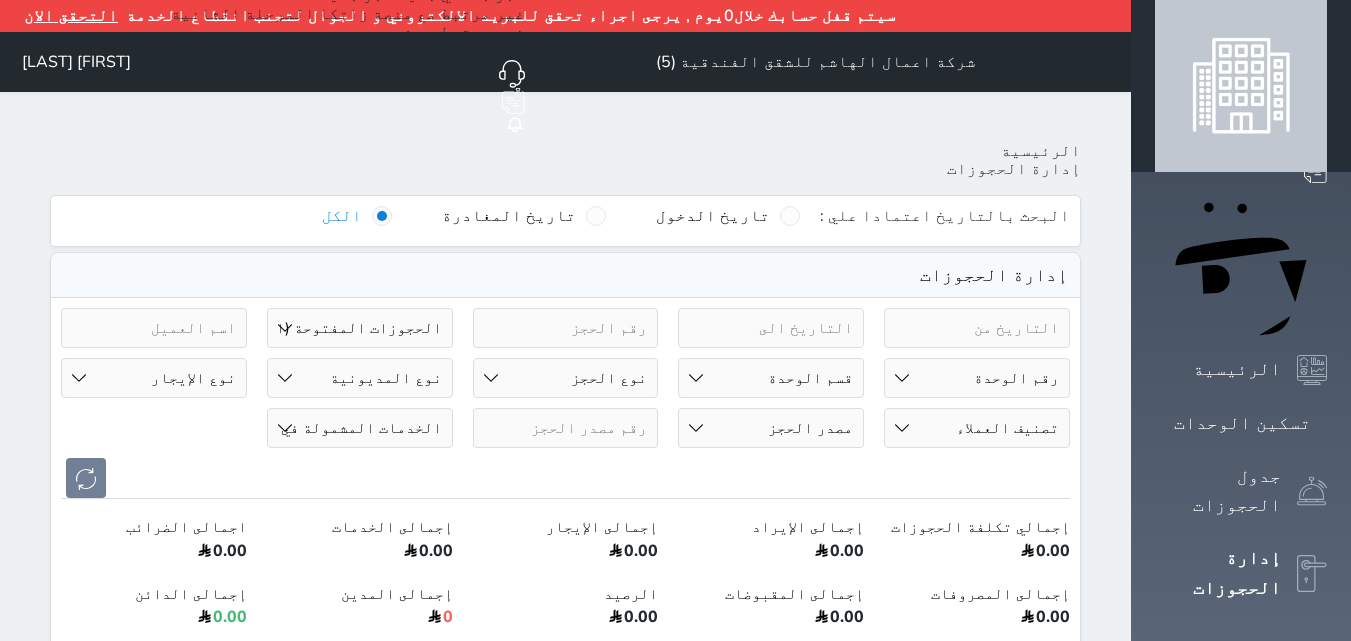 click on "رقم الوحدة
0 - [ROOM_TYPE]
101 - [ROOM_TYPE]
102 - [ROOM_TYPE]
103 - [ROOM_TYPE]
104 - [ROOM_TYPE]
105 - [ROOM_TYPE]
106 - [ROOM_TYPE]
107 - [ROOM_TYPE]
108 - [ROOM_TYPE]
109 - [ROOM_TYPE]
110 - [ROOM_TYPE]
201 - [ROOM_TYPE]
202 - [ROOM_TYPE]
203 - [ROOM_TYPE]
204 - [ROOM_TYPE]
205 - [ROOM_TYPE]
206 - [ROOM_TYPE]" at bounding box center [977, 378] 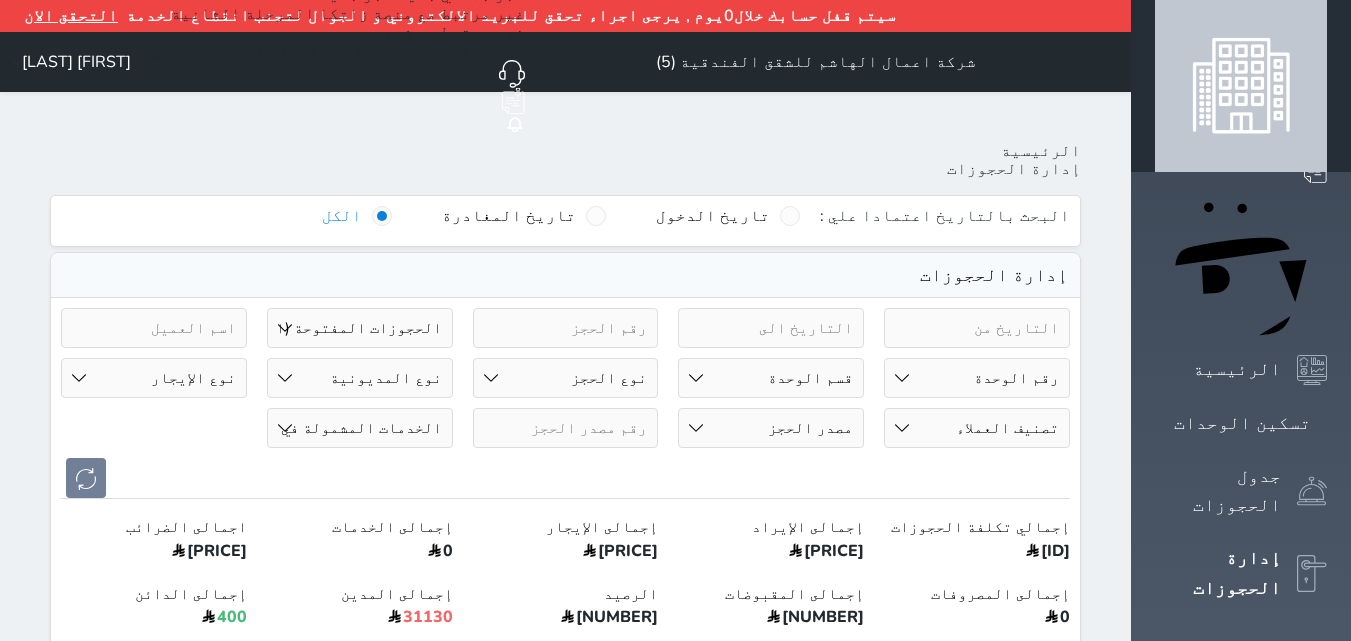 select on "25695" 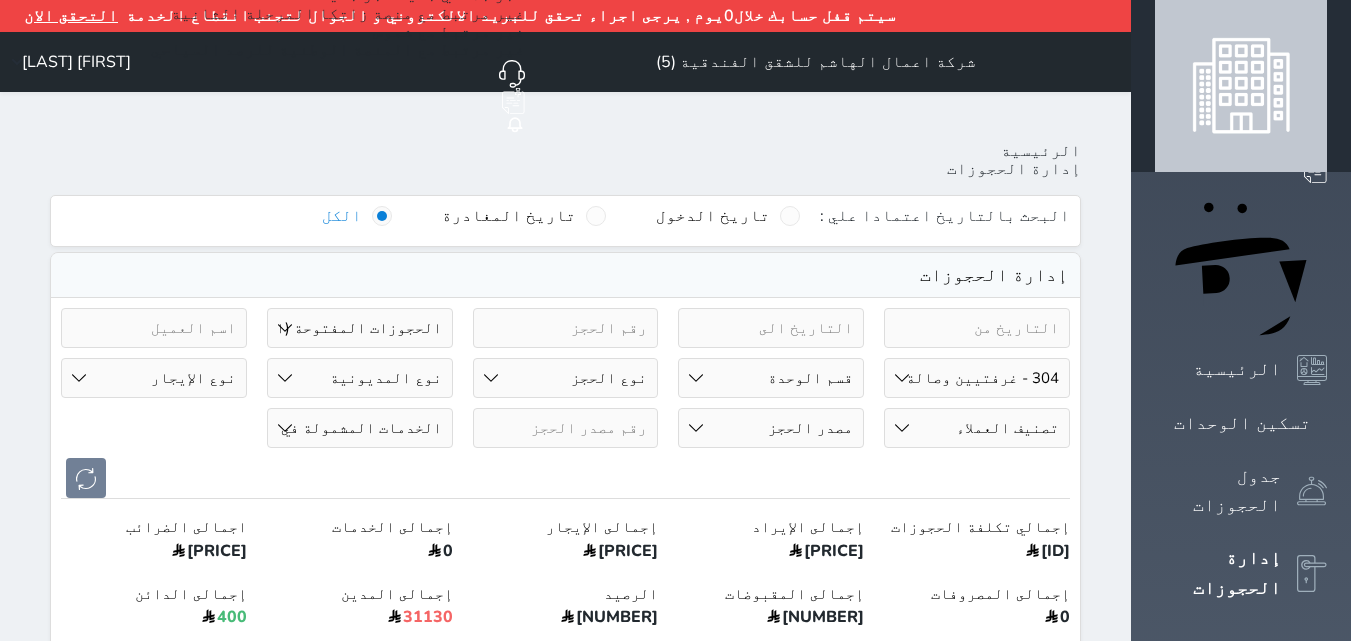 click on "رقم الوحدة
0 - [ROOM_TYPE]
101 - [ROOM_TYPE]
102 - [ROOM_TYPE]
103 - [ROOM_TYPE]
104 - [ROOM_TYPE]
105 - [ROOM_TYPE]
106 - [ROOM_TYPE]
107 - [ROOM_TYPE]
108 - [ROOM_TYPE]
109 - [ROOM_TYPE]
110 - [ROOM_TYPE]
201 - [ROOM_TYPE]
202 - [ROOM_TYPE]
203 - [ROOM_TYPE]
204 - [ROOM_TYPE]
205 - [ROOM_TYPE]
206 - [ROOM_TYPE]" at bounding box center (977, 378) 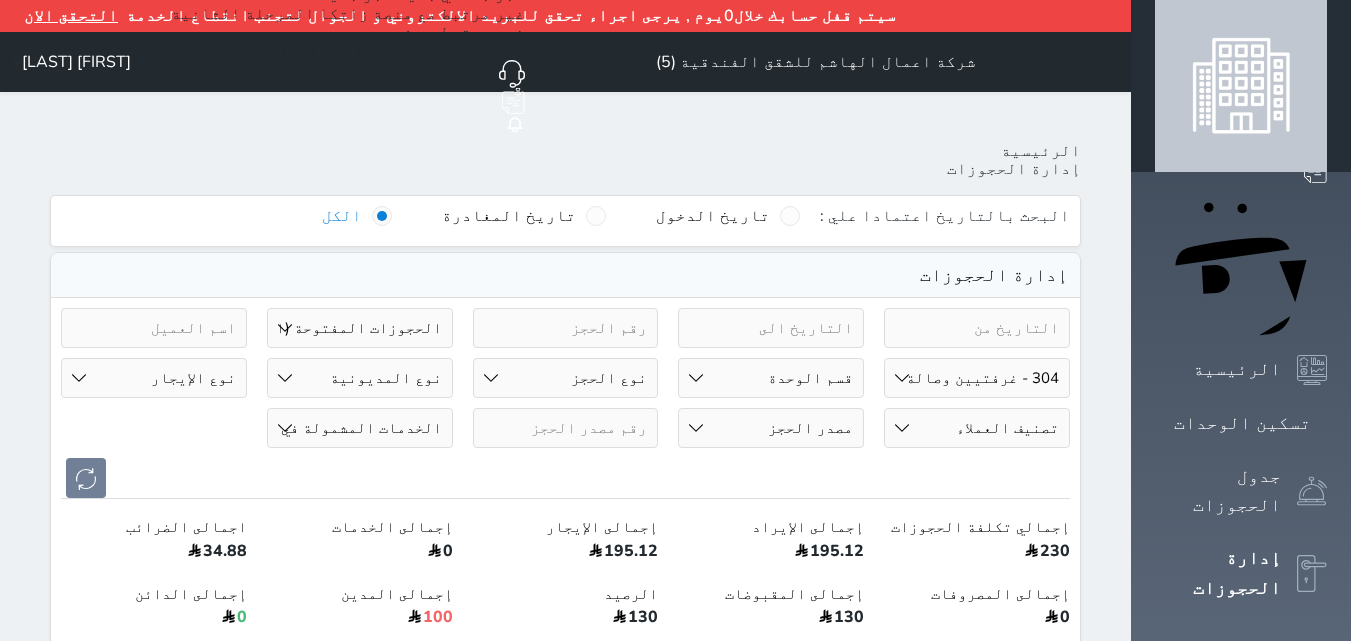 click on "حالة الحجز
الحجوزات المفتوحة (الكل)
الحجوزات المغلقة (الكل)
الحجوزات المفتوحة (مسجل دخول)
الحجوزات المغلقة (تسجيل مغادرة)
الحجوزات لم تسجل دخول
الحجوزات المؤكدة (الكل)
الحجوزات الملغية
الحجوزات المنتهية مهلة دفعها
حجوزات بانتظار الدفع" at bounding box center [360, 328] 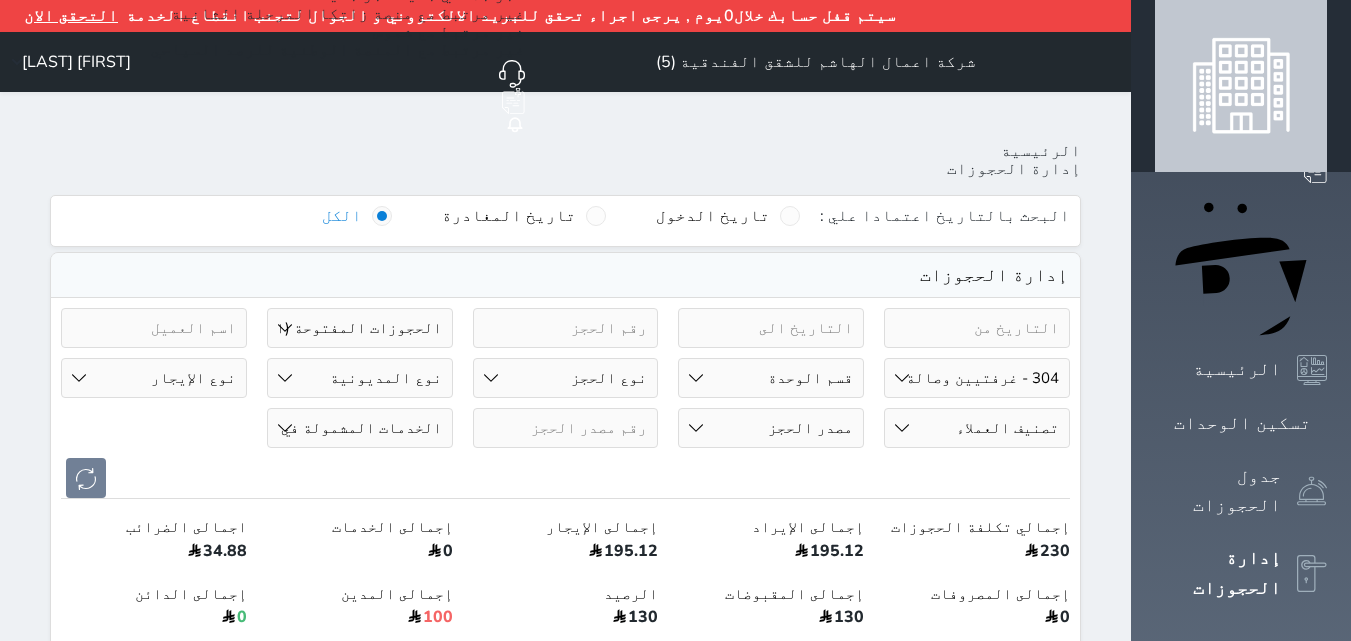 select on "checked_out" 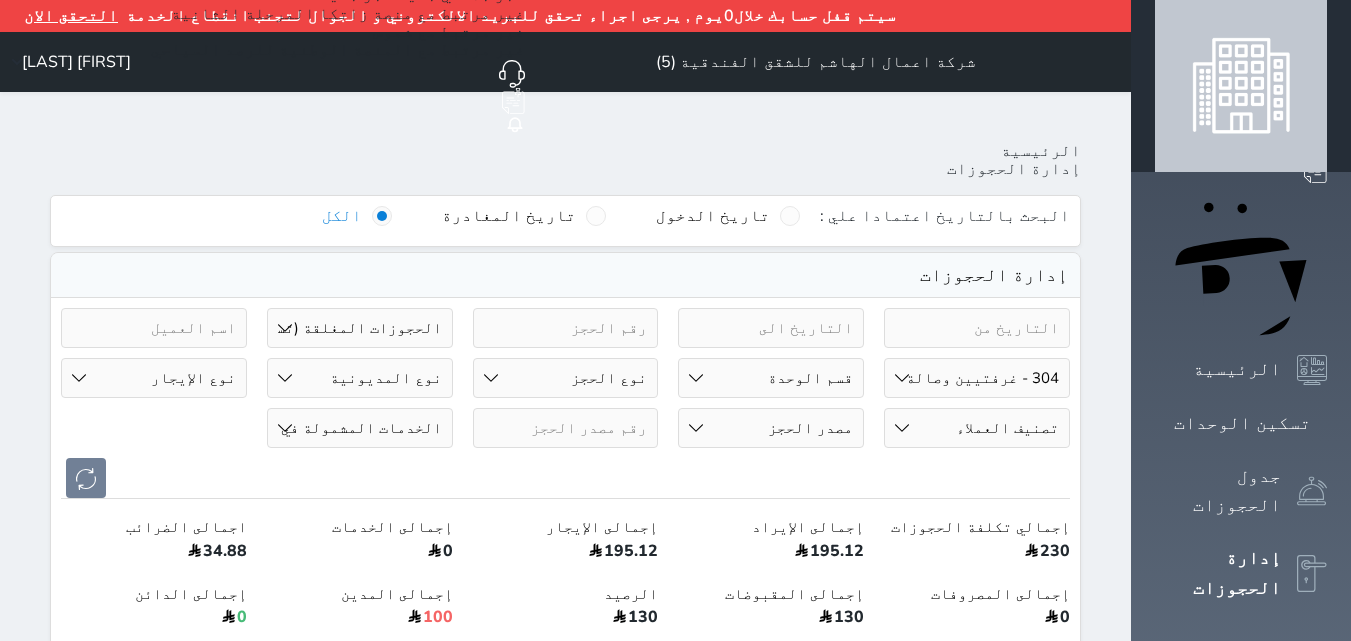 click on "حالة الحجز
الحجوزات المفتوحة (الكل)
الحجوزات المغلقة (الكل)
الحجوزات المفتوحة (مسجل دخول)
الحجوزات المغلقة (تسجيل مغادرة)
الحجوزات لم تسجل دخول
الحجوزات المؤكدة (الكل)
الحجوزات الملغية
الحجوزات المنتهية مهلة دفعها
حجوزات بانتظار الدفع" at bounding box center [360, 328] 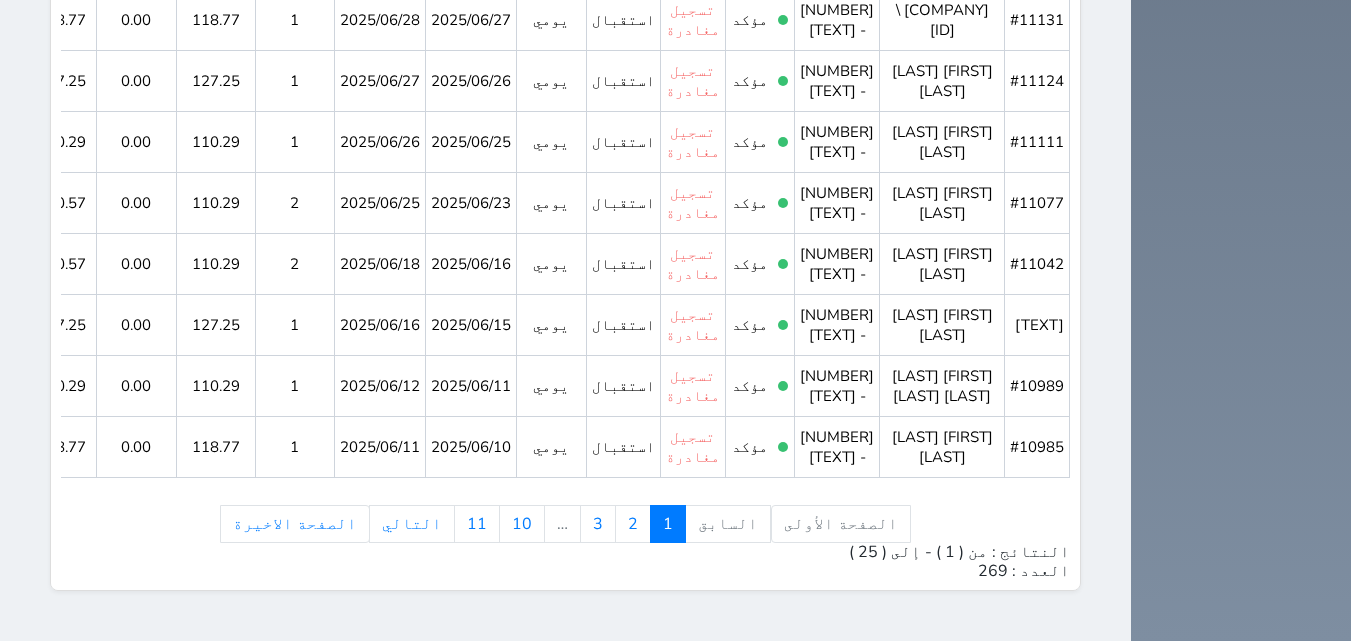 scroll, scrollTop: 2296, scrollLeft: 0, axis: vertical 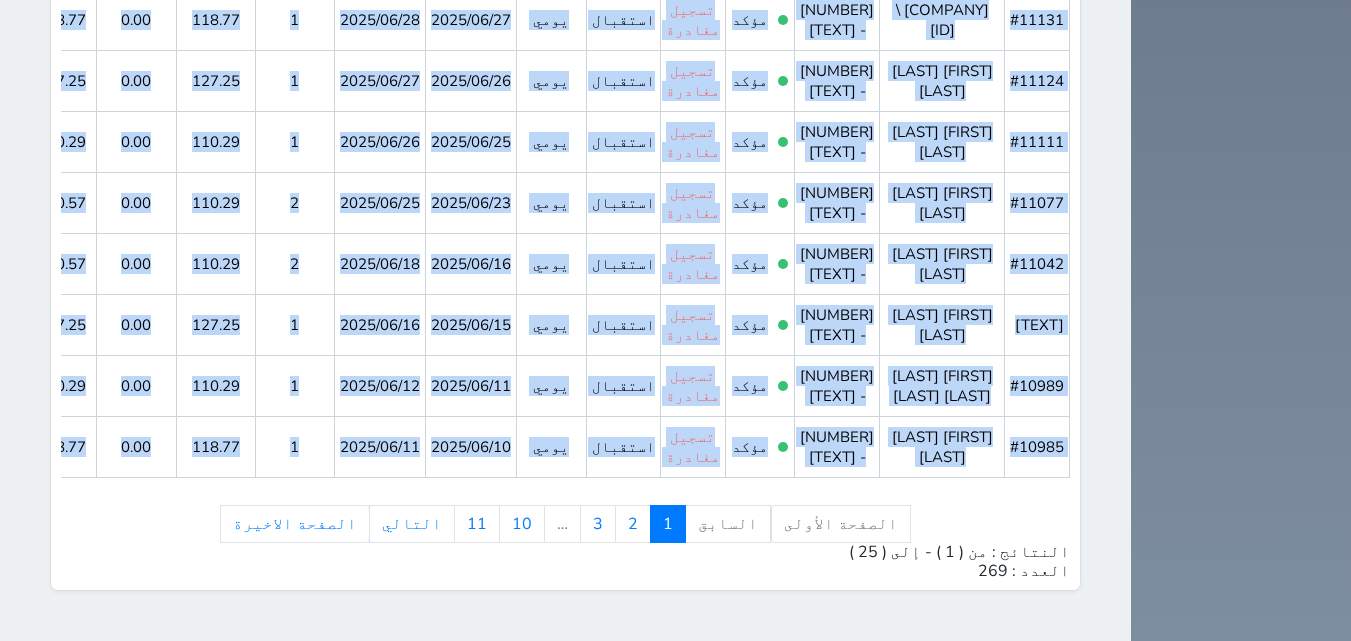 drag, startPoint x: 994, startPoint y: 527, endPoint x: 944, endPoint y: 518, distance: 50.803543 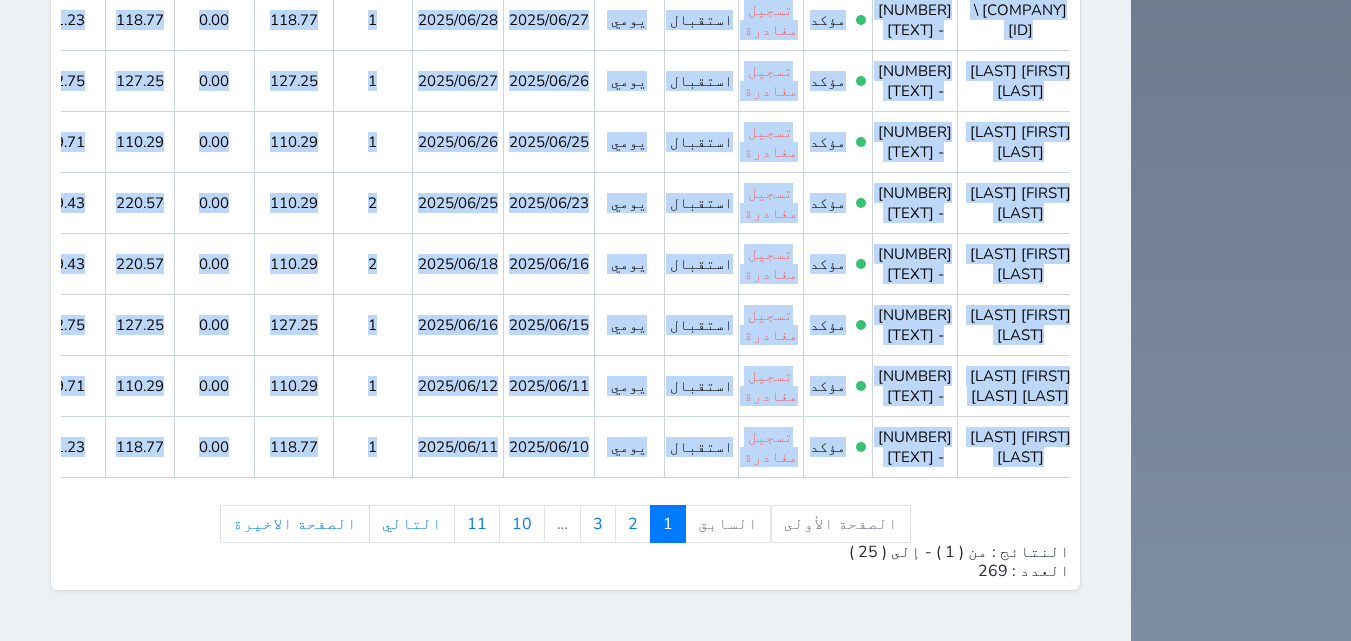 scroll, scrollTop: 0, scrollLeft: -99, axis: horizontal 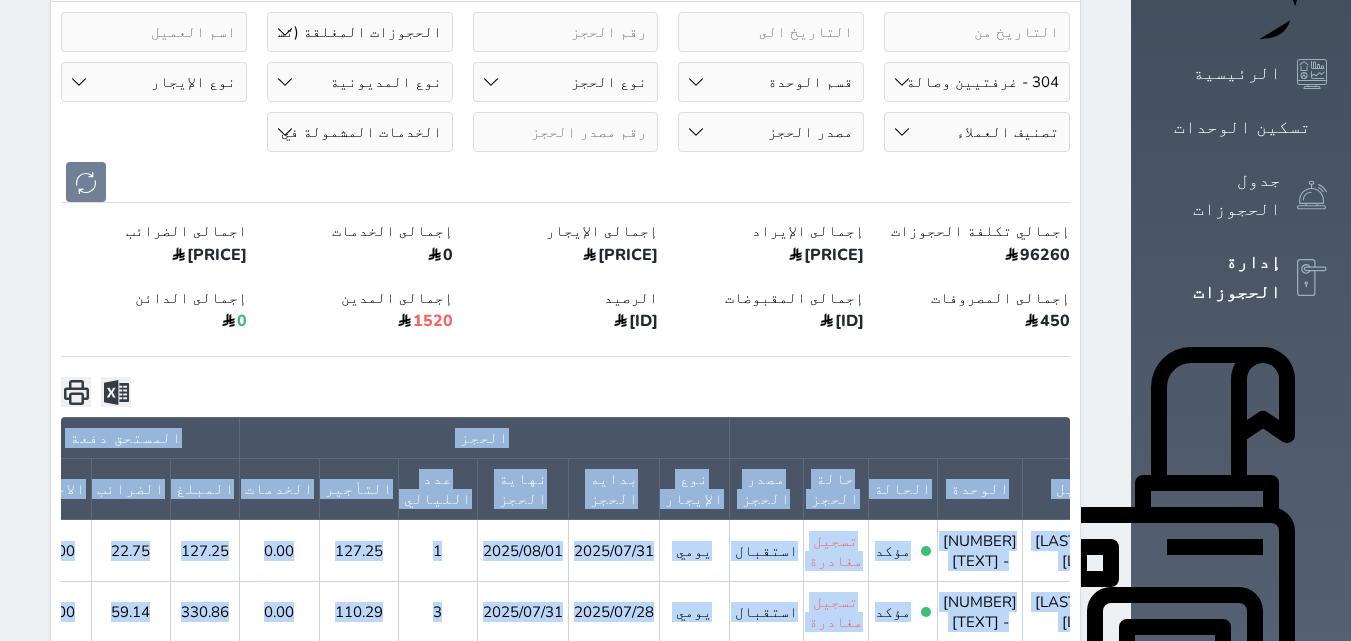click 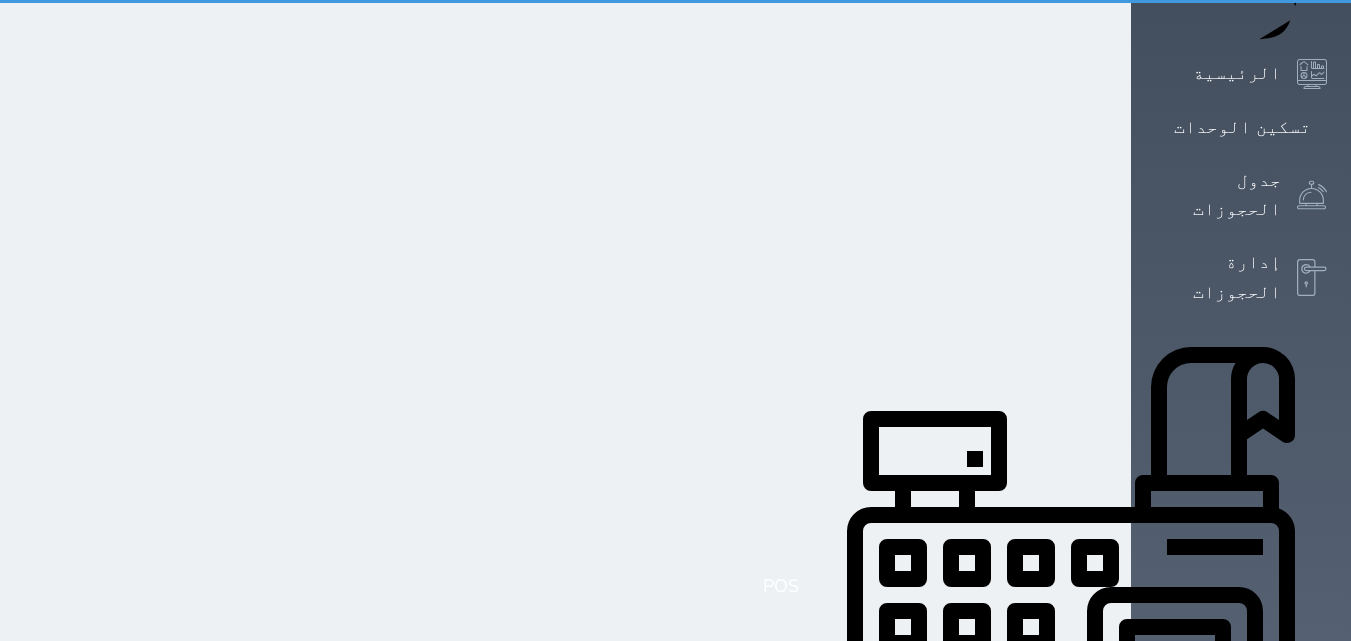 scroll, scrollTop: 0, scrollLeft: 0, axis: both 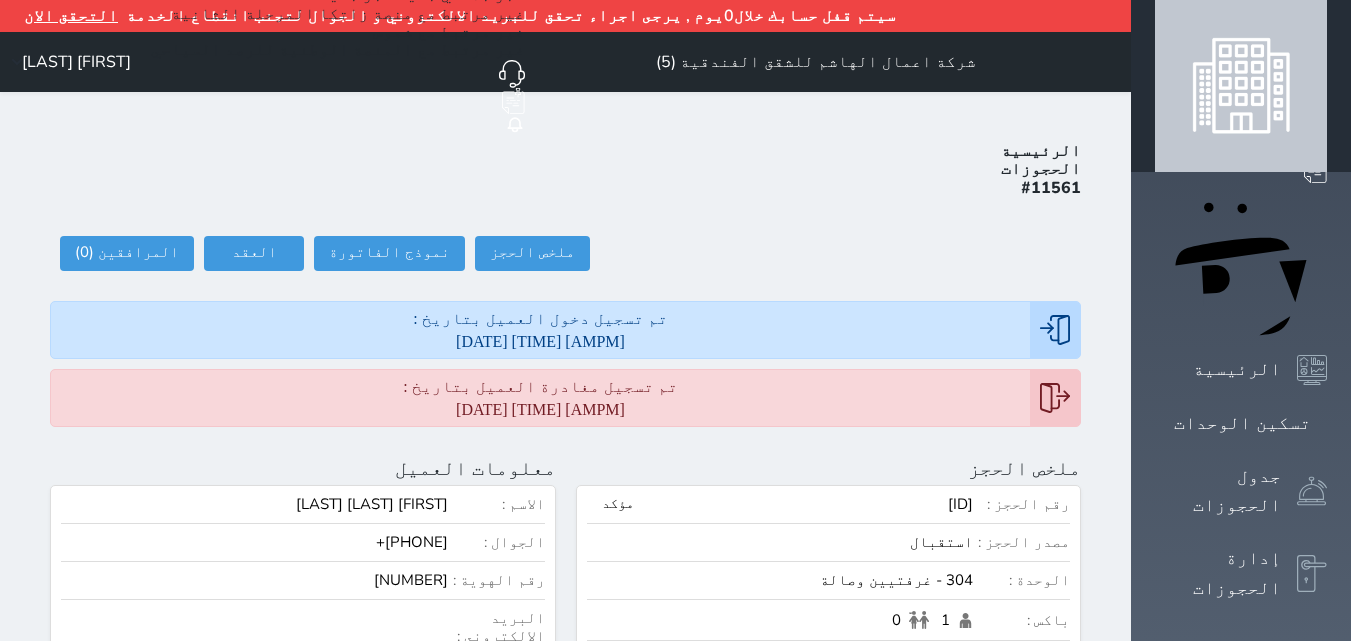 click on "[NUMBER]" at bounding box center (254, 580) 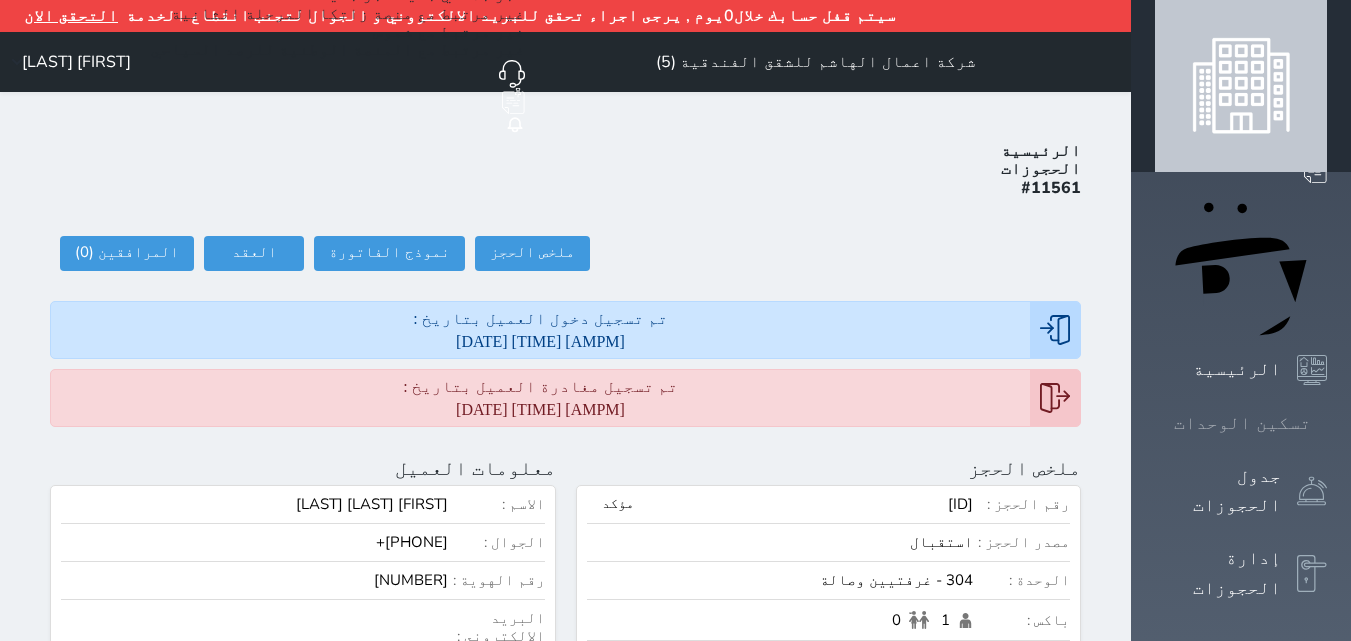 click on "تسكين الوحدات" at bounding box center (1242, 423) 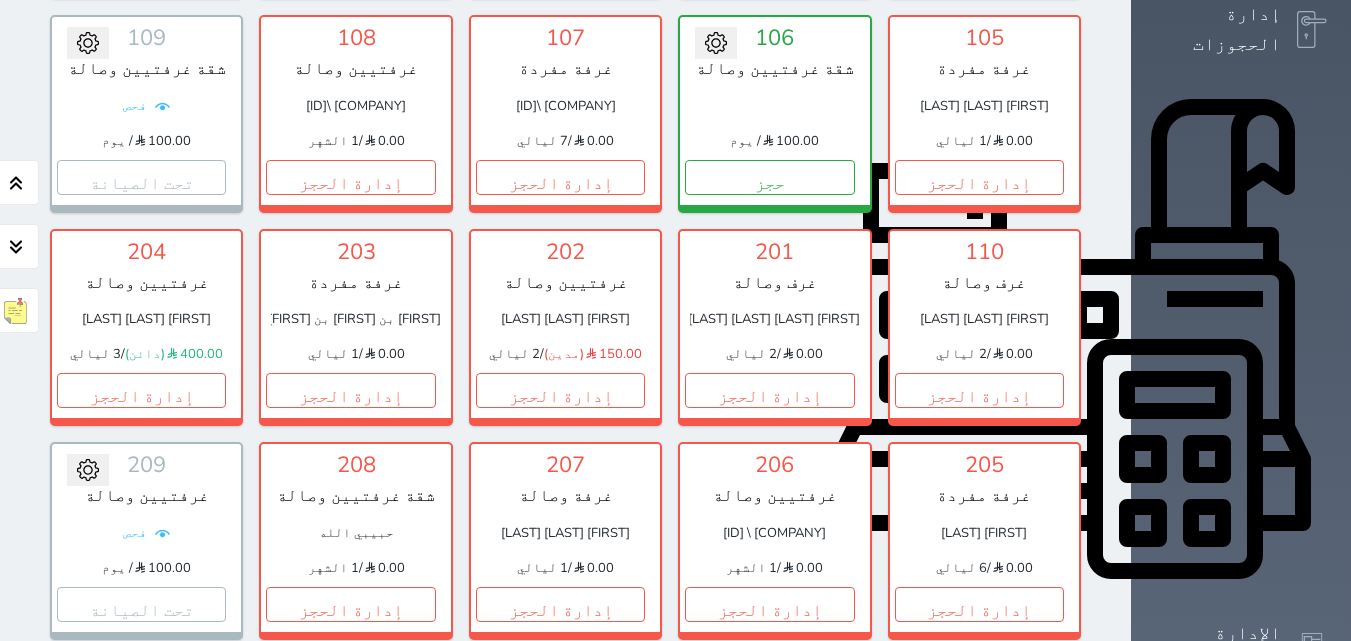 scroll, scrollTop: 610, scrollLeft: 0, axis: vertical 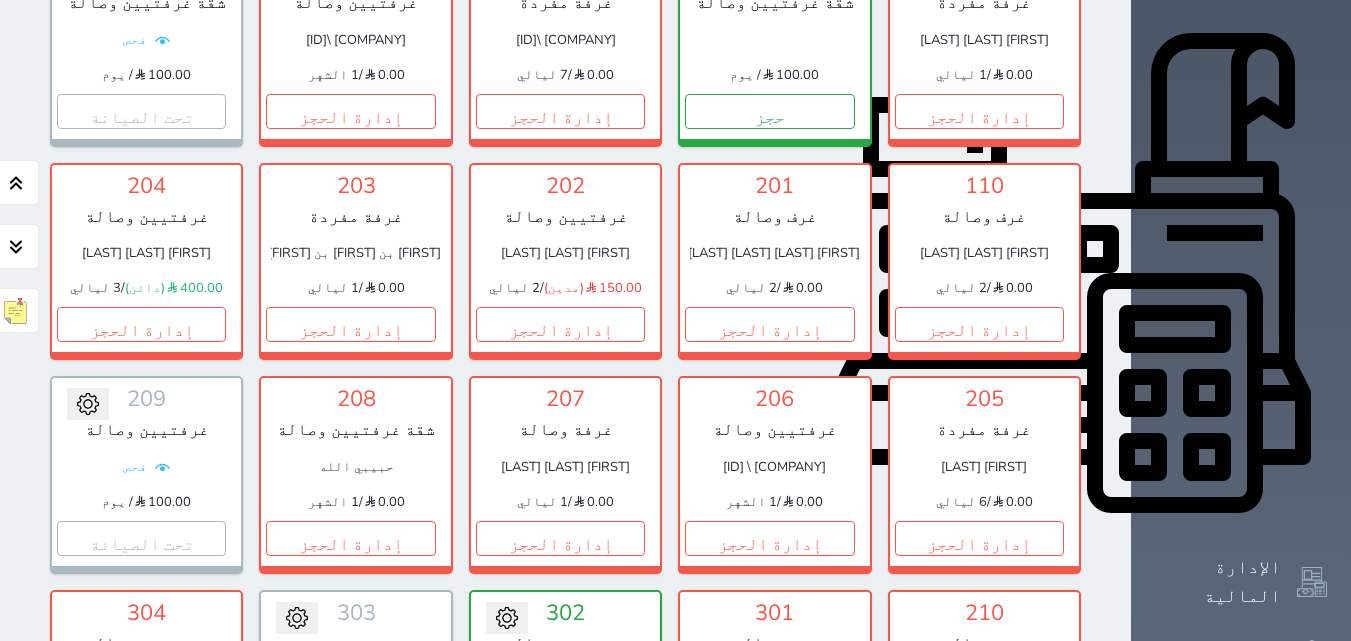 click on "حجز" at bounding box center (560, 751) 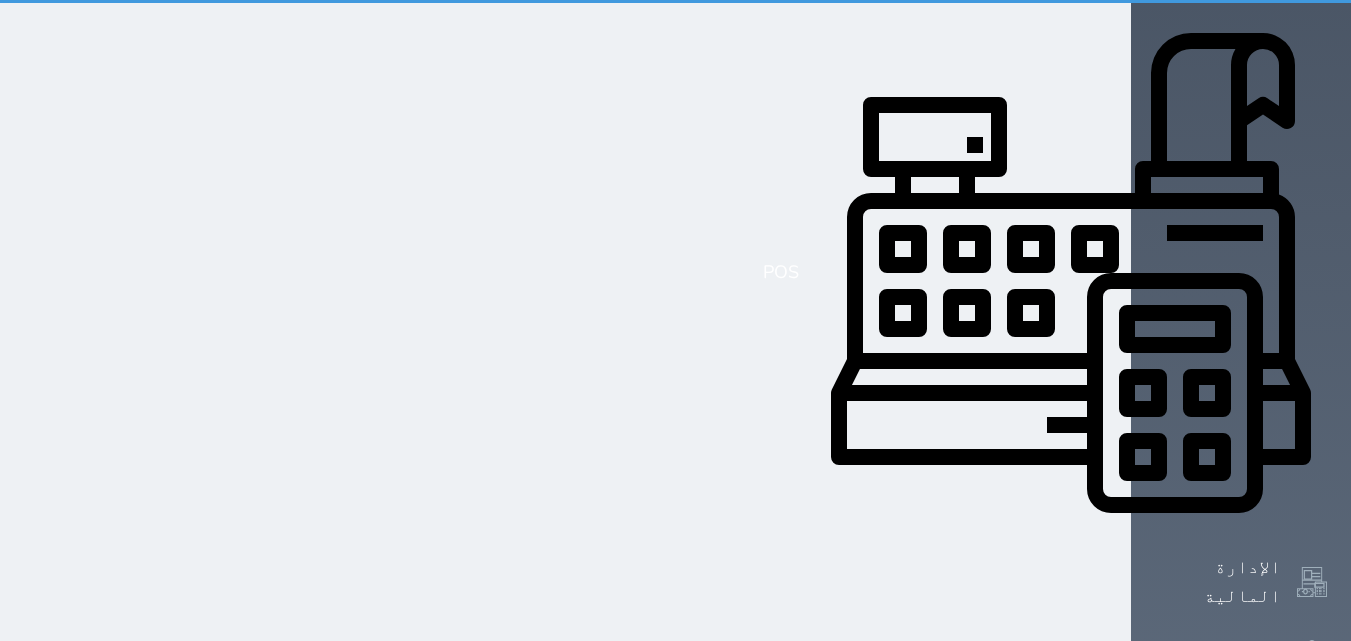 scroll, scrollTop: 1, scrollLeft: 0, axis: vertical 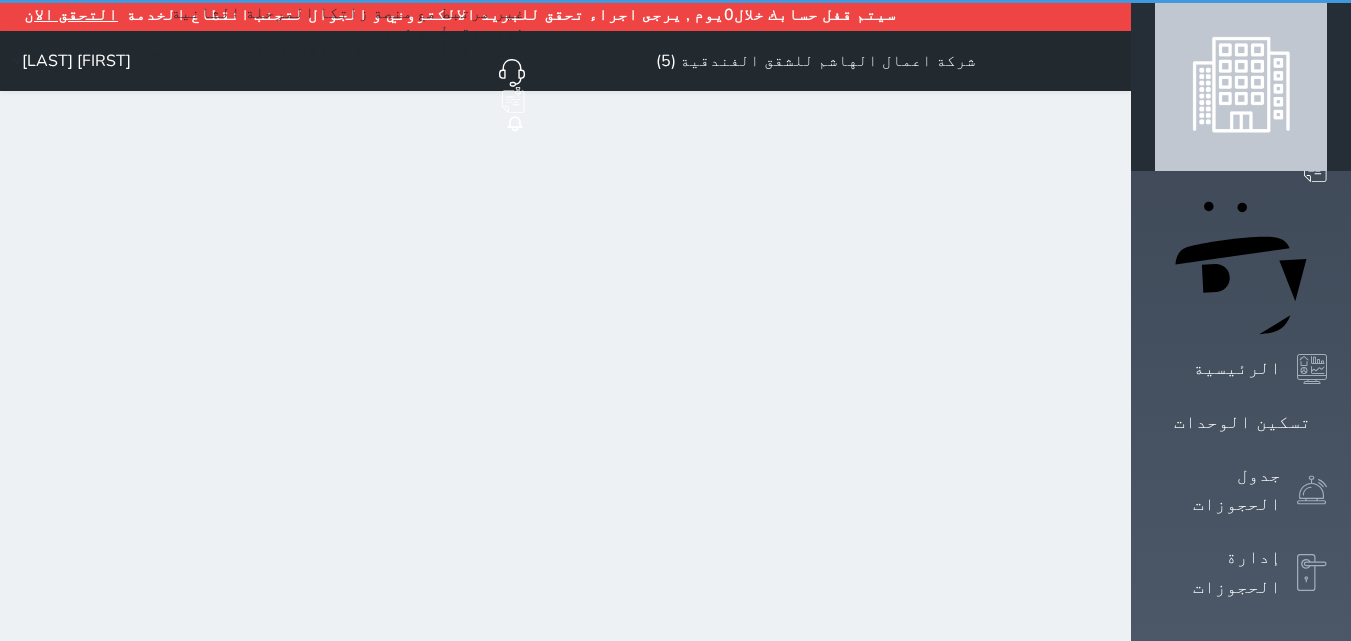 select on "1" 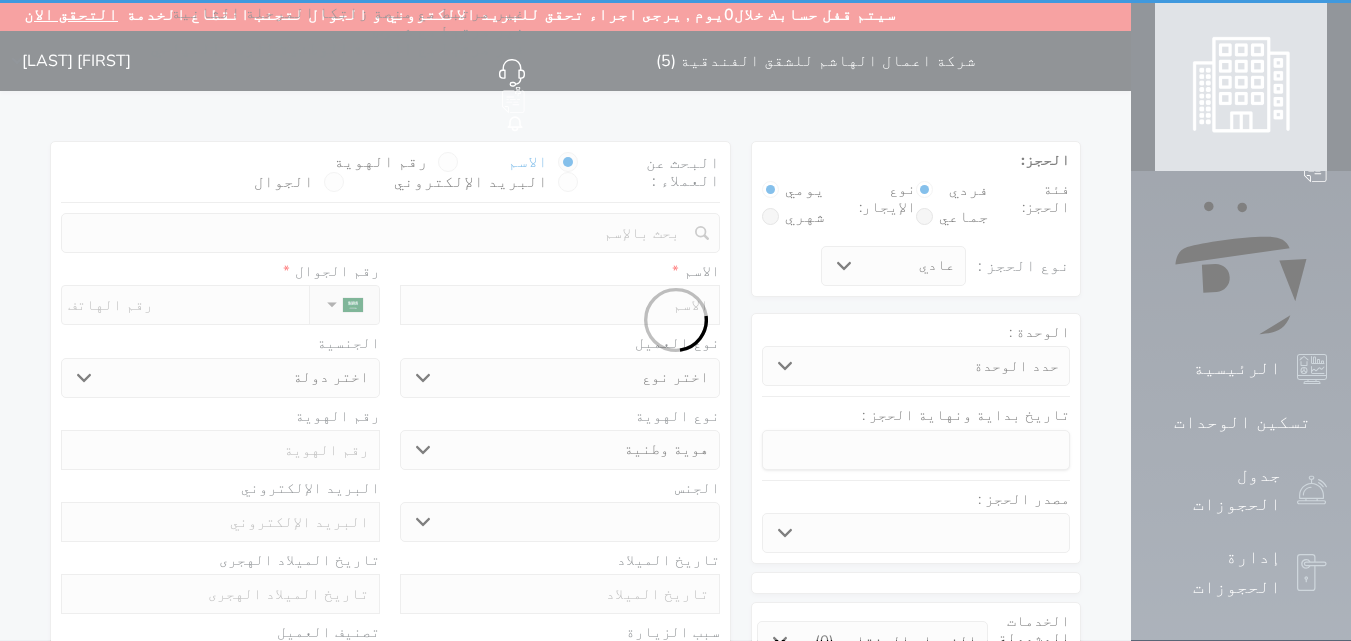 scroll, scrollTop: 0, scrollLeft: 0, axis: both 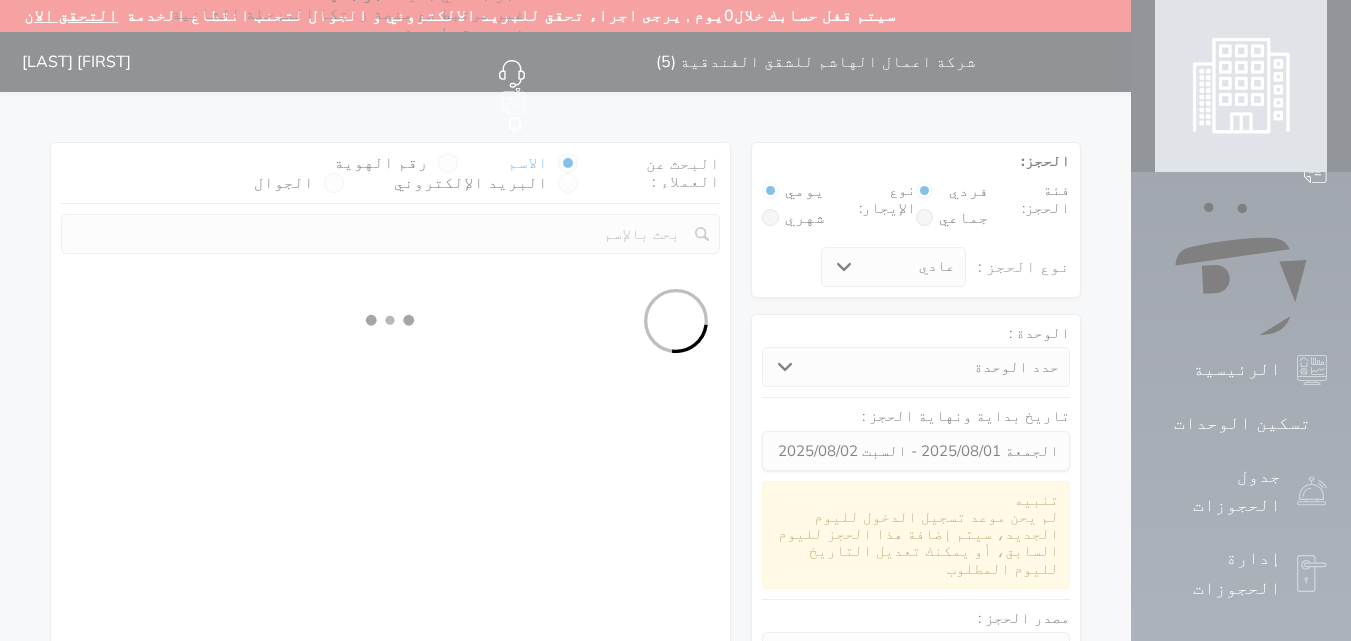 select 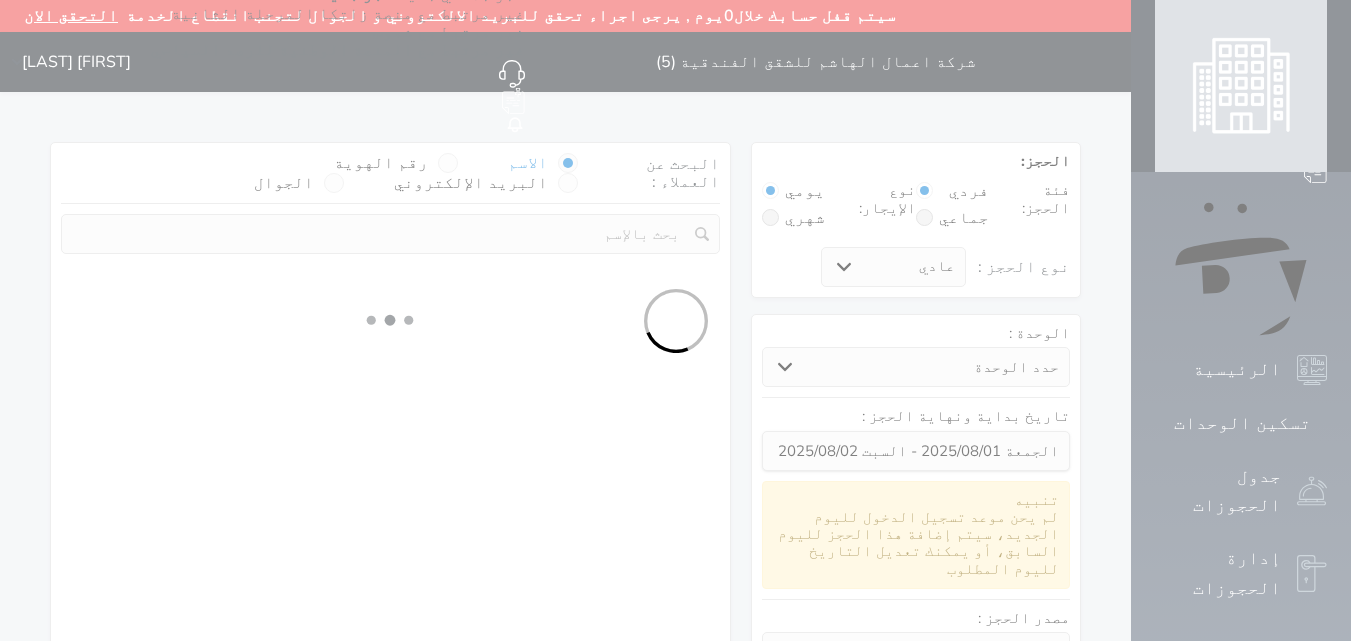 select on "1" 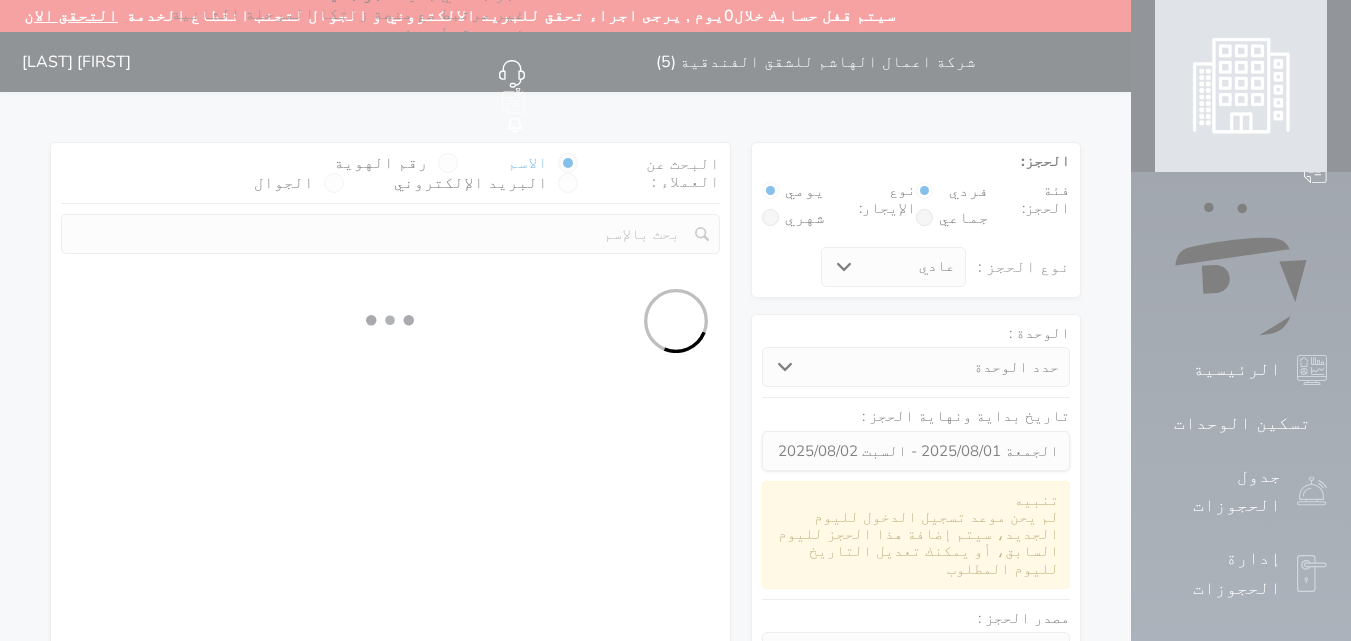 select on "113" 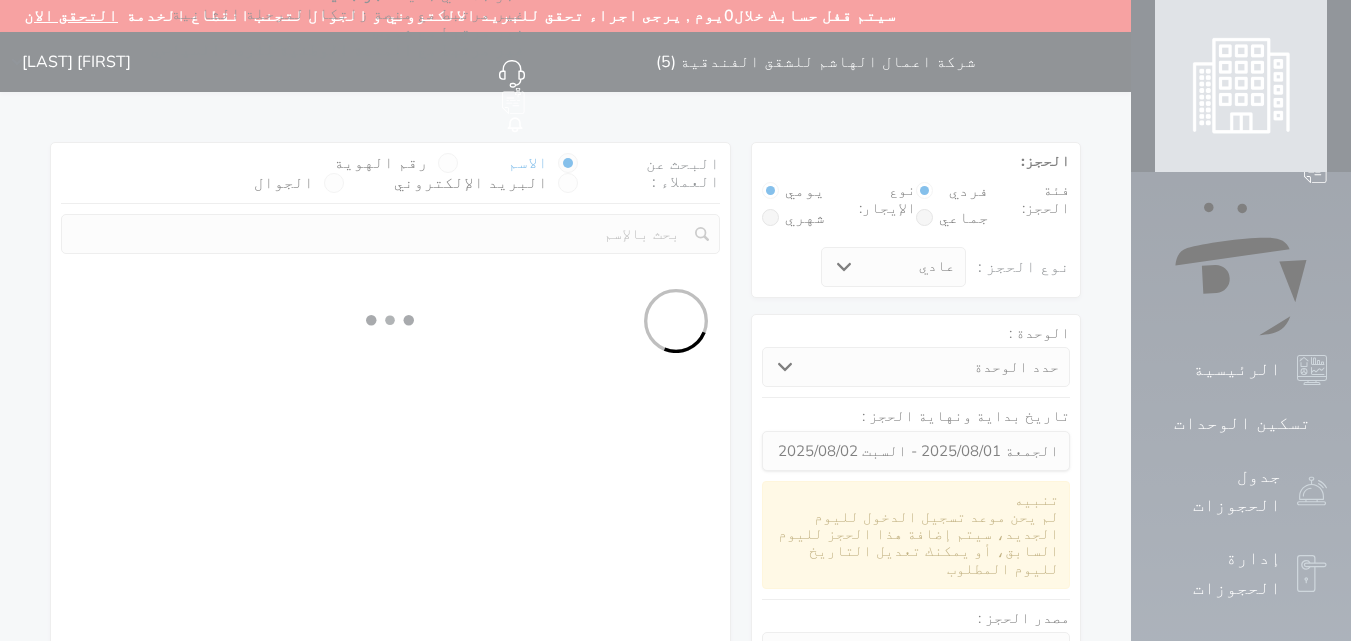 select on "1" 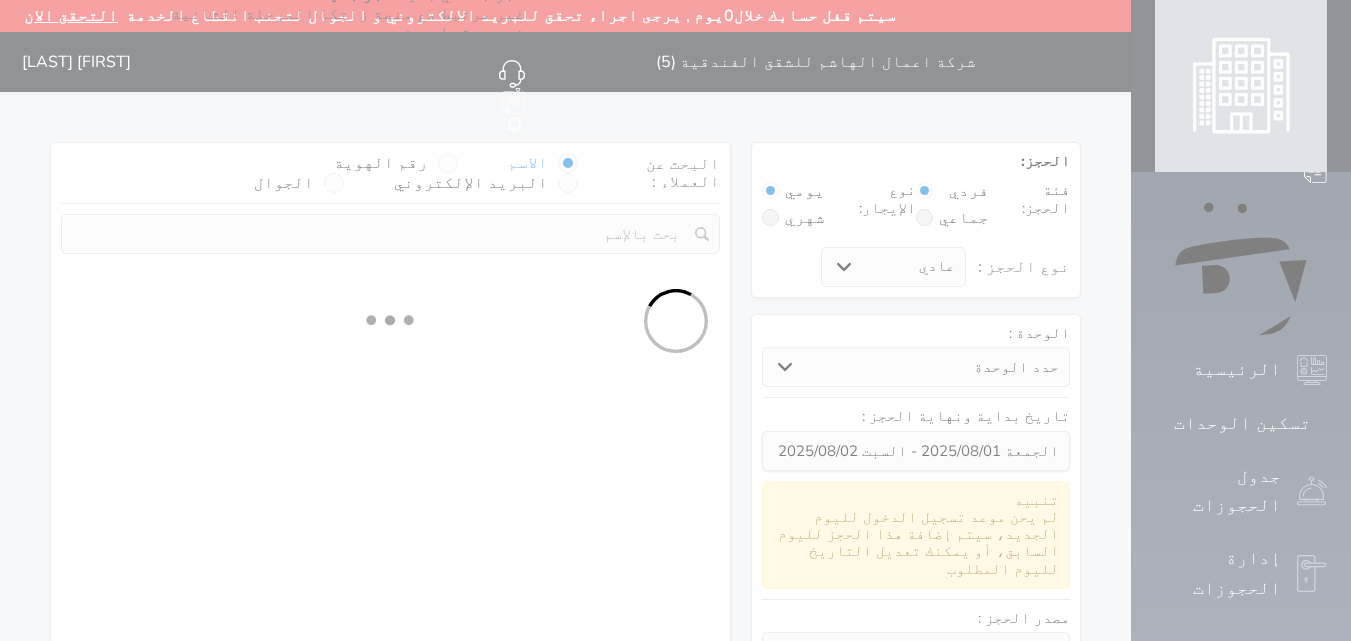 select 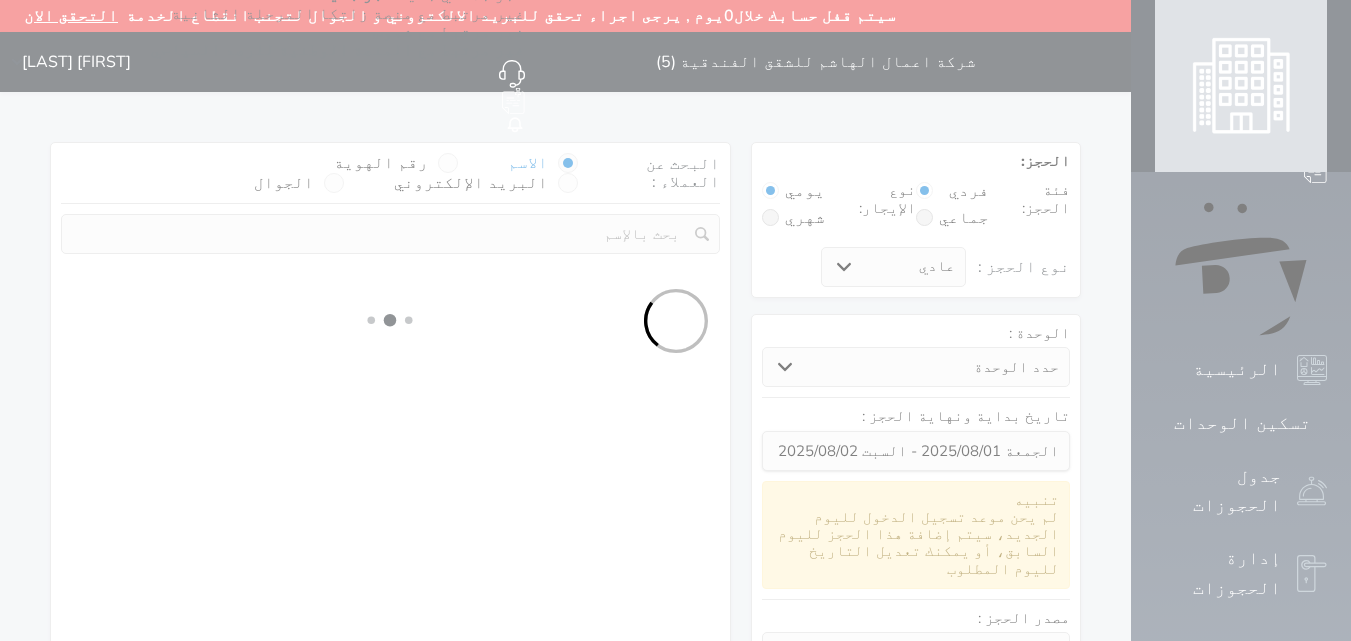 select on "7" 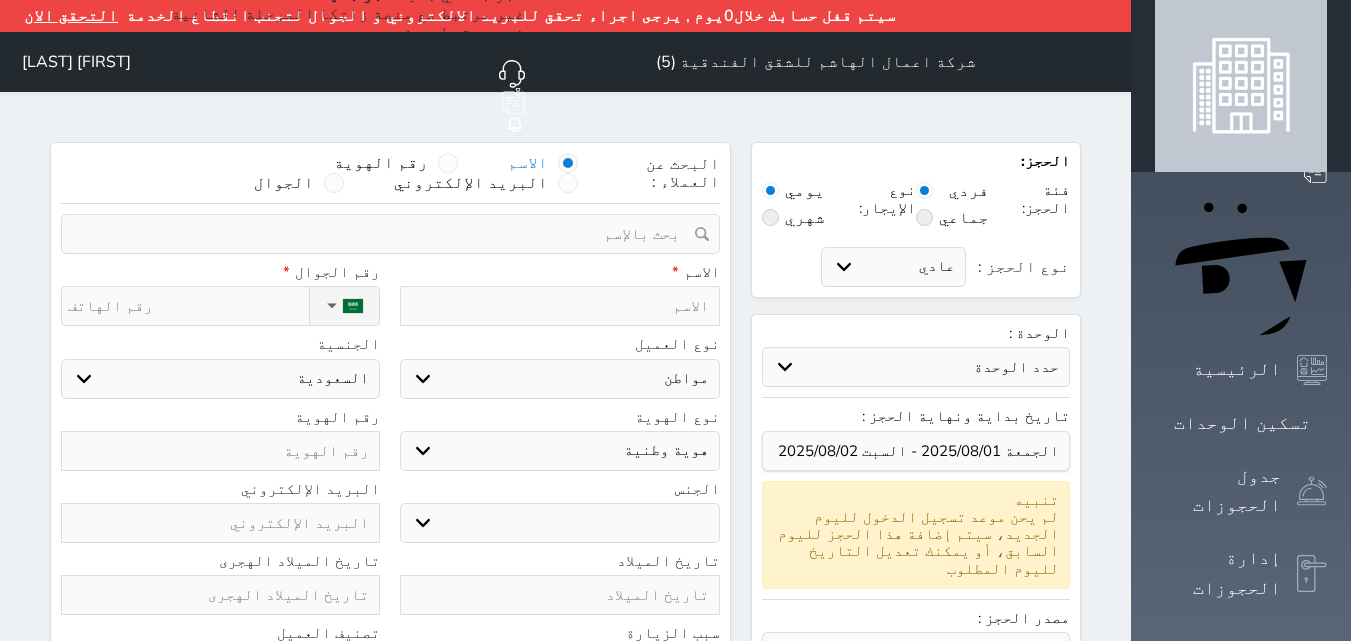 click on "رقم الهوية" at bounding box center [381, 163] 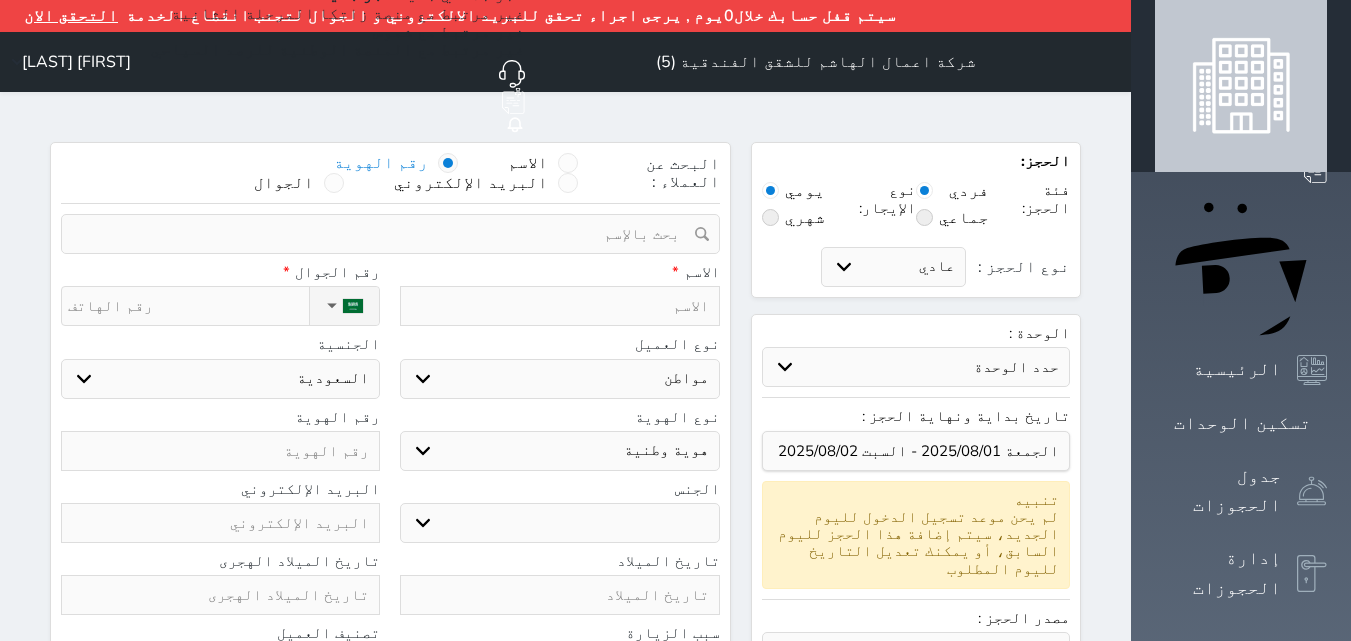 select 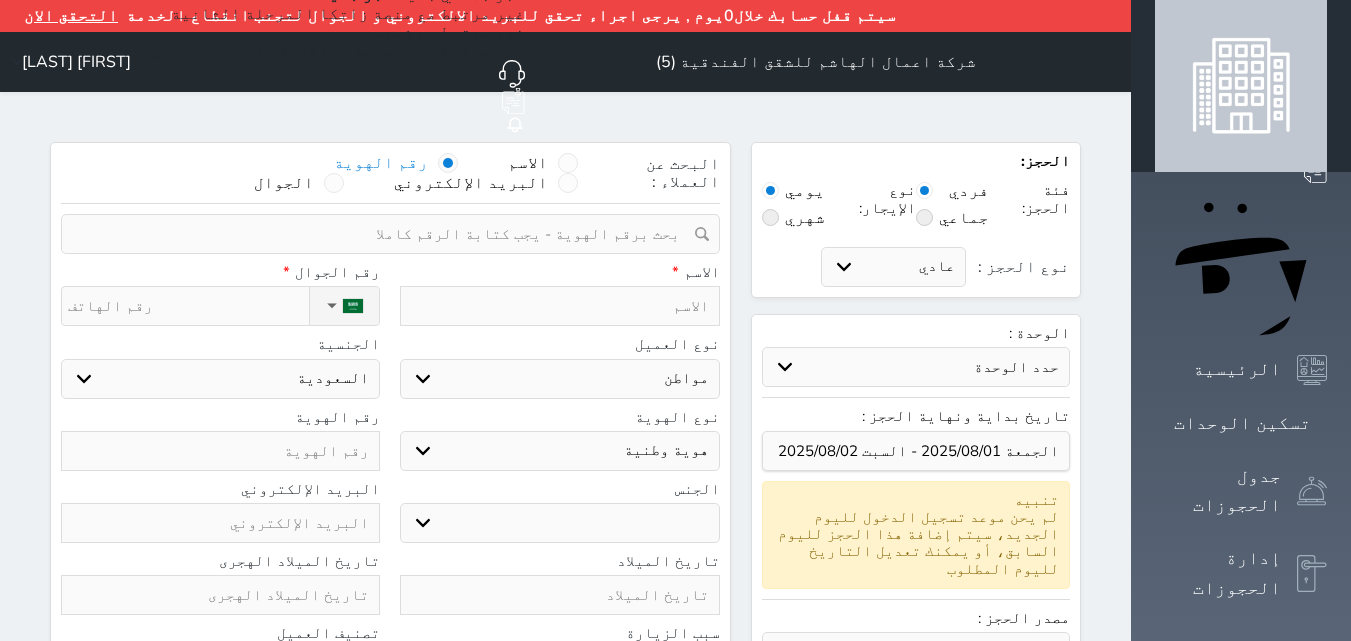 click at bounding box center (383, 234) 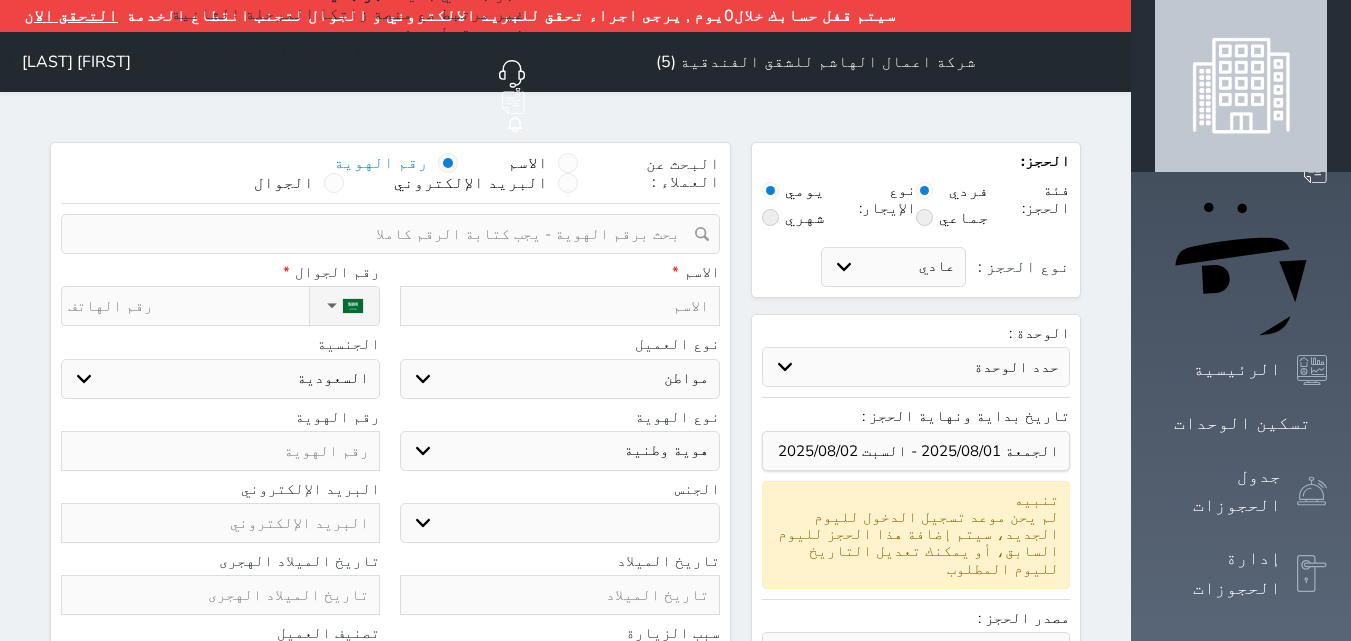 paste on "[NUMBER]" 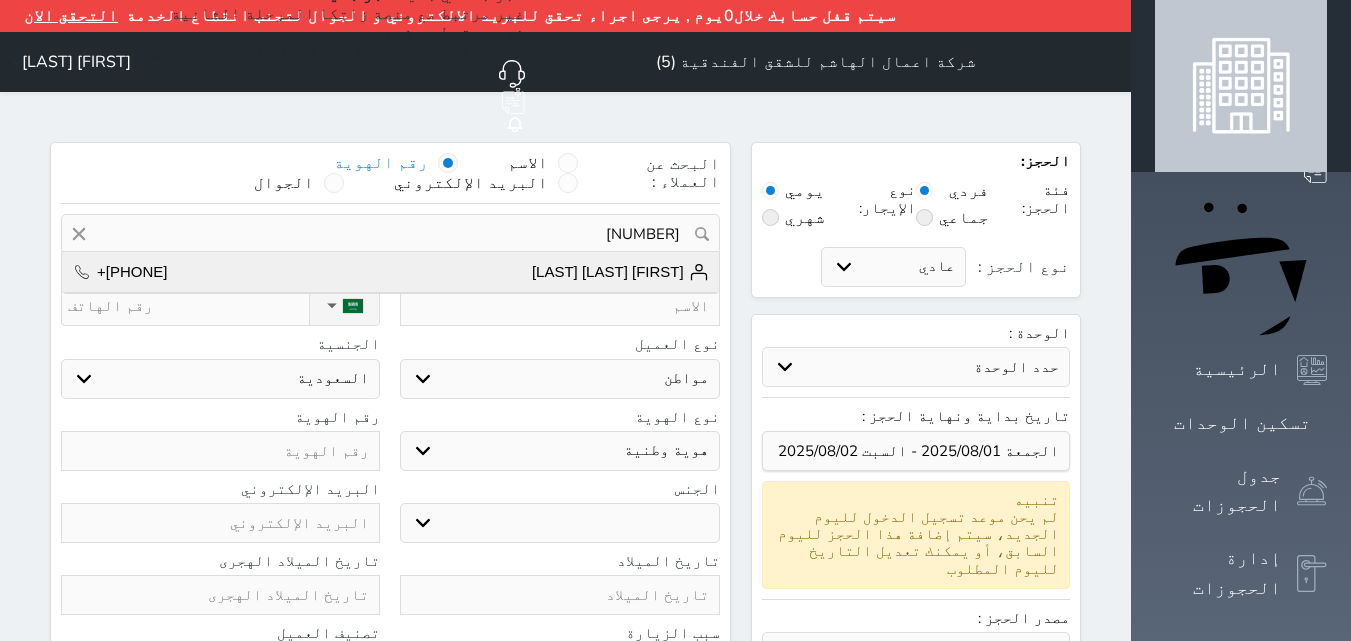 click on "[FIRST] [LAST] [LAST]" at bounding box center [620, 272] 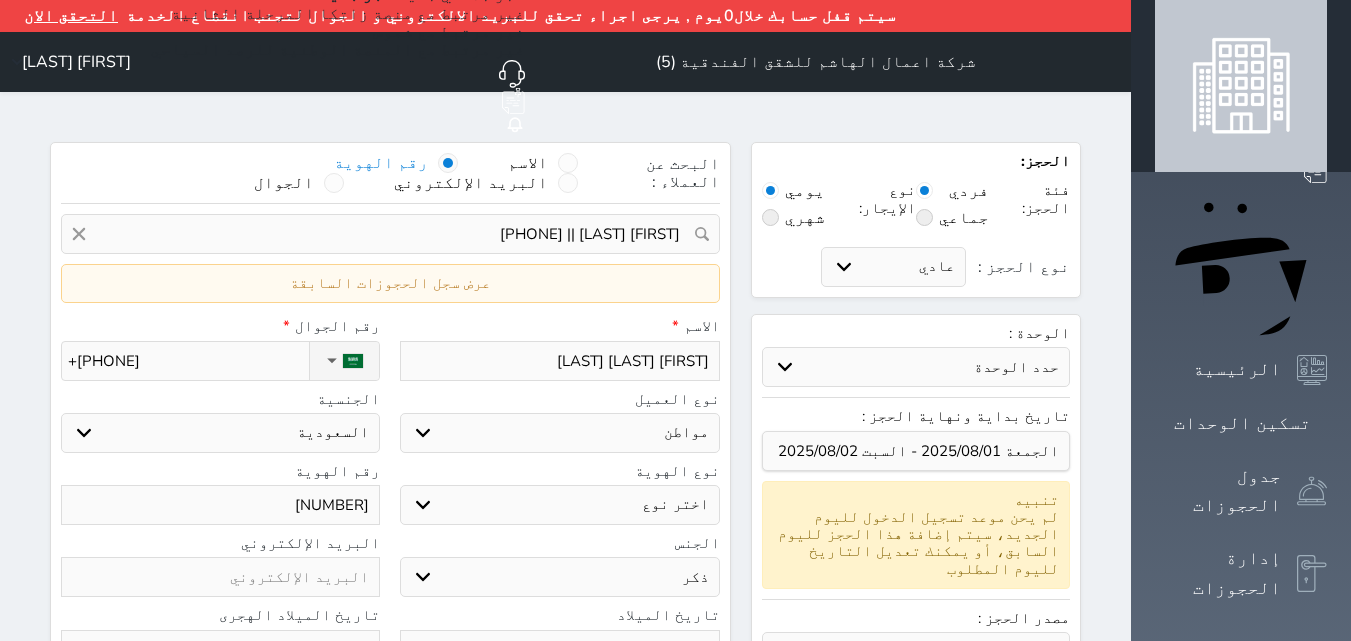 select 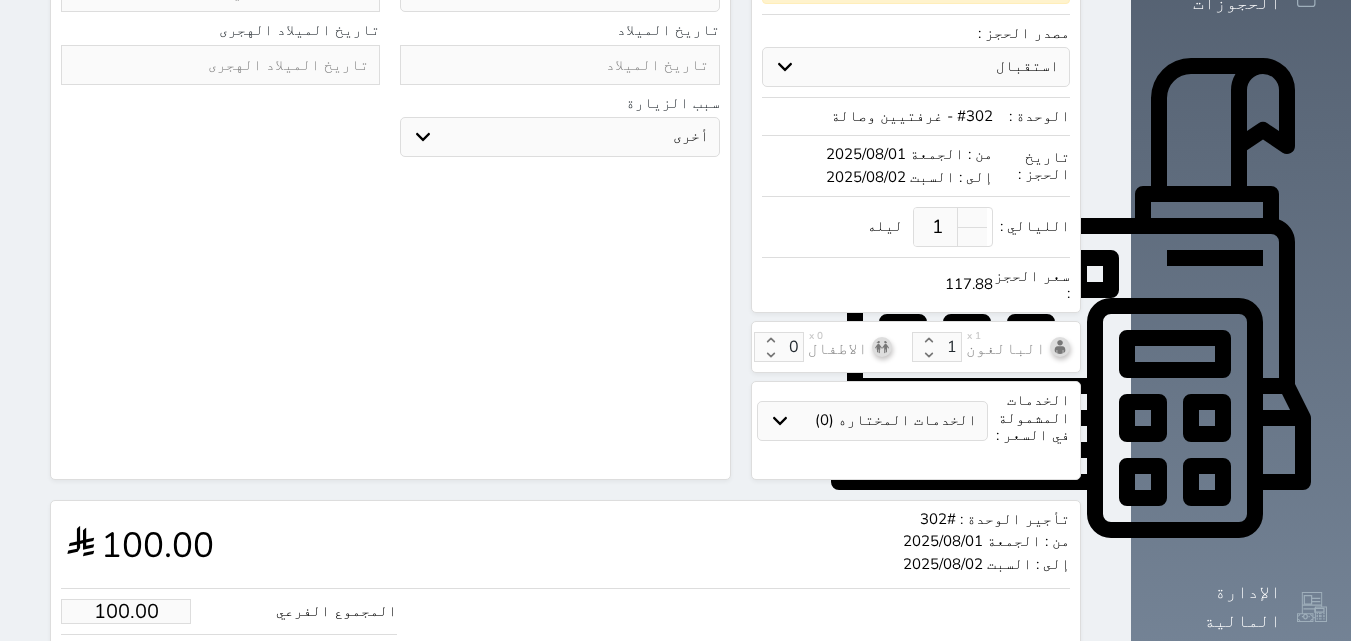 scroll, scrollTop: 702, scrollLeft: 0, axis: vertical 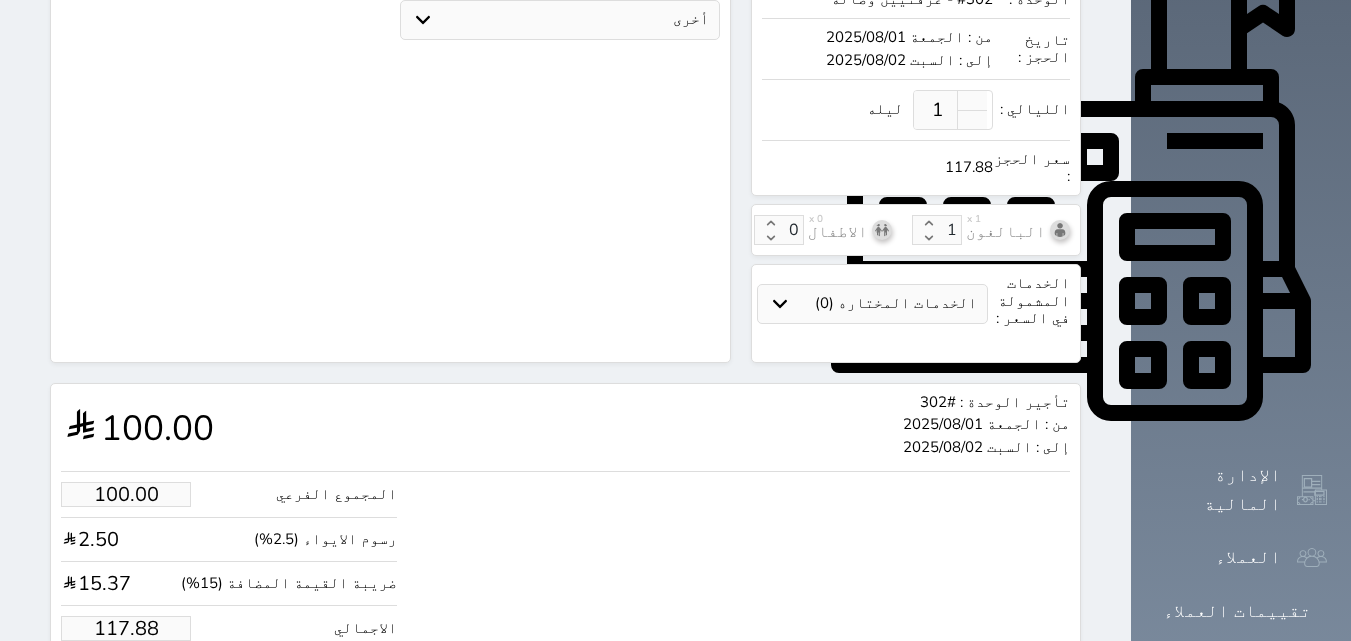 click on "117.88" at bounding box center [126, 628] 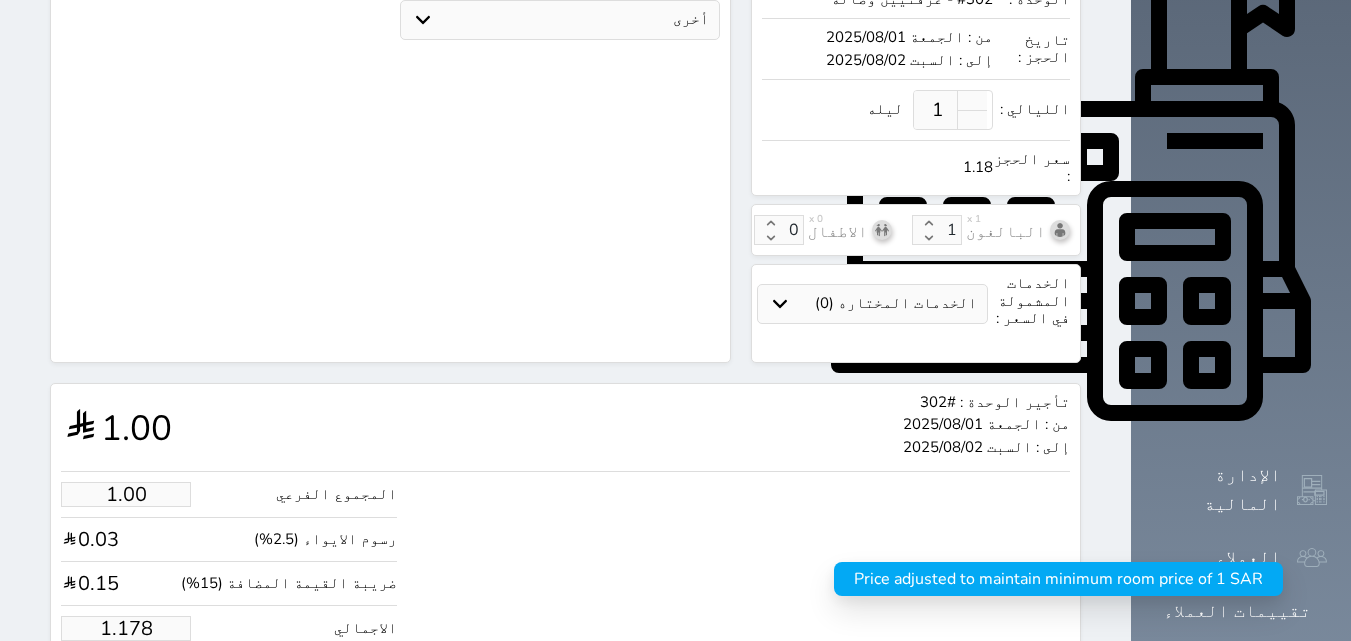 type on "1.17" 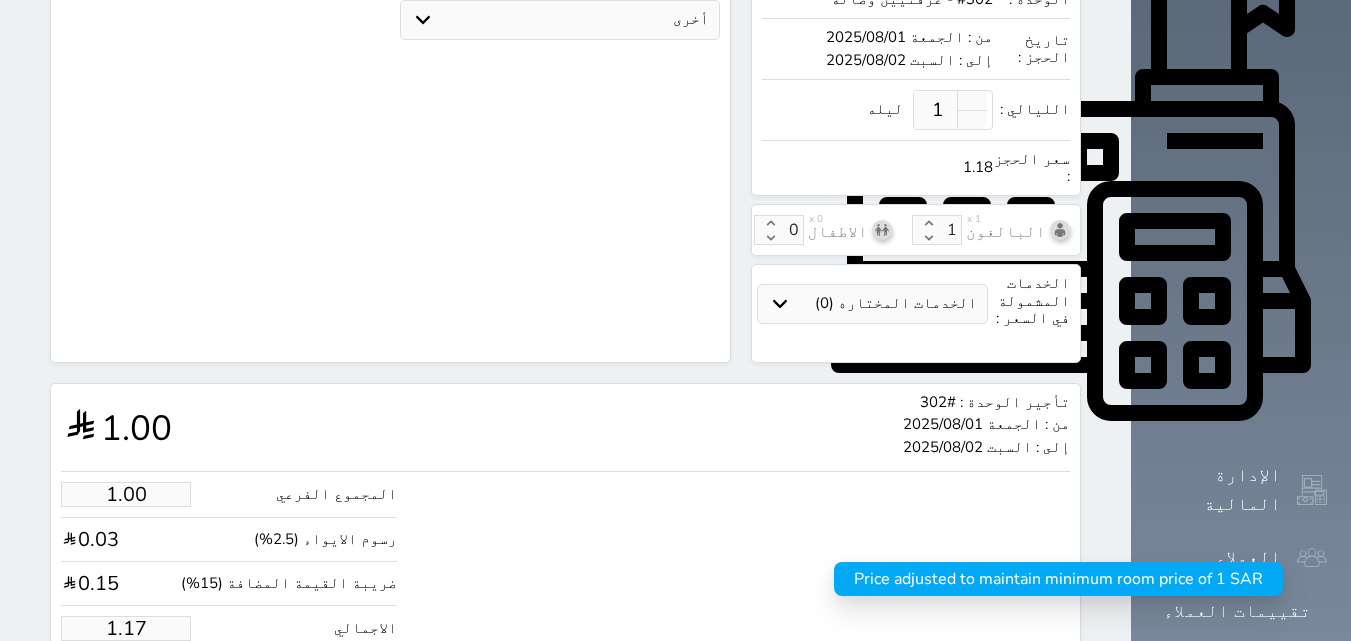 select 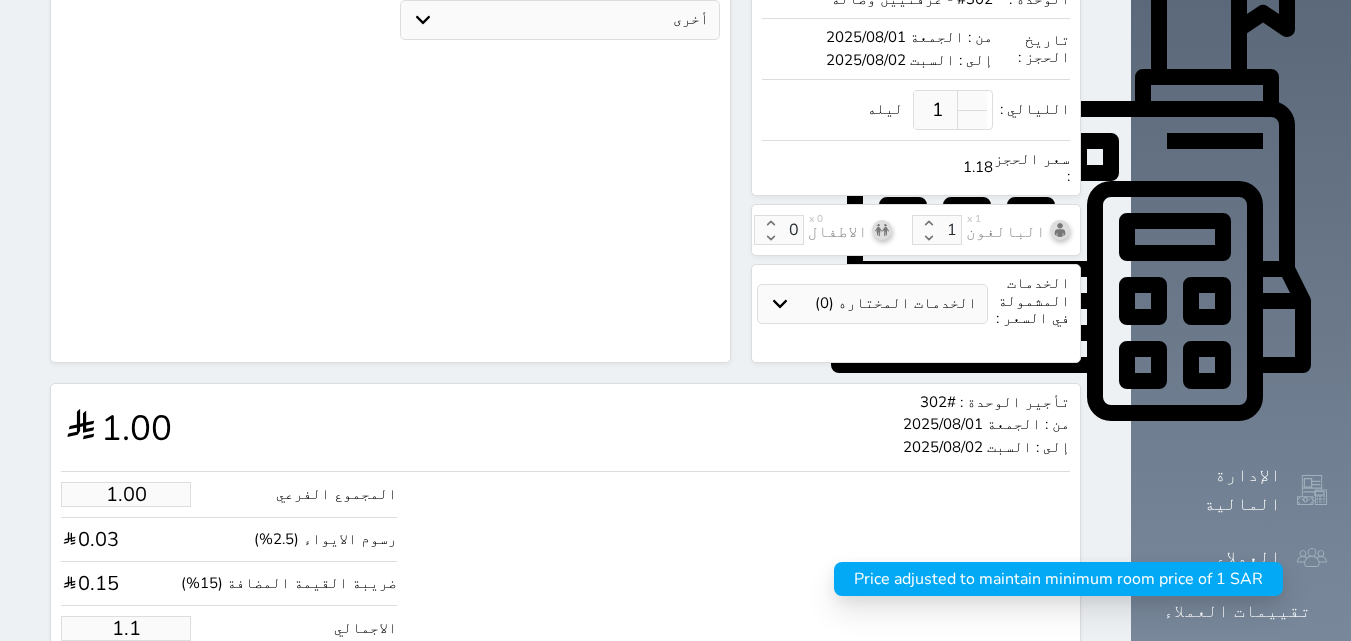 select 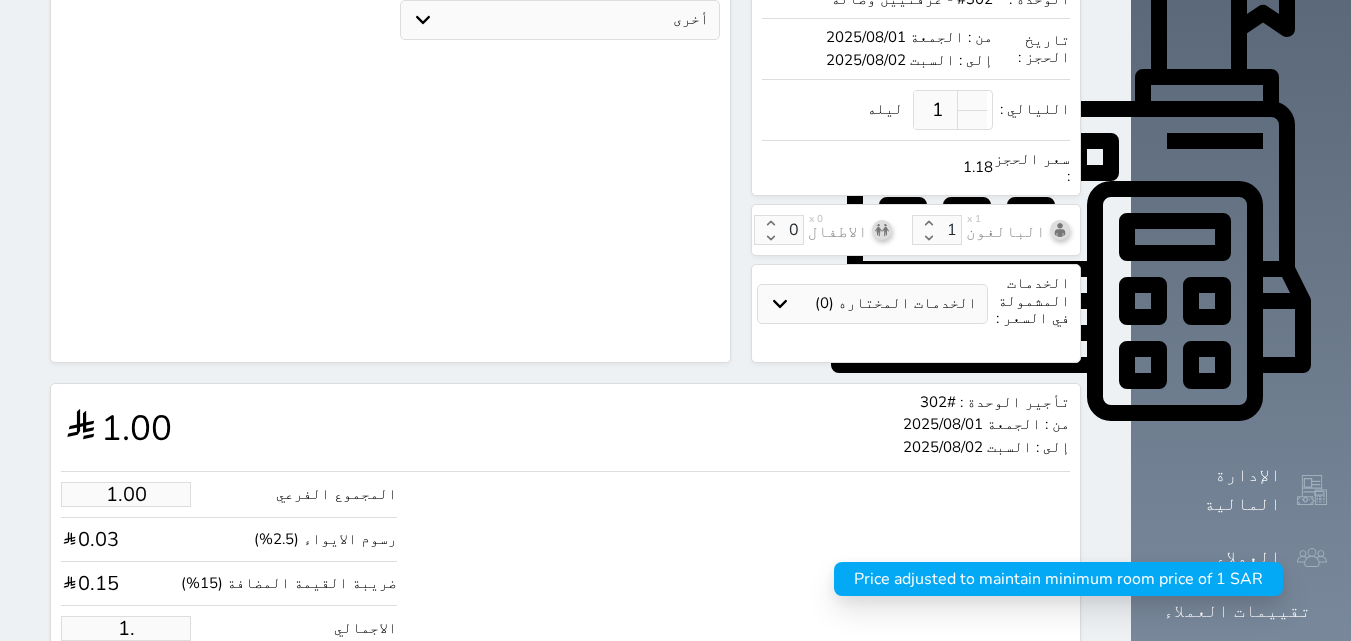 type on "1" 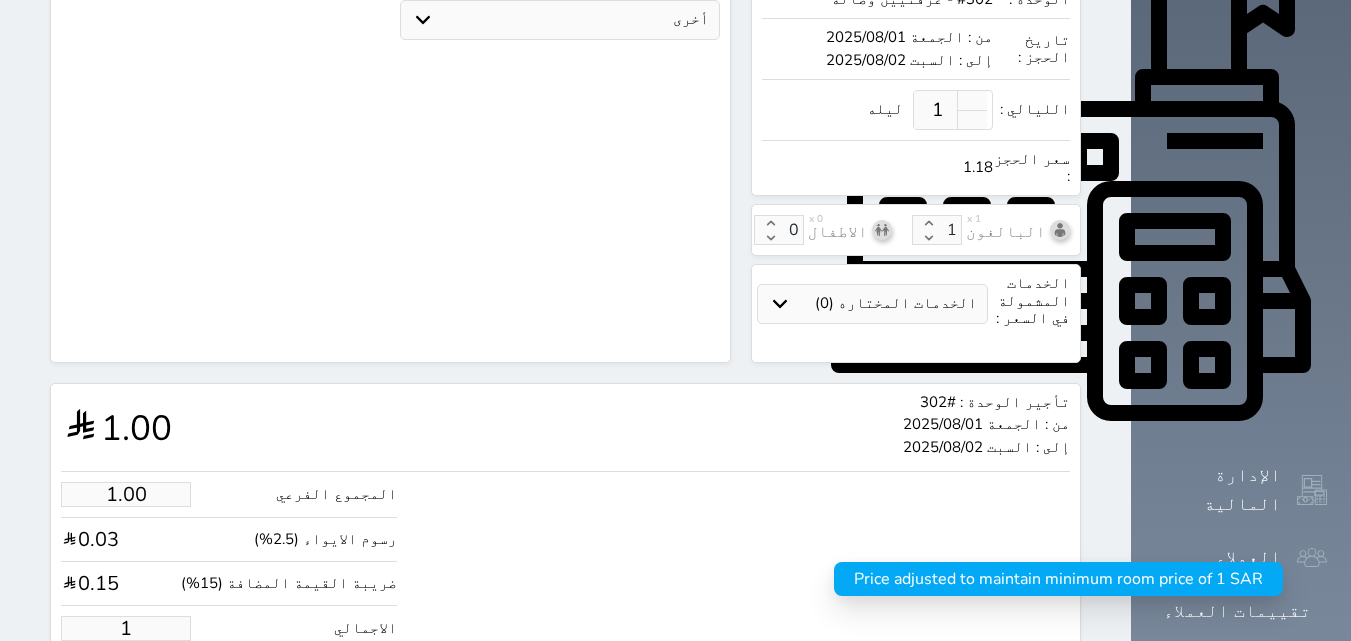 type 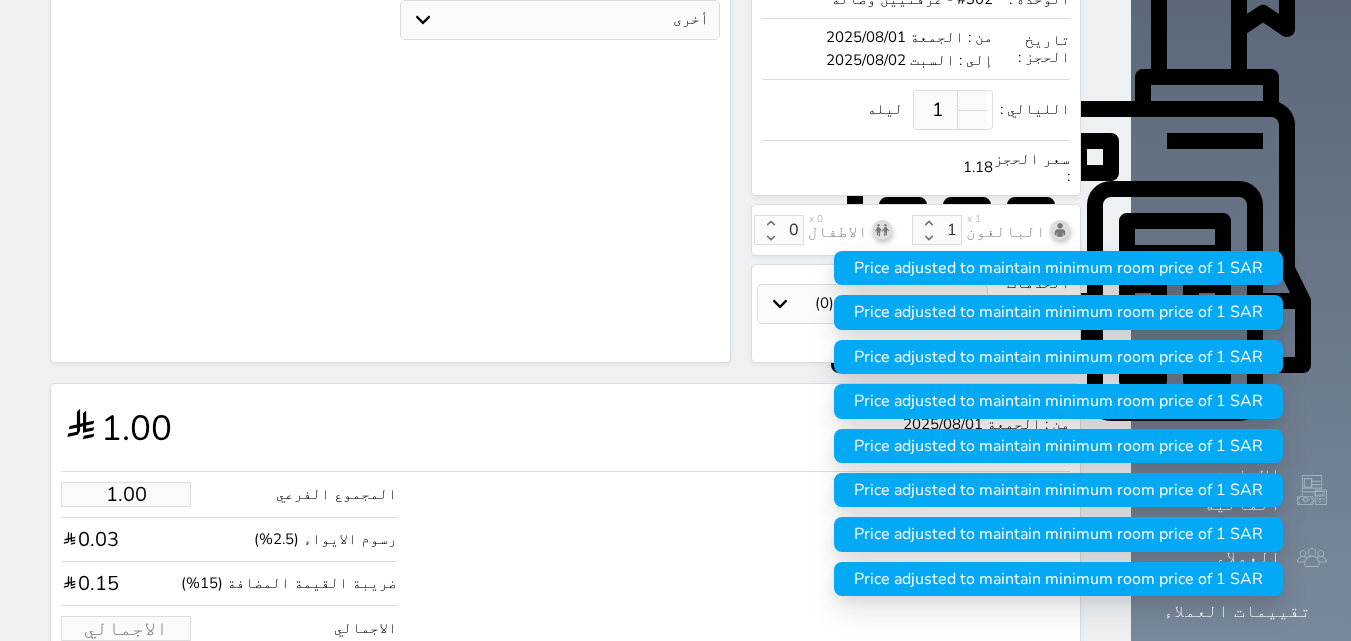 type on "1" 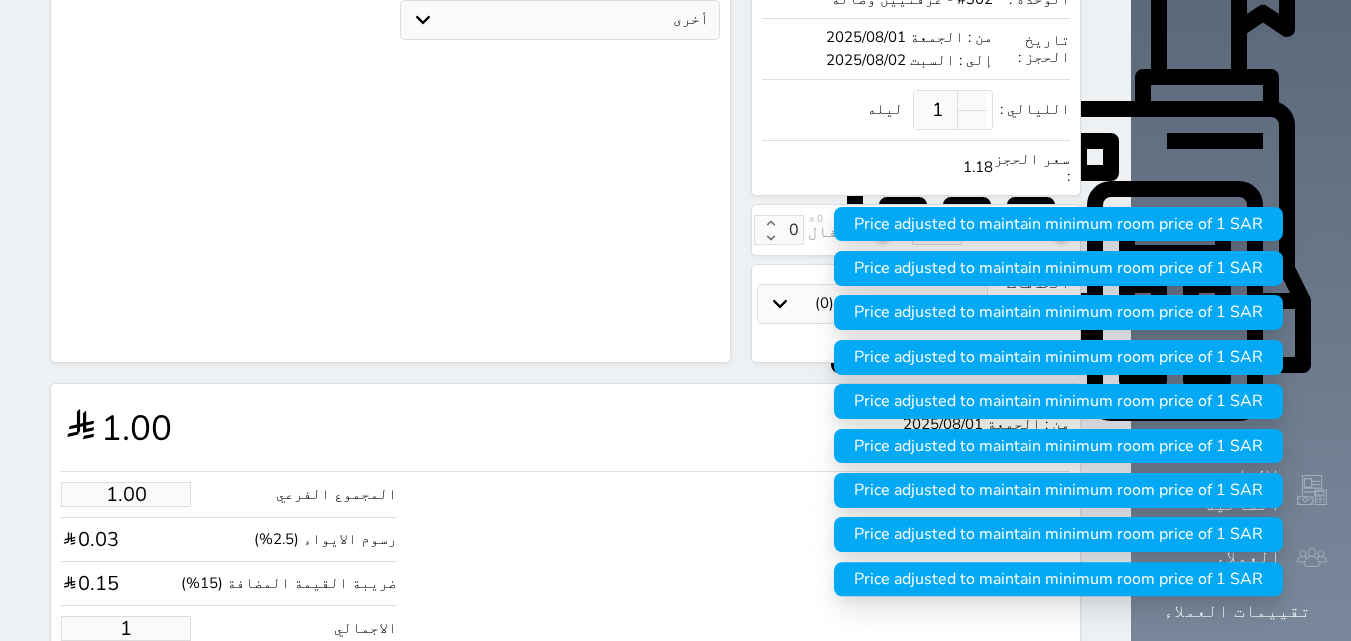 type on "12.73" 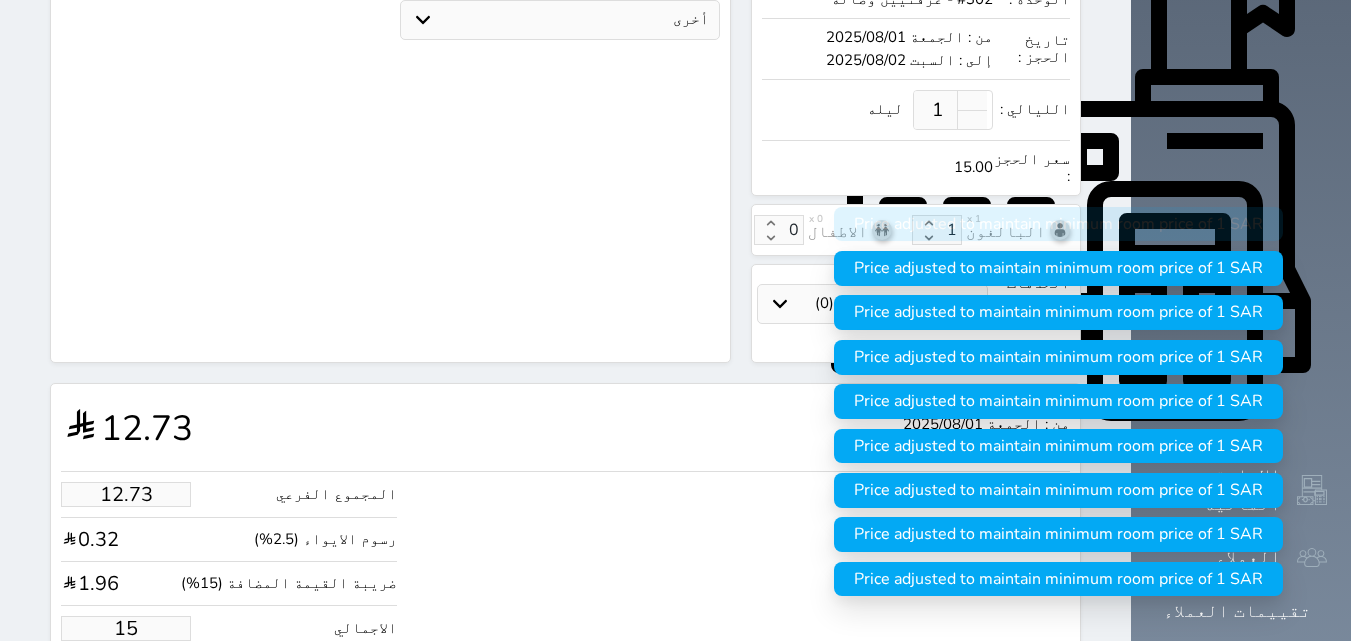 type on "127.25" 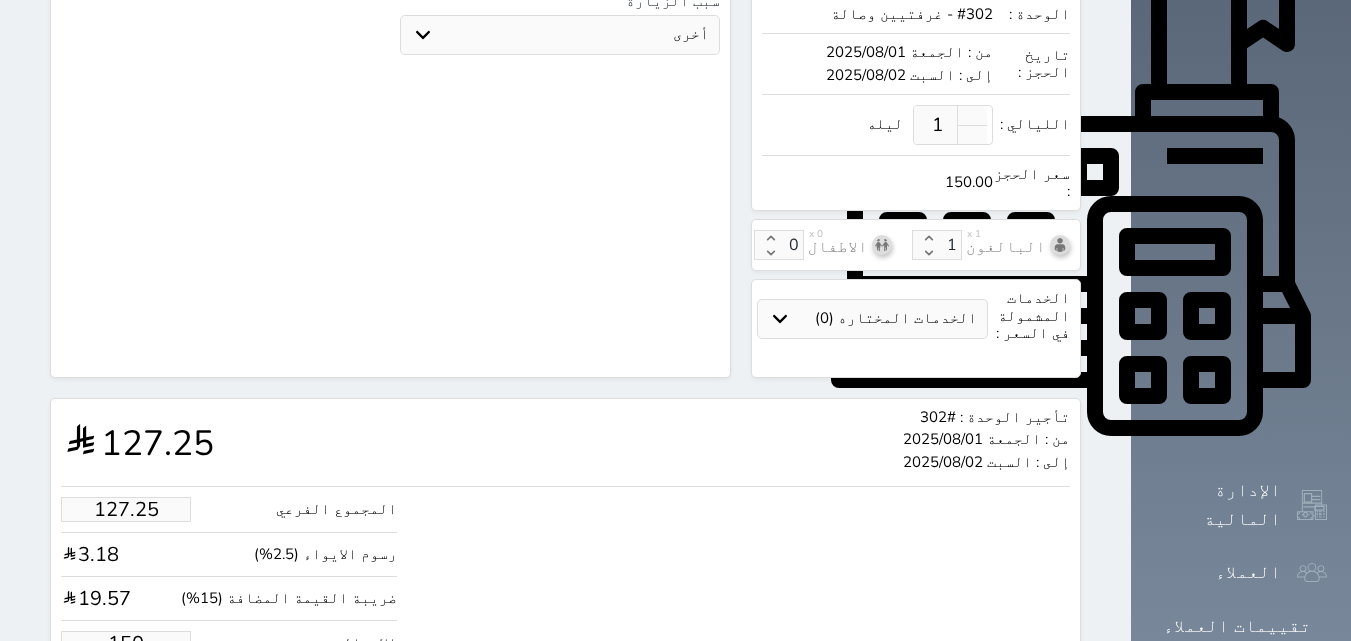scroll, scrollTop: 702, scrollLeft: 0, axis: vertical 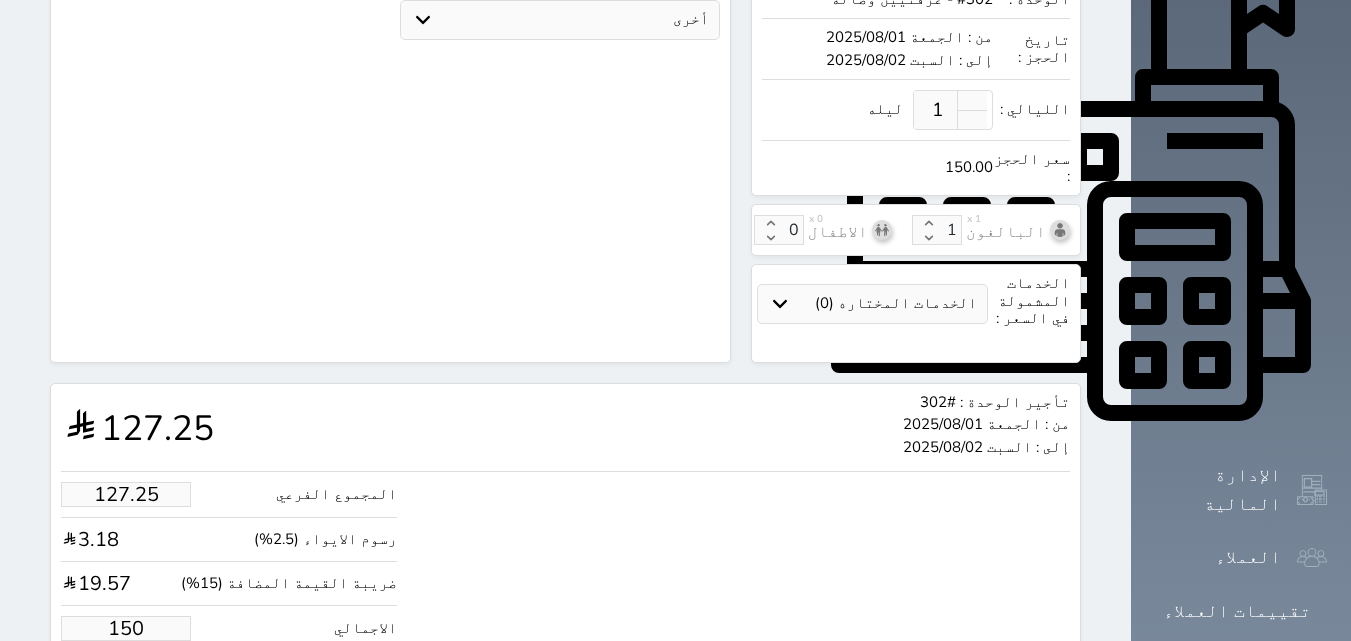 type on "150.00" 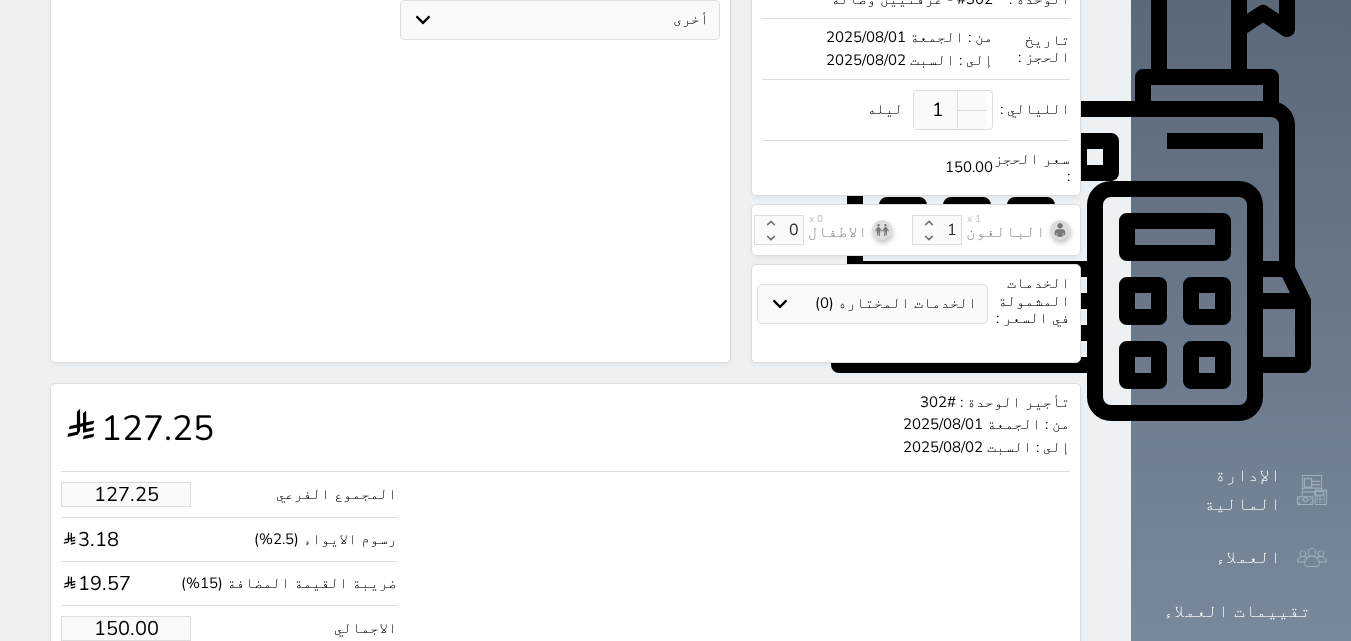 click on "حجز" at bounding box center [149, 689] 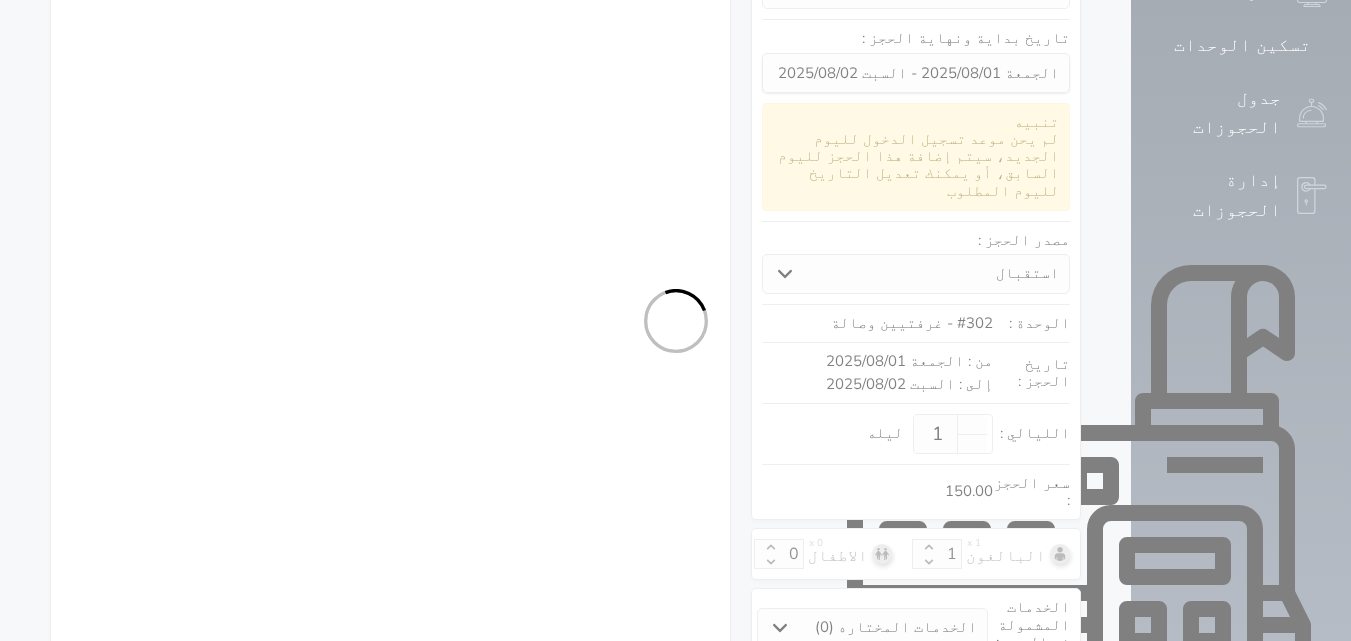 select on "1" 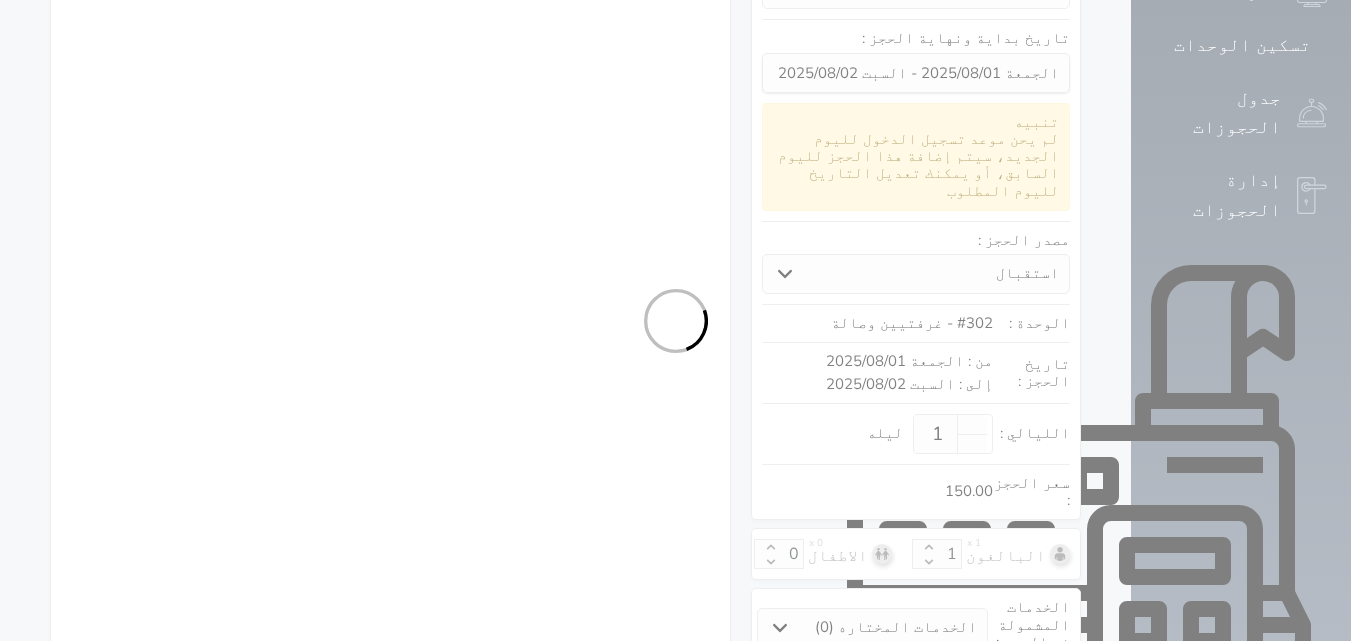 select on "113" 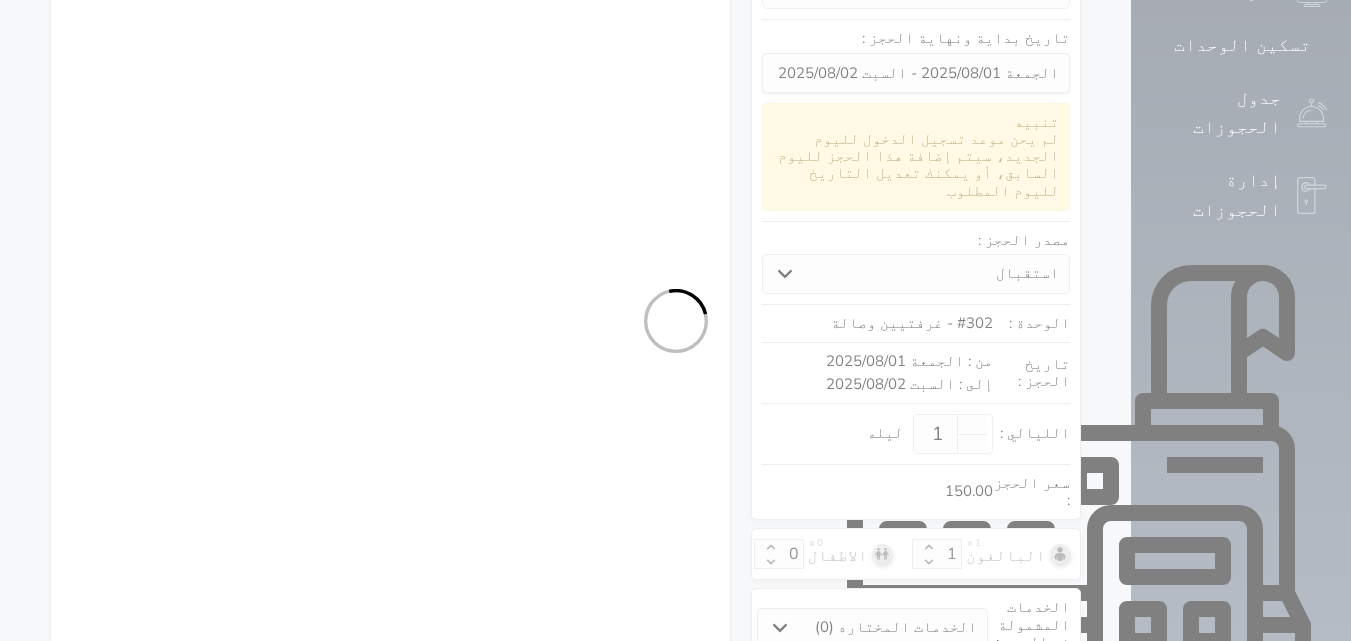 select on "7" 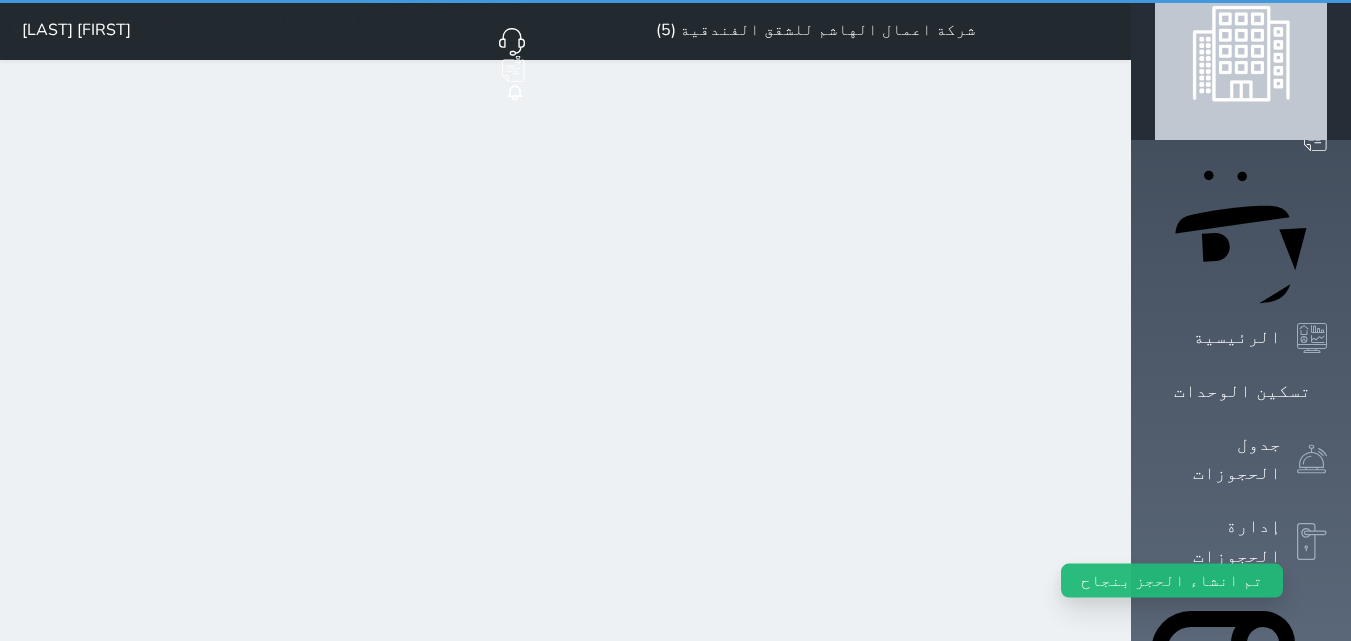 scroll, scrollTop: 0, scrollLeft: 0, axis: both 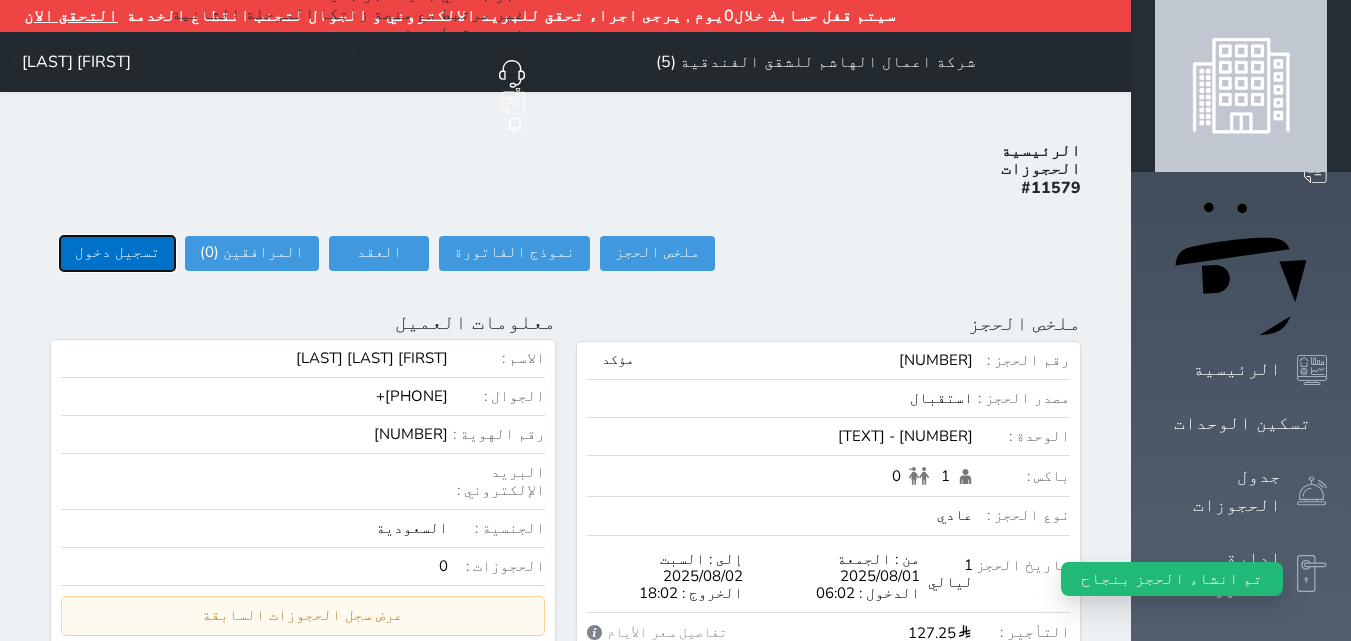 click on "تسجيل دخول" at bounding box center (117, 253) 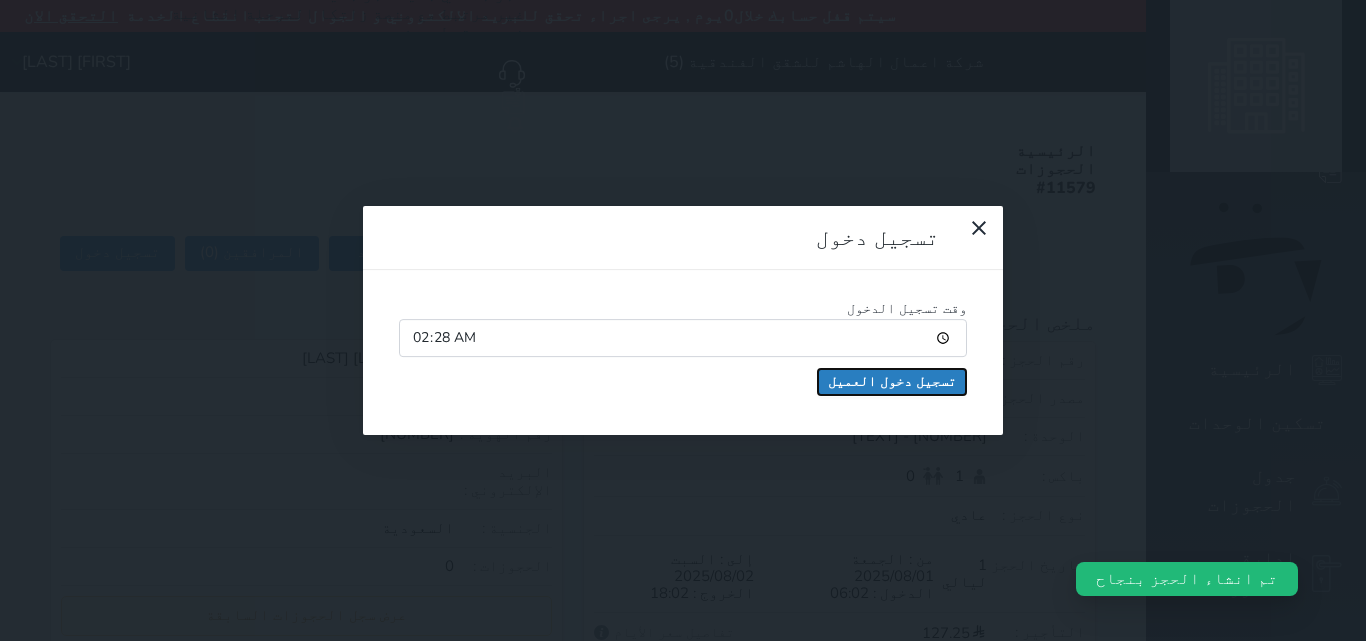 click on "تسجيل دخول العميل" at bounding box center [892, 382] 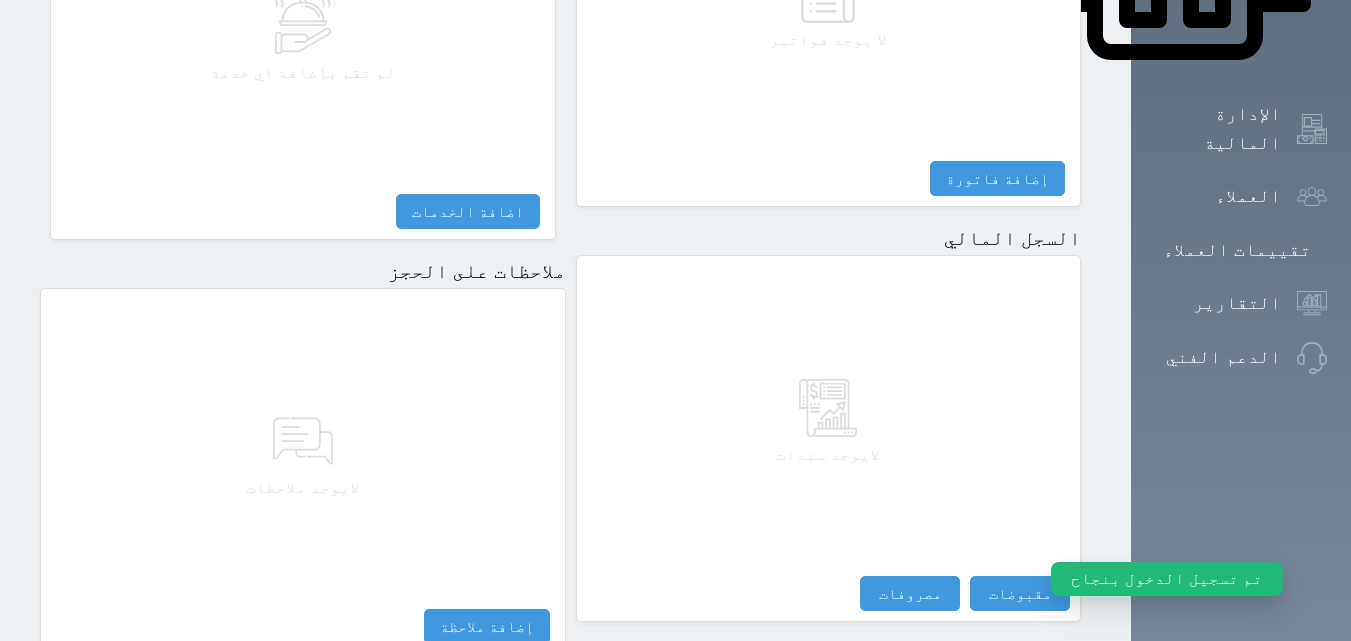 scroll, scrollTop: 1116, scrollLeft: 0, axis: vertical 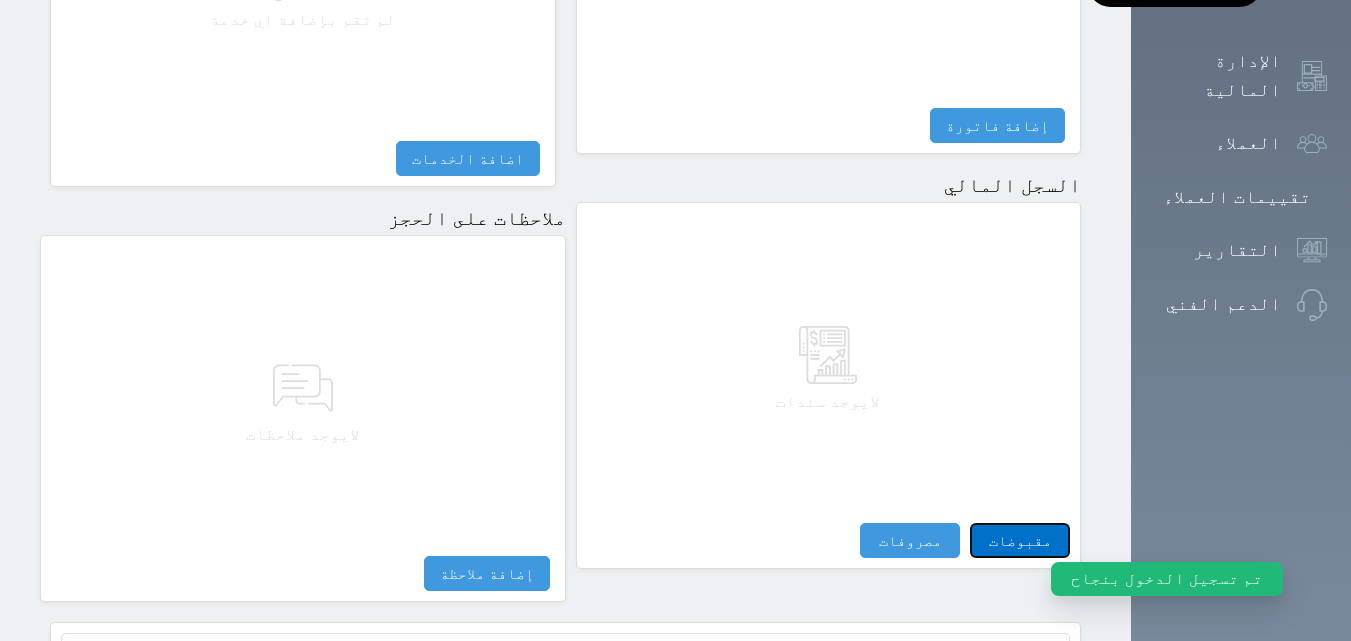 click on "مقبوضات" at bounding box center (1020, 540) 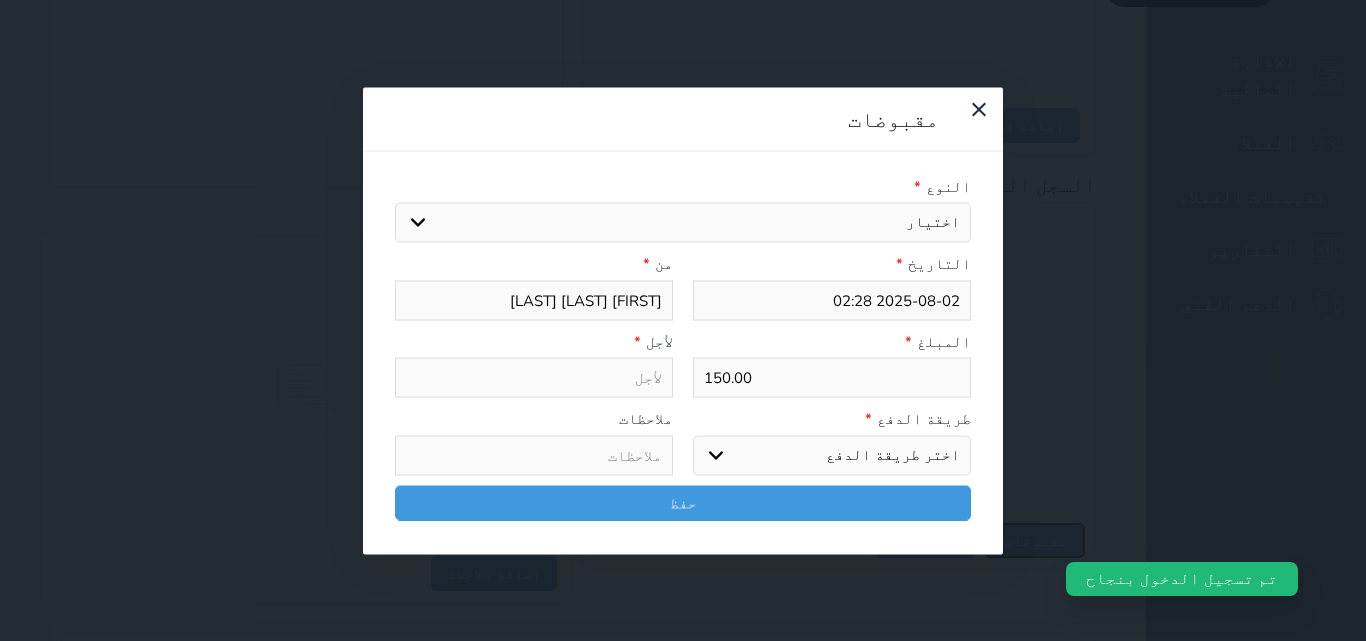 select 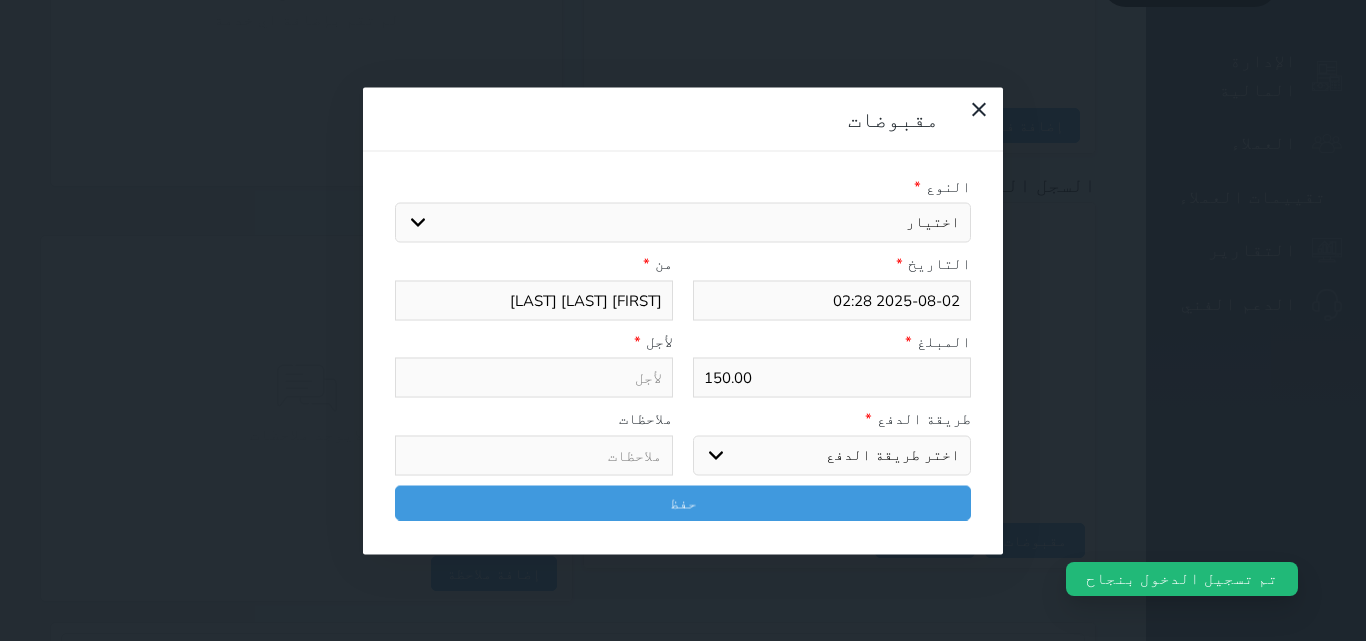 click on "اختيار   مقبوضات عامة قيمة إيجار فواتير تامين عربون لا ينطبق آخر مغسلة واي فاي - الإنترنت مواقف السيارات طعام الأغذية والمشروبات مشروبات المشروبات الباردة المشروبات الساخنة الإفطار غداء عشاء مخبز و كعك حمام سباحة الصالة الرياضية سبا و خدمات الجمال اختيار وإسقاط (خدمات النقل) ميني بار كابل - تلفزيون سرير إضافي تصفيف الشعر التسوق خدمات الجولات السياحية المنظمة خدمات الدليل السياحي" at bounding box center (683, 223) 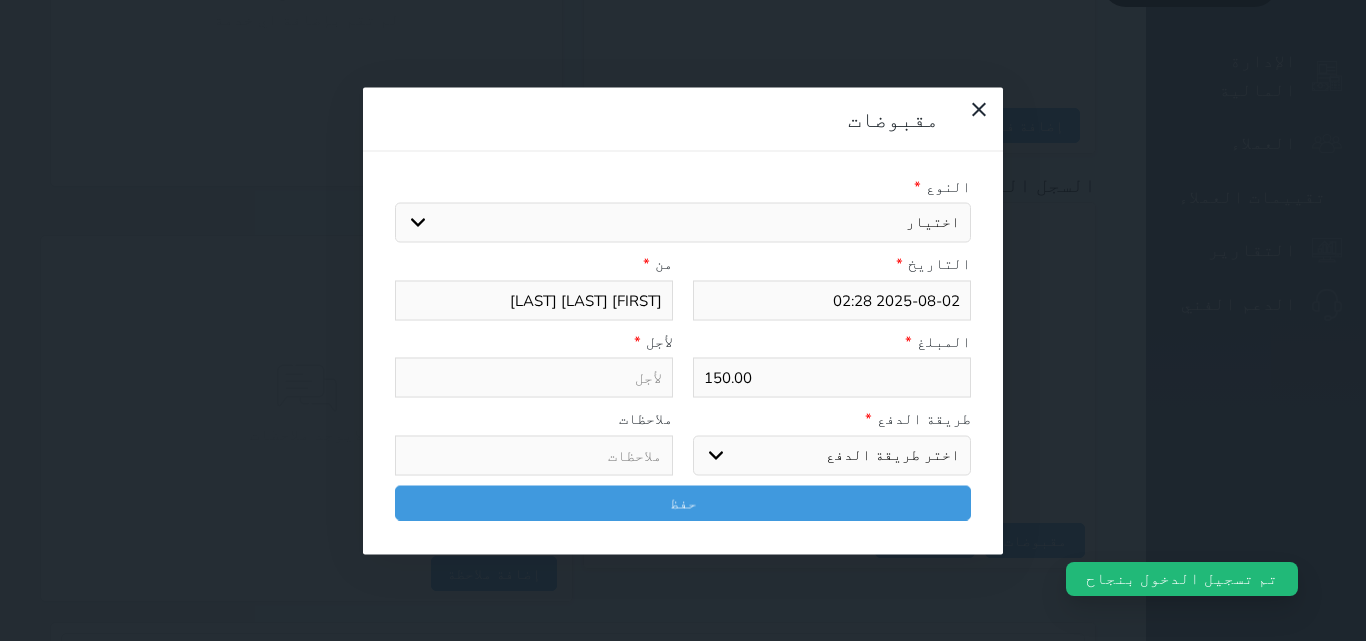 select on "77599" 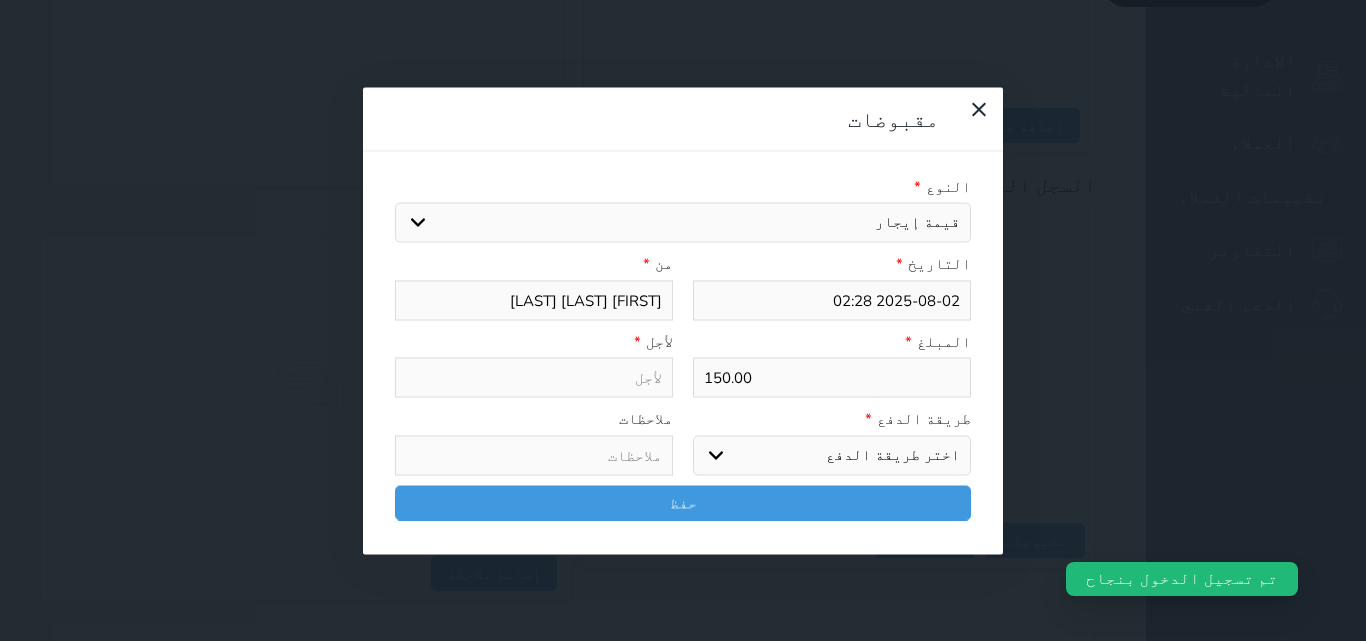 click on "اختيار   مقبوضات عامة قيمة إيجار فواتير تامين عربون لا ينطبق آخر مغسلة واي فاي - الإنترنت مواقف السيارات طعام الأغذية والمشروبات مشروبات المشروبات الباردة المشروبات الساخنة الإفطار غداء عشاء مخبز و كعك حمام سباحة الصالة الرياضية سبا و خدمات الجمال اختيار وإسقاط (خدمات النقل) ميني بار كابل - تلفزيون سرير إضافي تصفيف الشعر التسوق خدمات الجولات السياحية المنظمة خدمات الدليل السياحي" at bounding box center [683, 223] 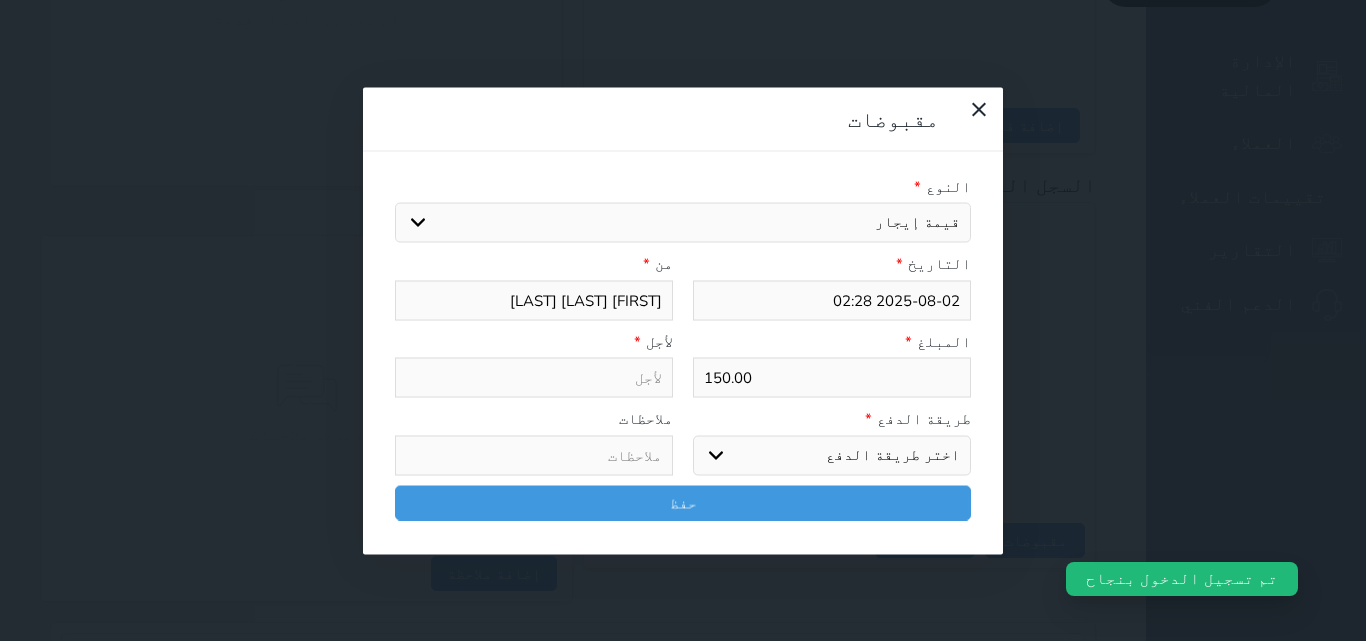 type on "قيمة إيجار - الوحدة - 302" 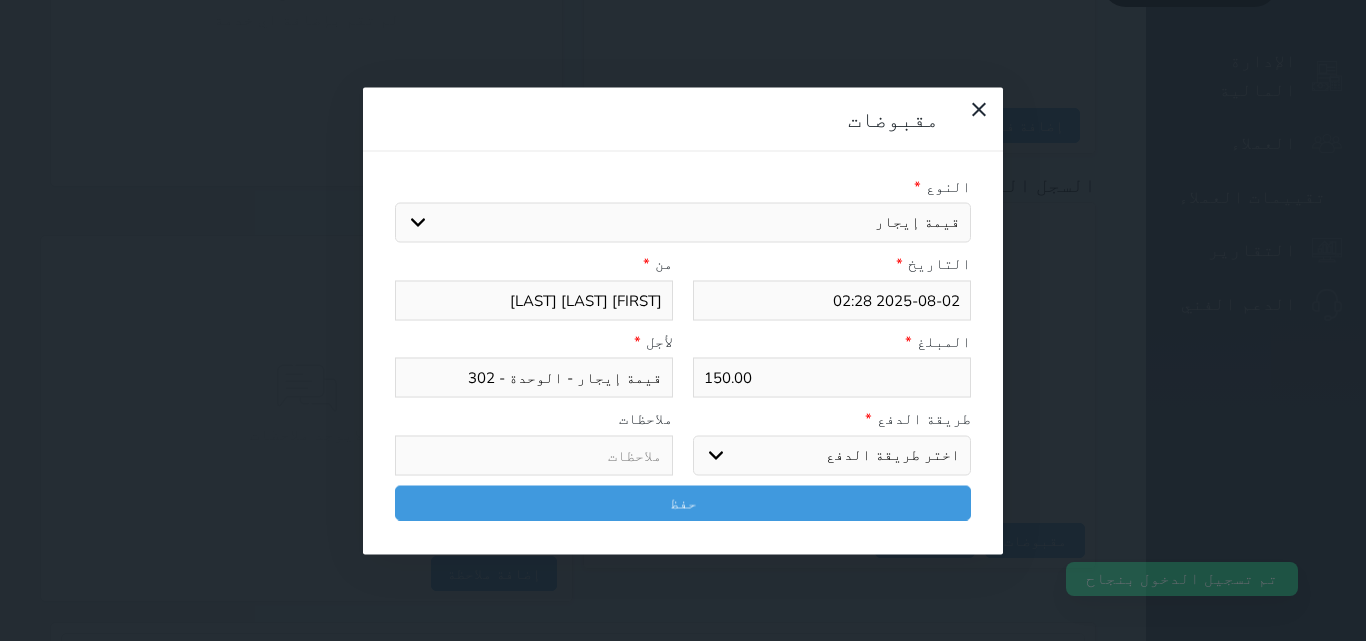 click on "اختر طريقة الدفع   دفع نقدى   تحويل بنكى   مدى   بطاقة ائتمان   آجل" at bounding box center [832, 455] 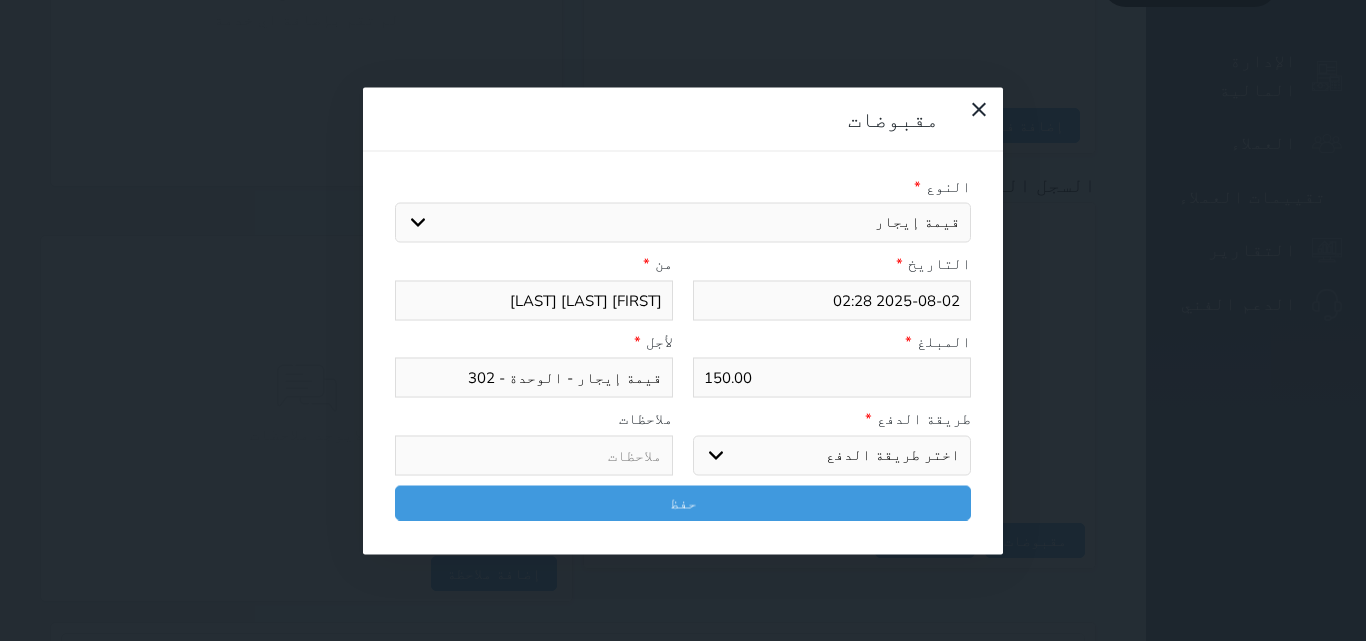 select on "mada" 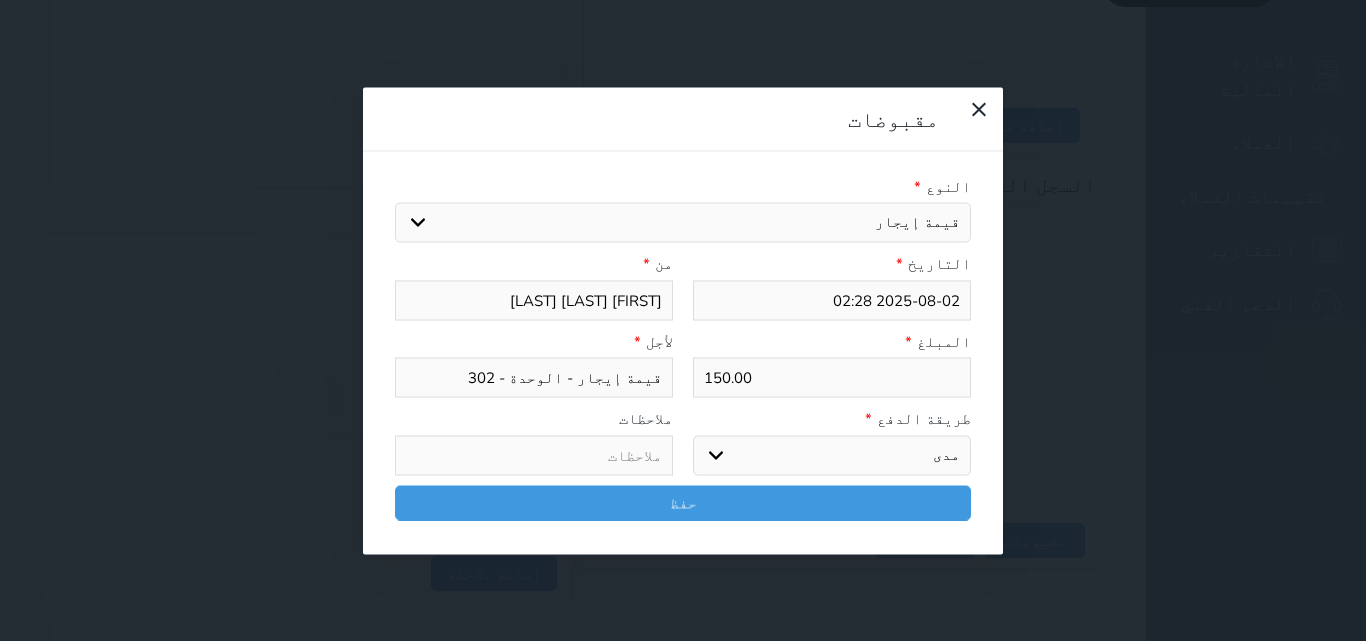 click on "اختر طريقة الدفع   دفع نقدى   تحويل بنكى   مدى   بطاقة ائتمان   آجل" at bounding box center (832, 455) 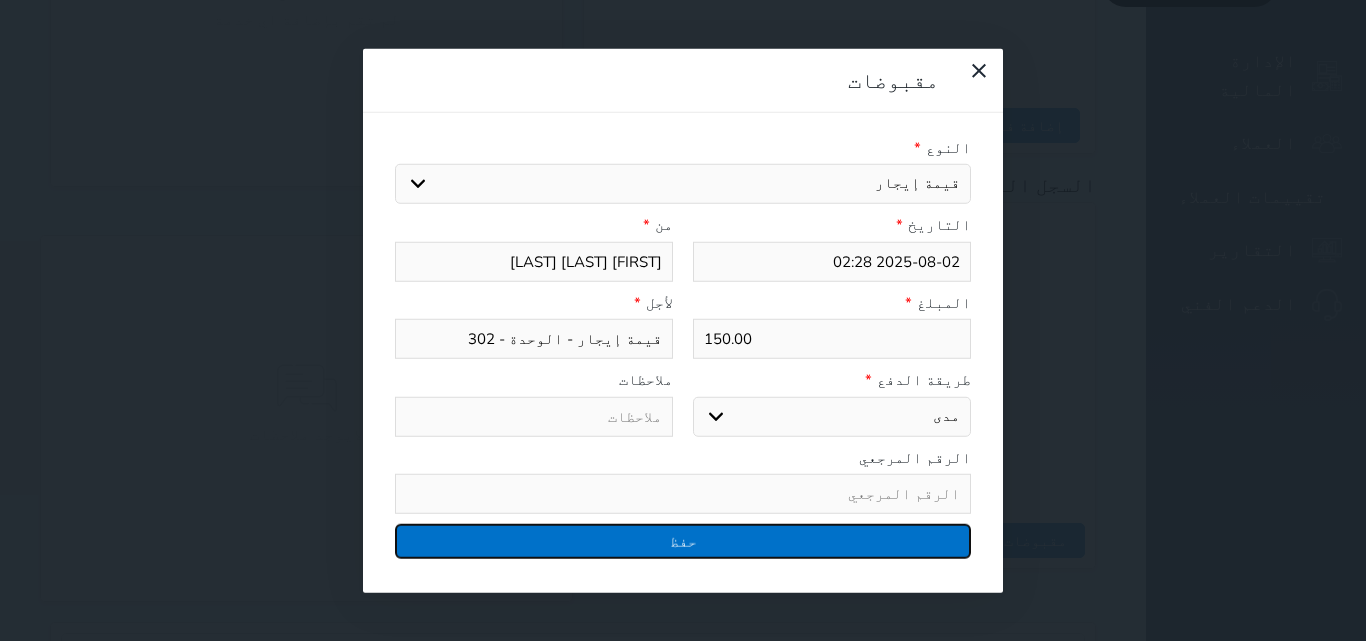 click on "حفظ" at bounding box center (683, 541) 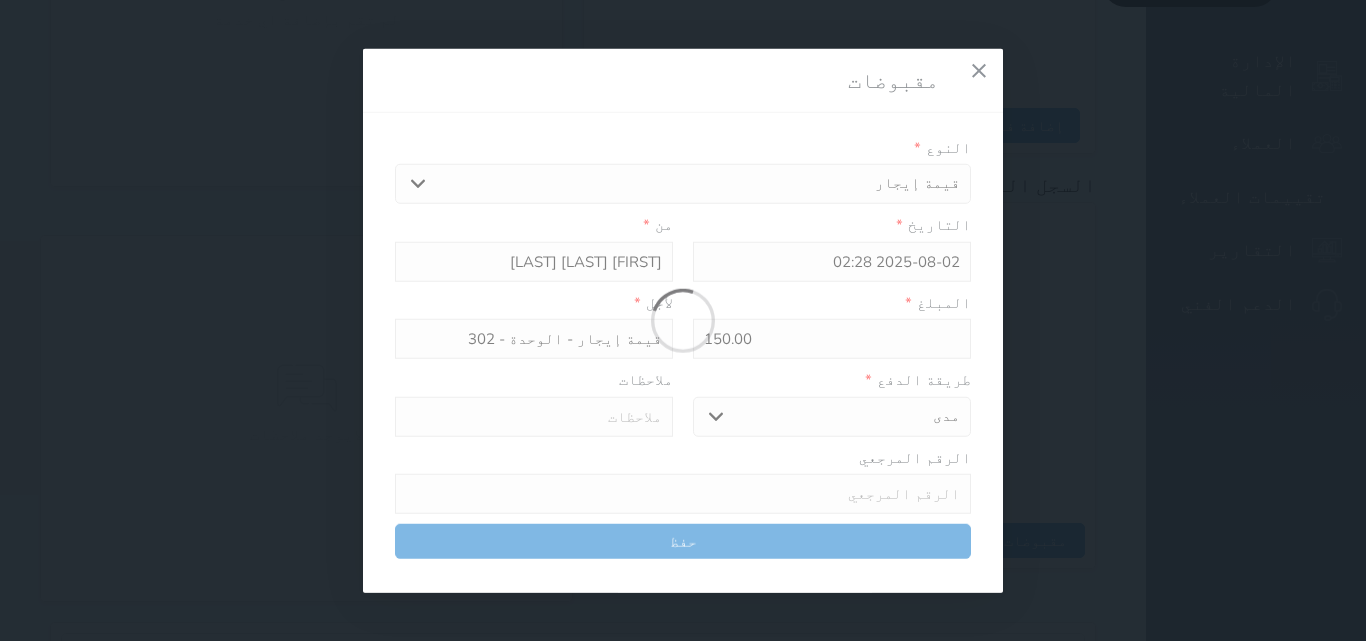 select 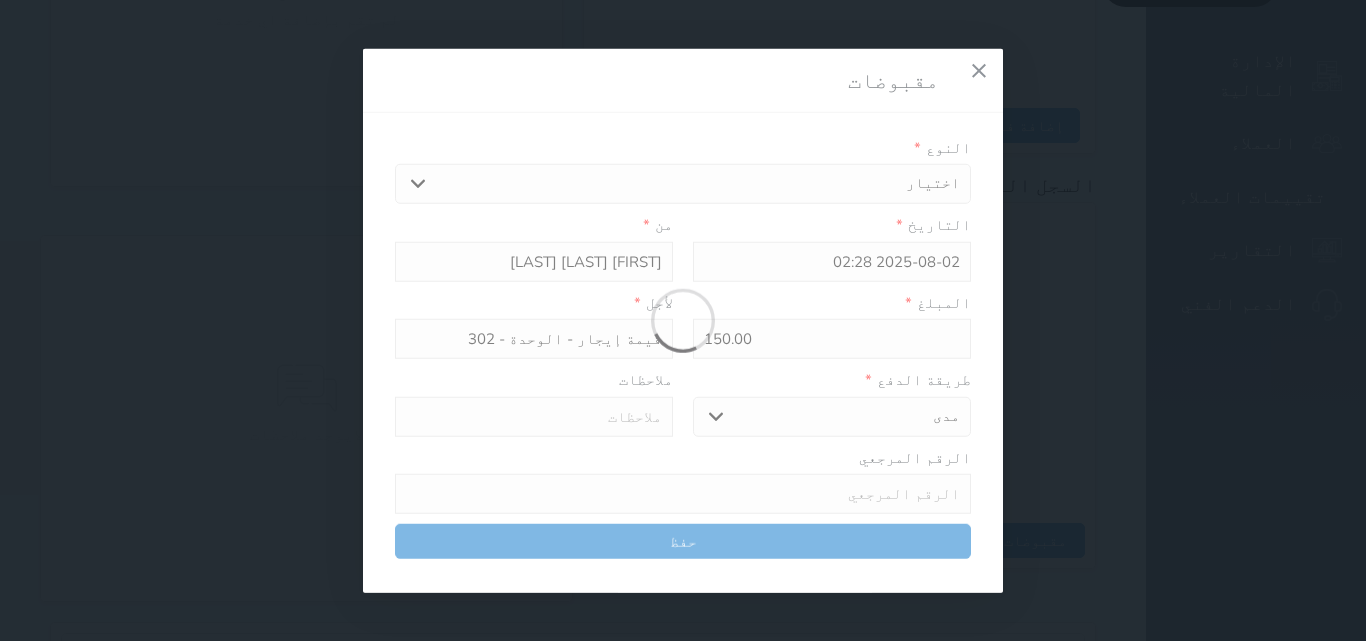 type 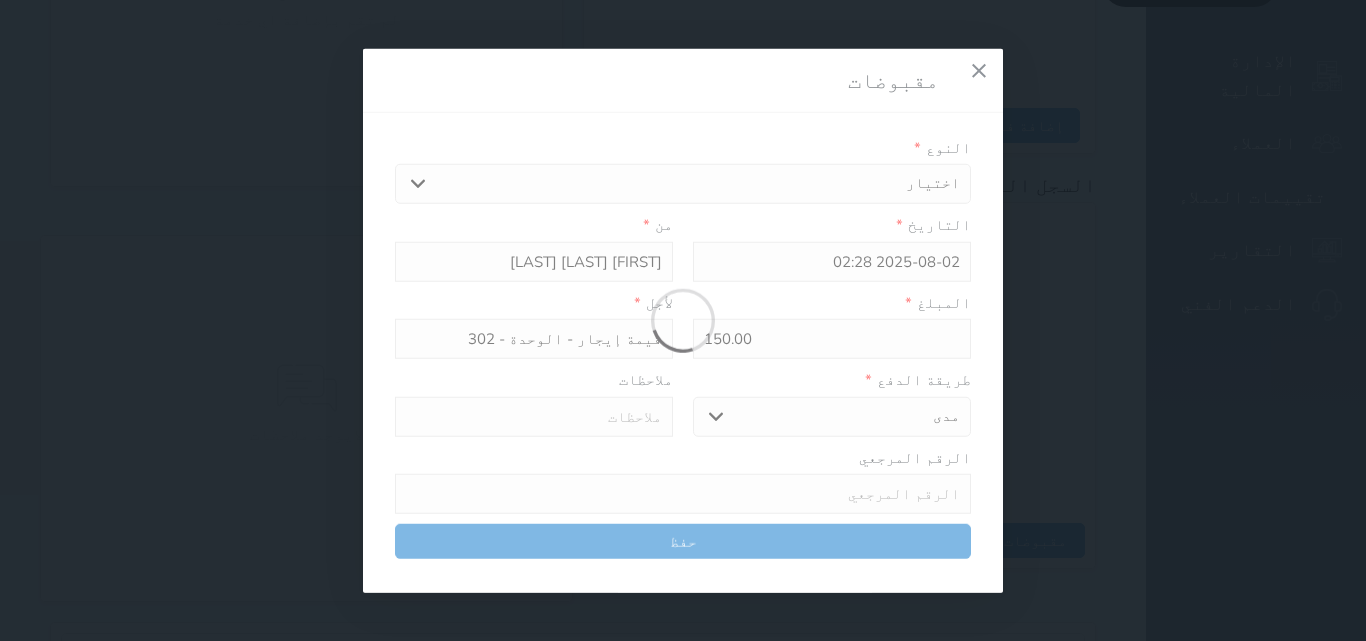 type on "0" 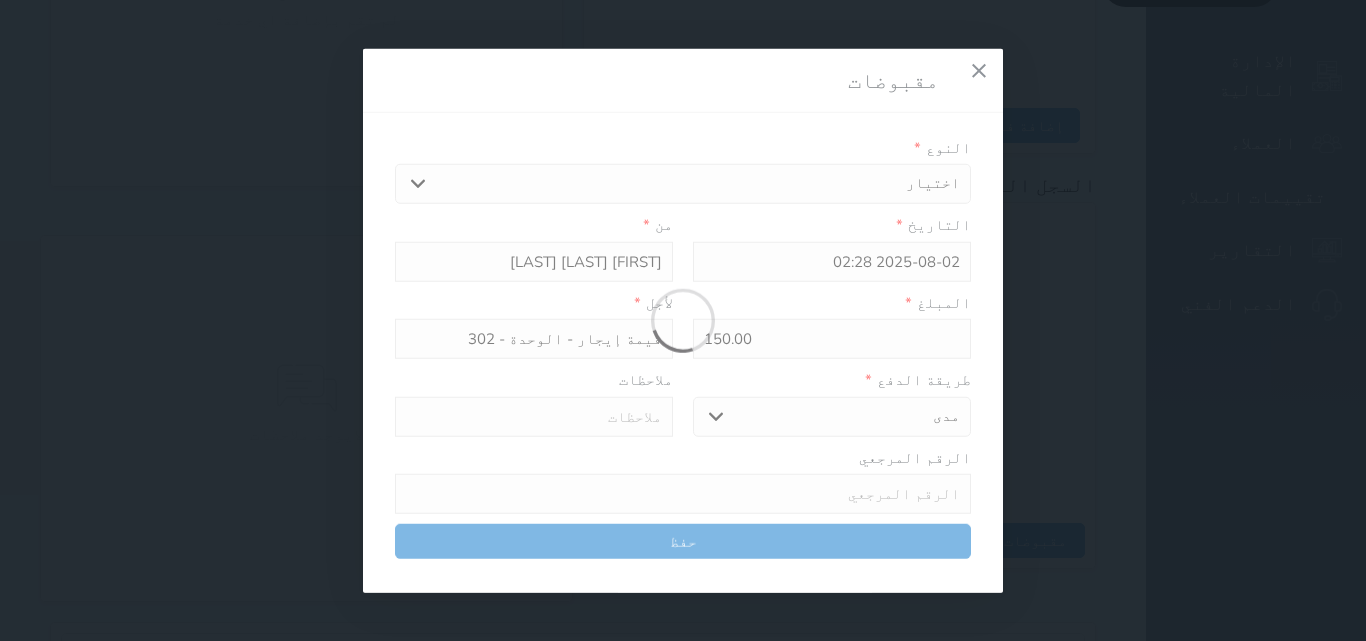 select 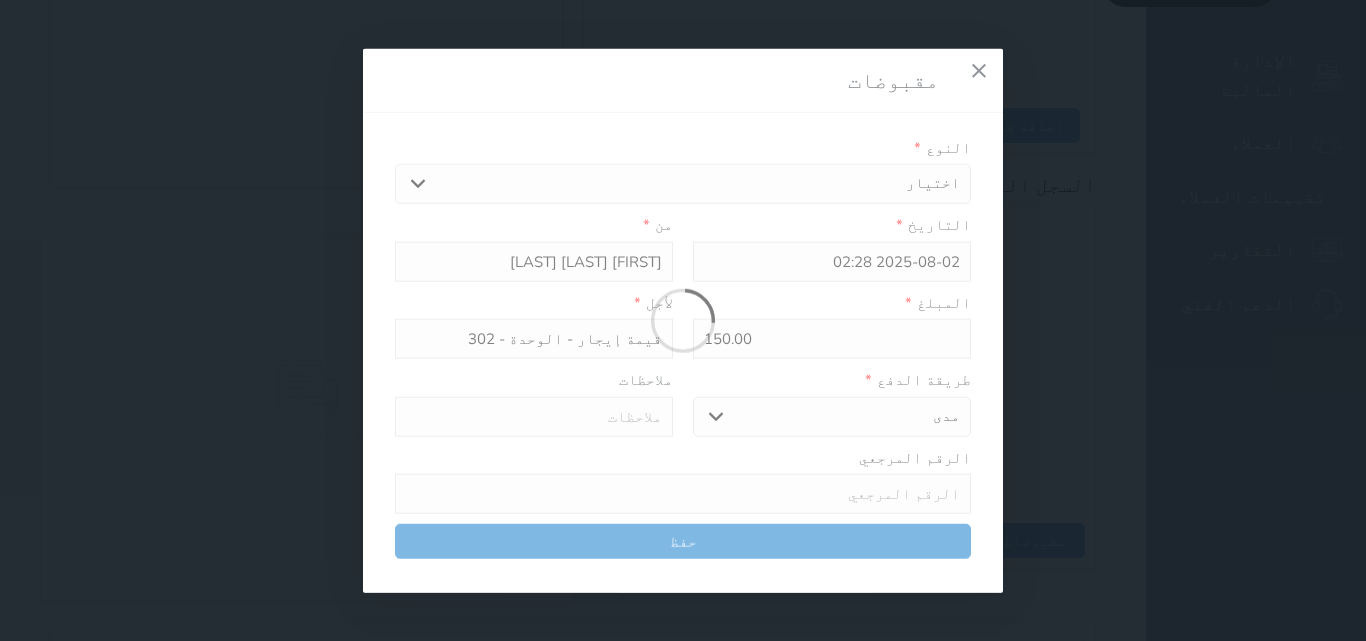 type on "0" 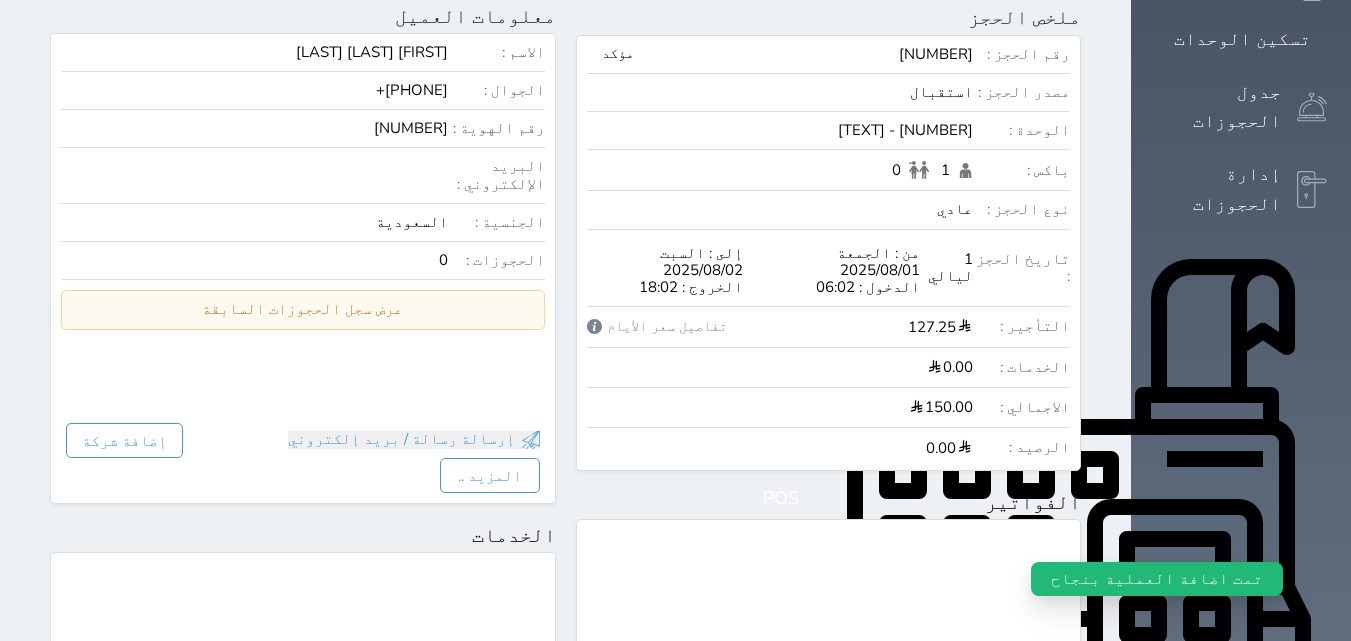scroll, scrollTop: 16, scrollLeft: 0, axis: vertical 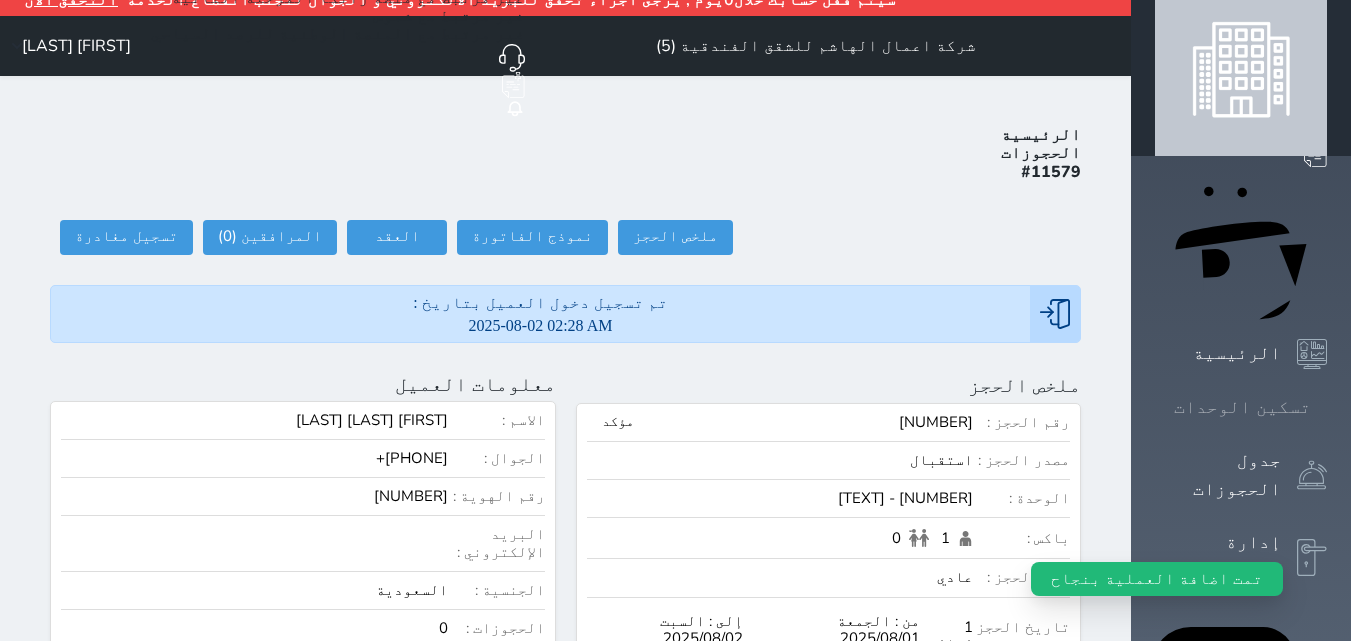 click on "تسكين الوحدات" at bounding box center [1242, 407] 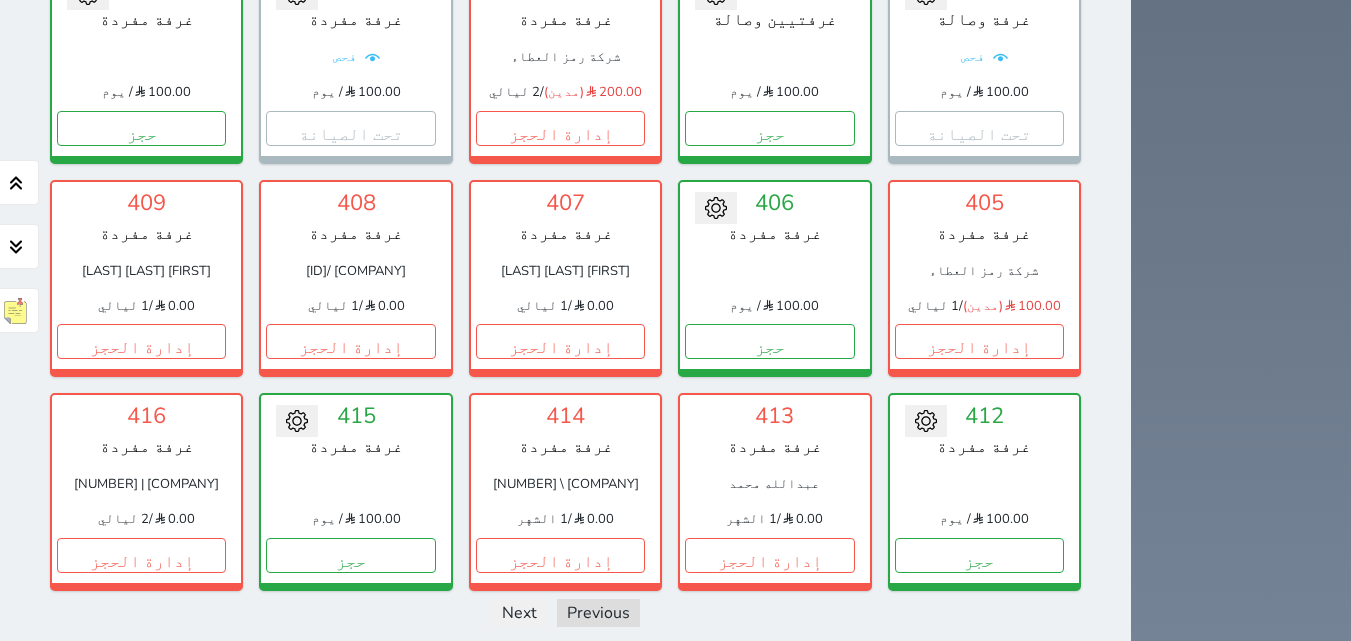 scroll, scrollTop: 1710, scrollLeft: 0, axis: vertical 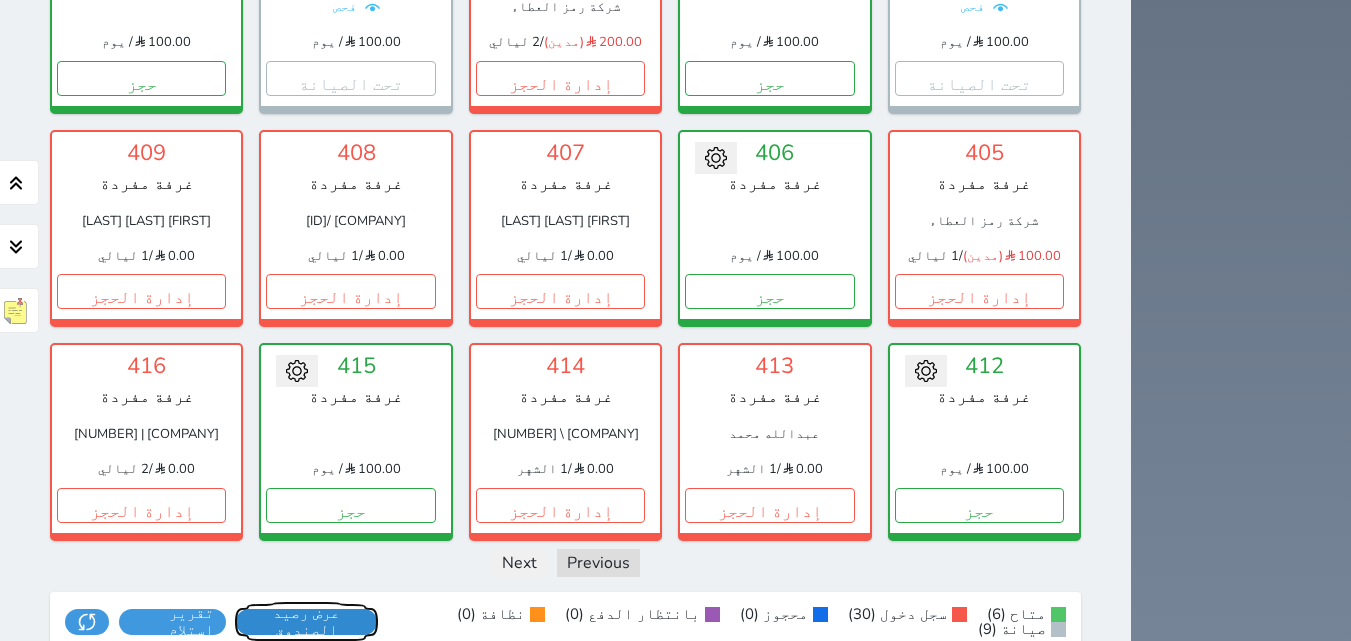 click on "عرض رصيد الصندوق   يرجي الانتظار" at bounding box center [307, 622] 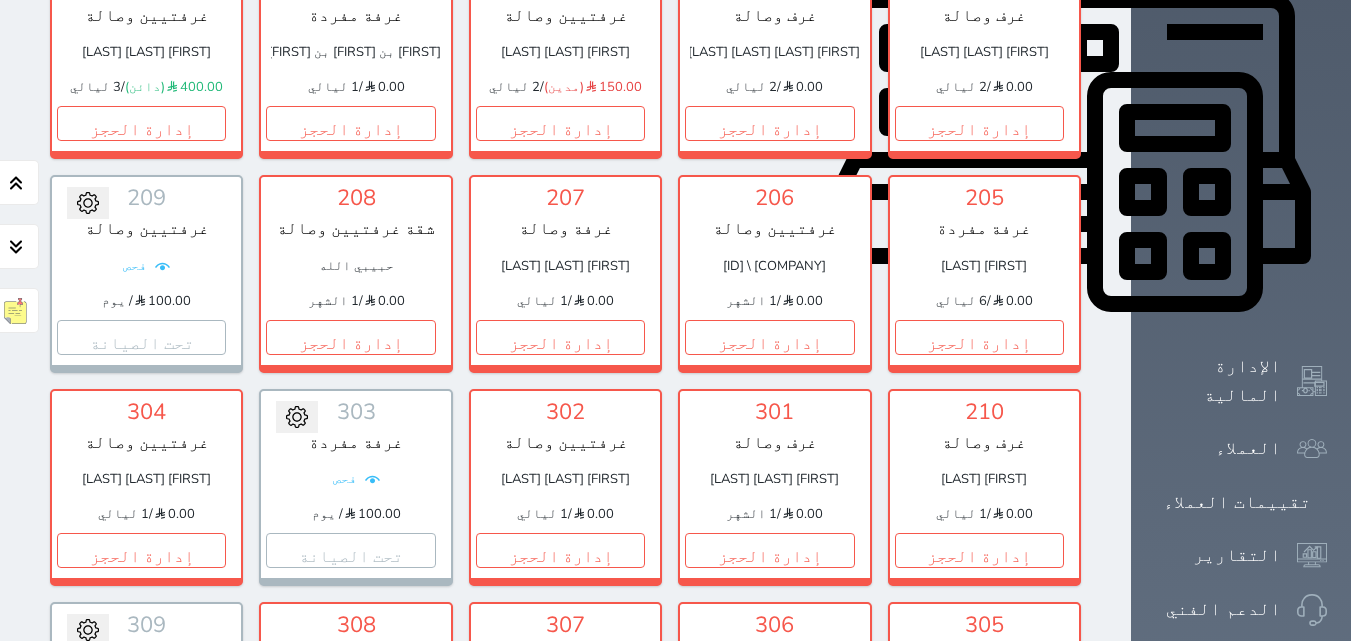 scroll, scrollTop: 810, scrollLeft: 0, axis: vertical 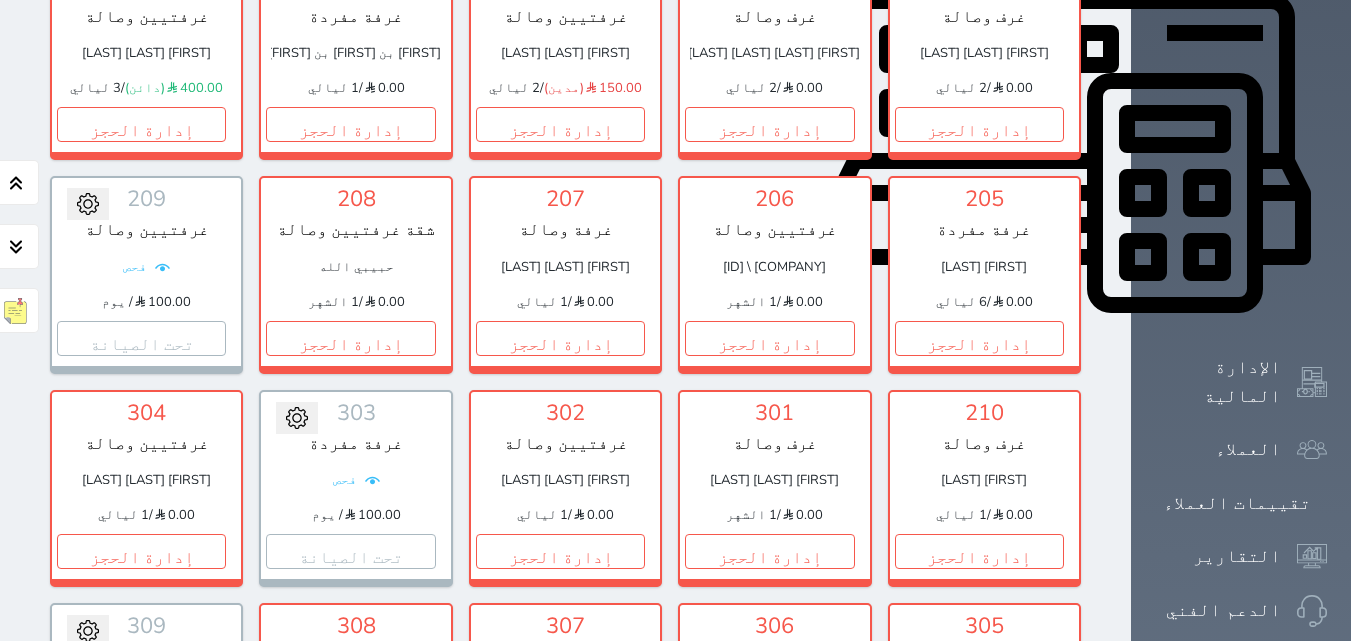 click on "إدارة الحجز" at bounding box center (560, 764) 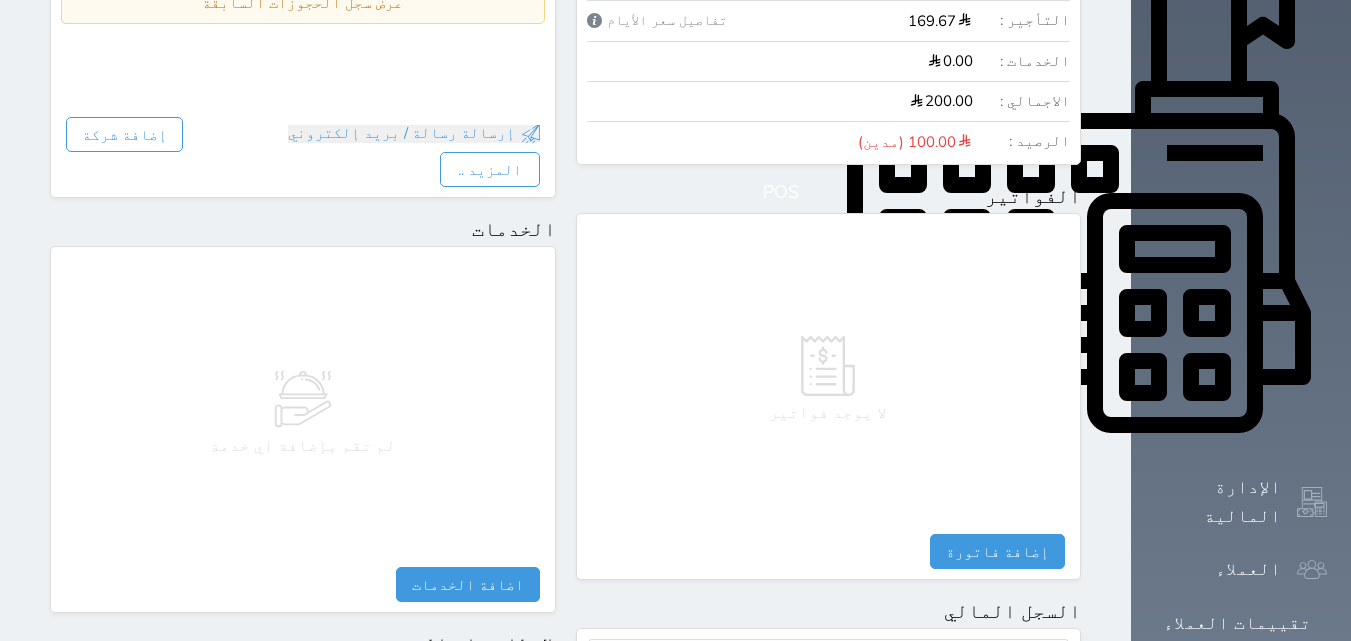 scroll, scrollTop: 1100, scrollLeft: 0, axis: vertical 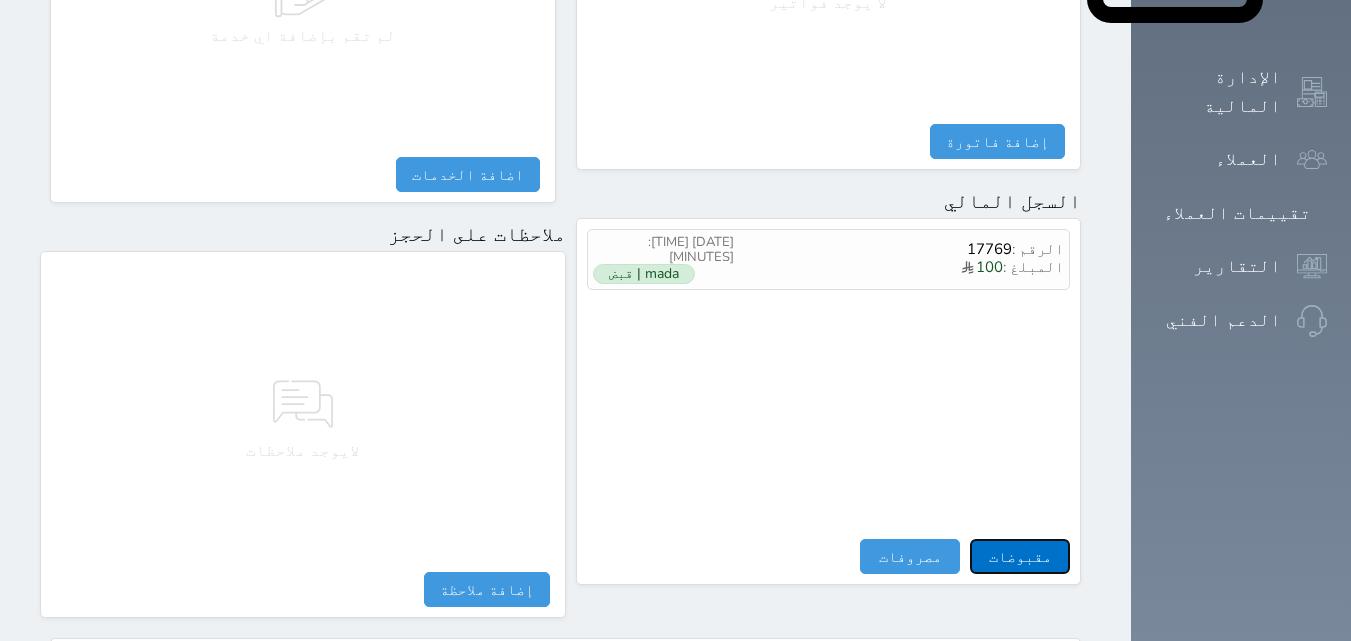 click on "مقبوضات" at bounding box center (1020, 556) 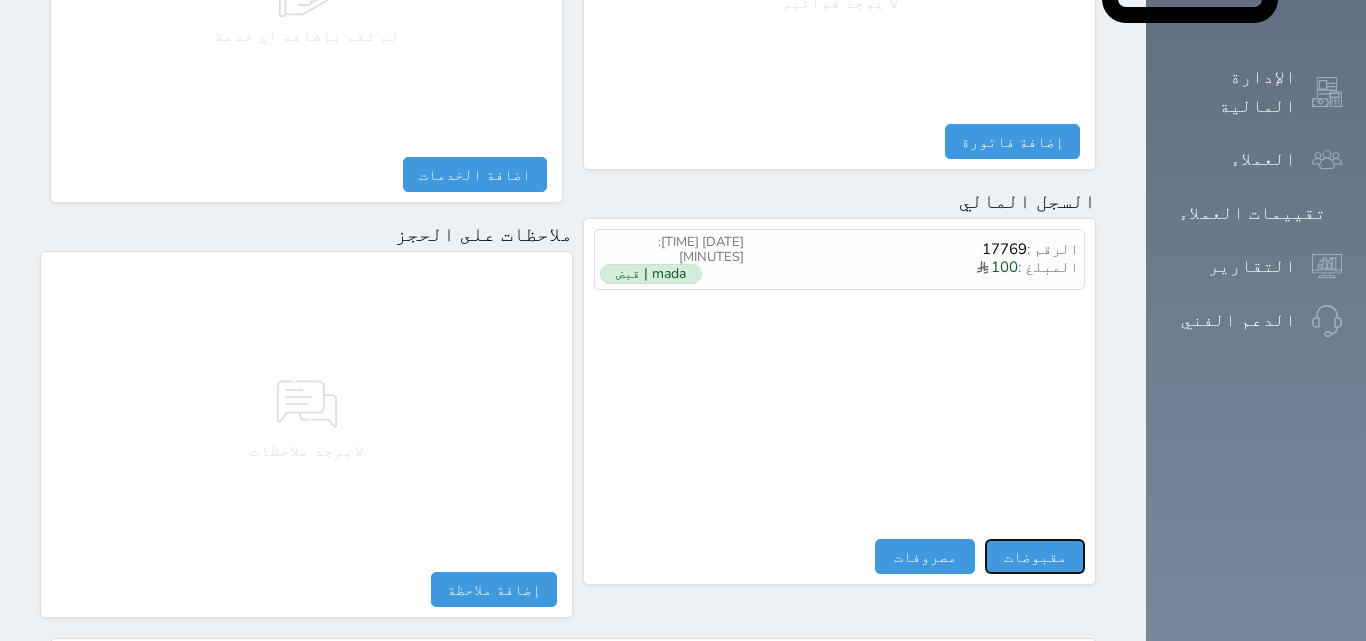 select 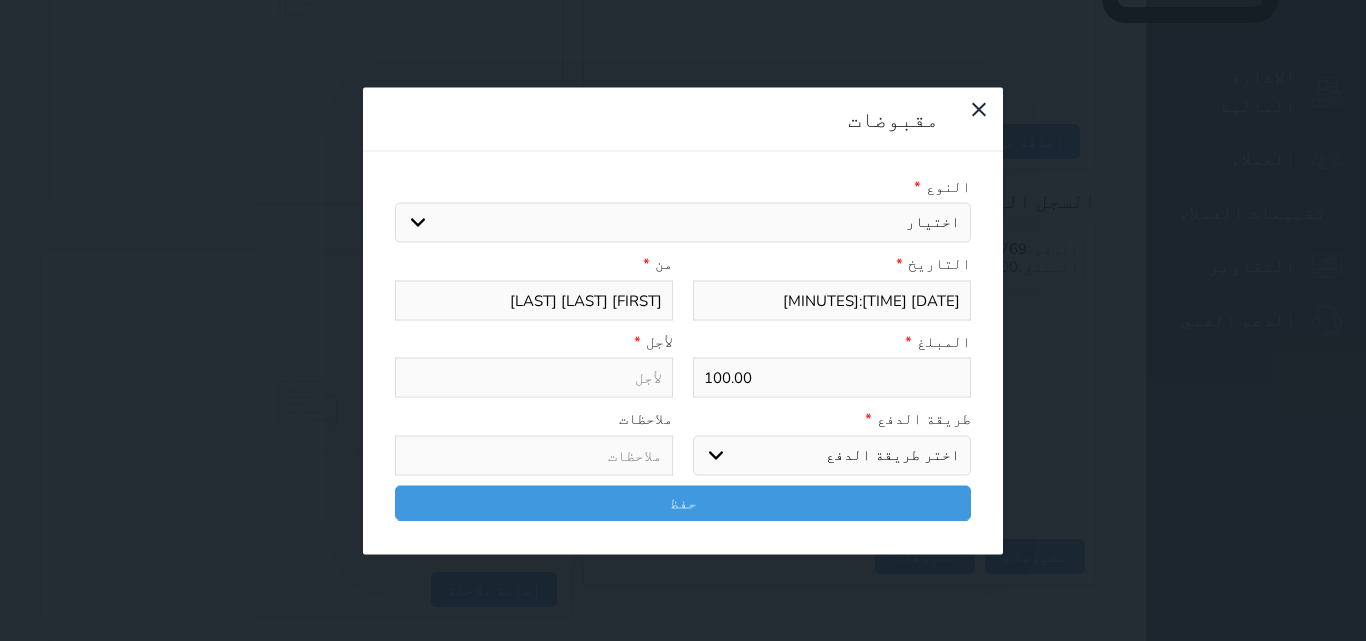 click on "اختيار   مقبوضات عامة قيمة إيجار فواتير تامين عربون لا ينطبق آخر مغسلة واي فاي - الإنترنت مواقف السيارات طعام الأغذية والمشروبات مشروبات المشروبات الباردة المشروبات الساخنة الإفطار غداء عشاء مخبز و كعك حمام سباحة الصالة الرياضية سبا و خدمات الجمال اختيار وإسقاط (خدمات النقل) ميني بار كابل - تلفزيون سرير إضافي تصفيف الشعر التسوق خدمات الجولات السياحية المنظمة خدمات الدليل السياحي" at bounding box center [683, 223] 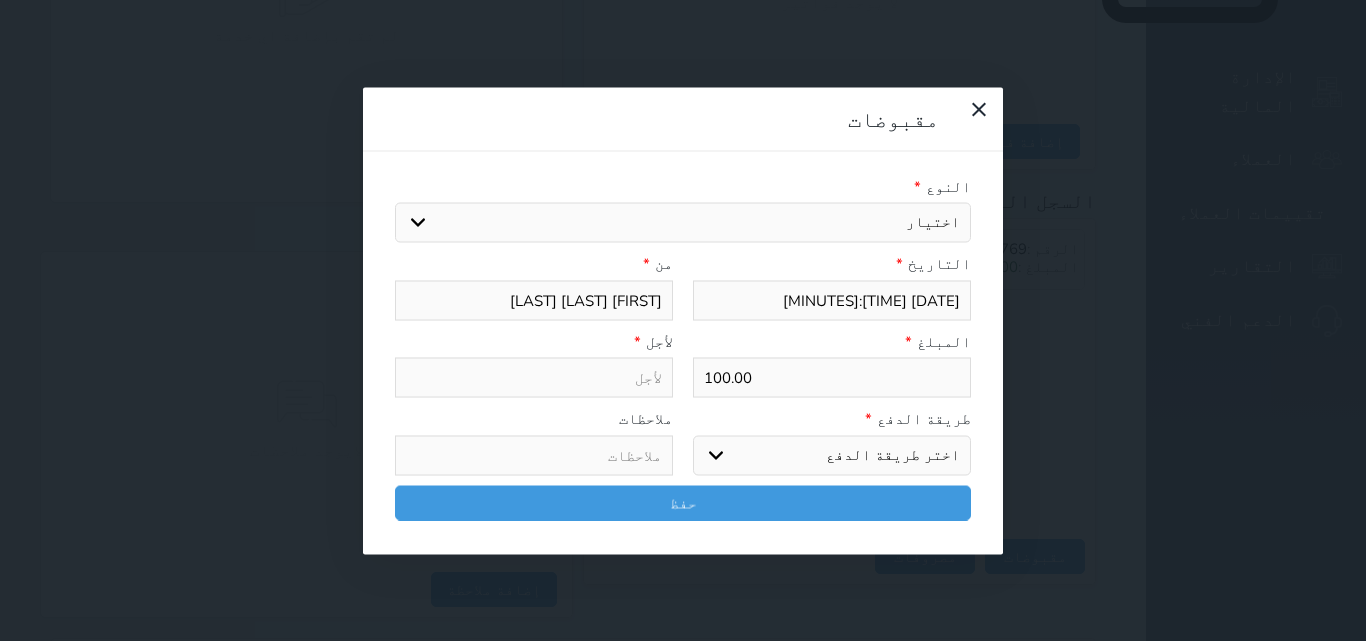 select on "77599" 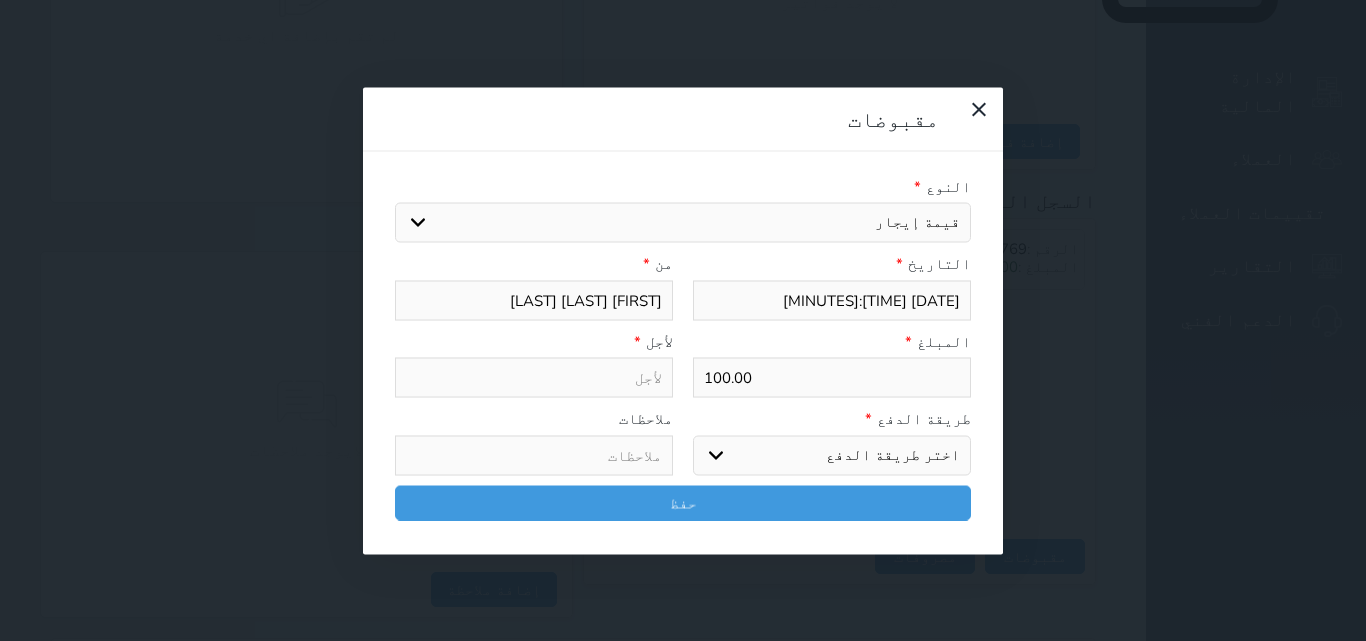 click on "اختيار   مقبوضات عامة قيمة إيجار فواتير تامين عربون لا ينطبق آخر مغسلة واي فاي - الإنترنت مواقف السيارات طعام الأغذية والمشروبات مشروبات المشروبات الباردة المشروبات الساخنة الإفطار غداء عشاء مخبز و كعك حمام سباحة الصالة الرياضية سبا و خدمات الجمال اختيار وإسقاط (خدمات النقل) ميني بار كابل - تلفزيون سرير إضافي تصفيف الشعر التسوق خدمات الجولات السياحية المنظمة خدمات الدليل السياحي" at bounding box center [683, 223] 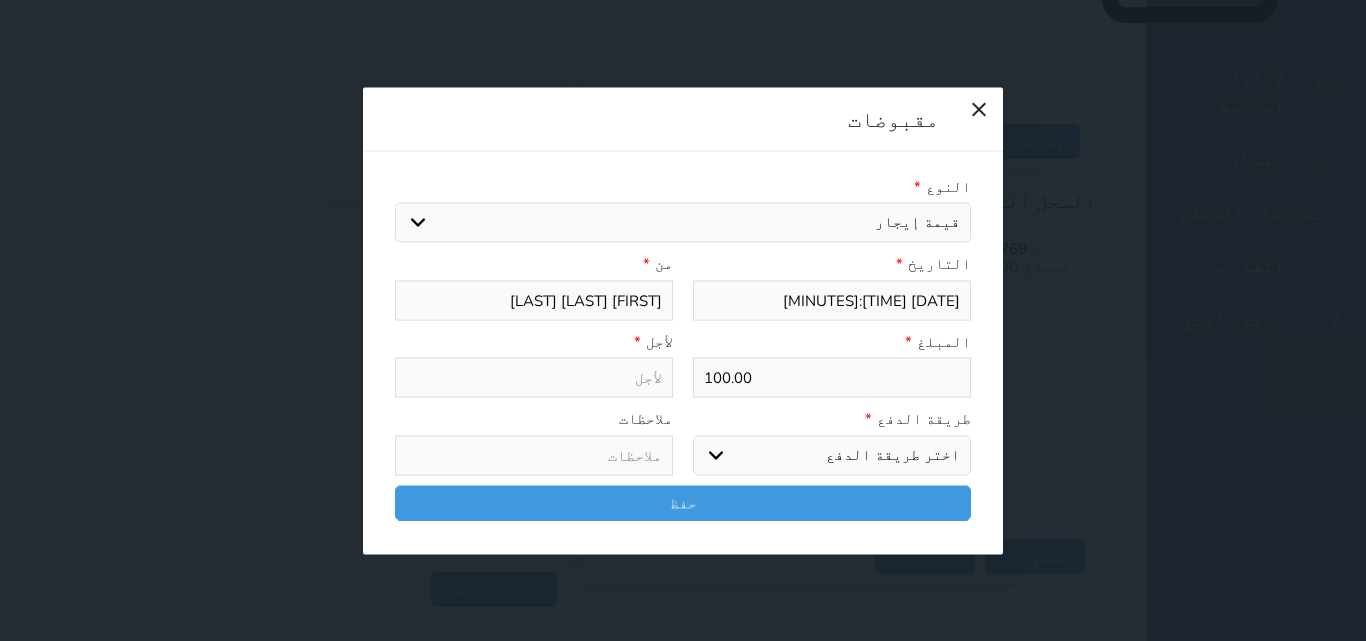 type on "قيمة إيجار - الوحدة - 307" 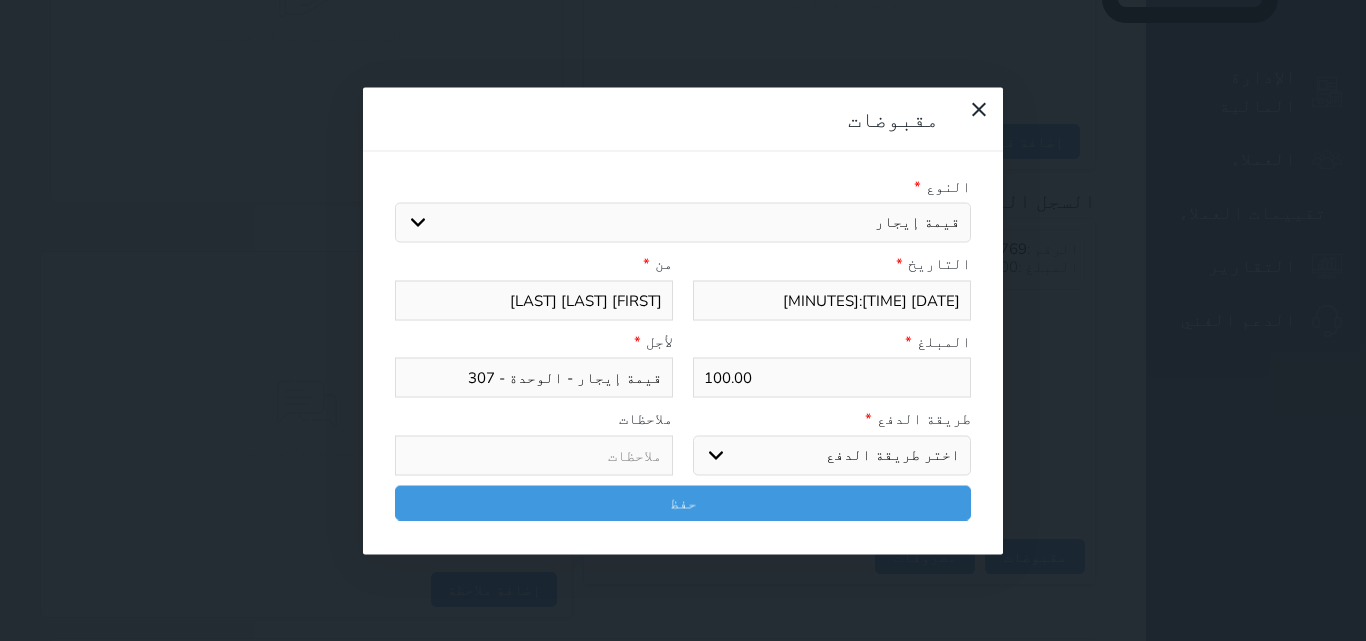 click on "اختر طريقة الدفع   دفع نقدى   تحويل بنكى   مدى   بطاقة ائتمان   آجل" at bounding box center [832, 455] 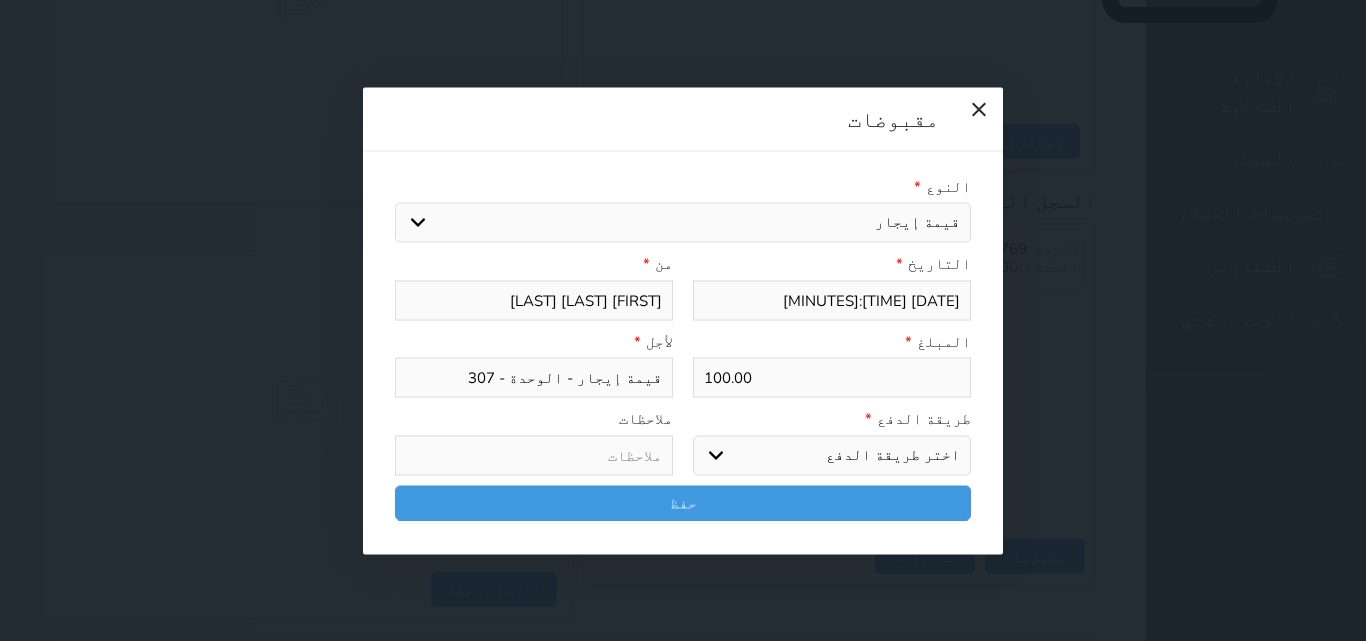 select on "mada" 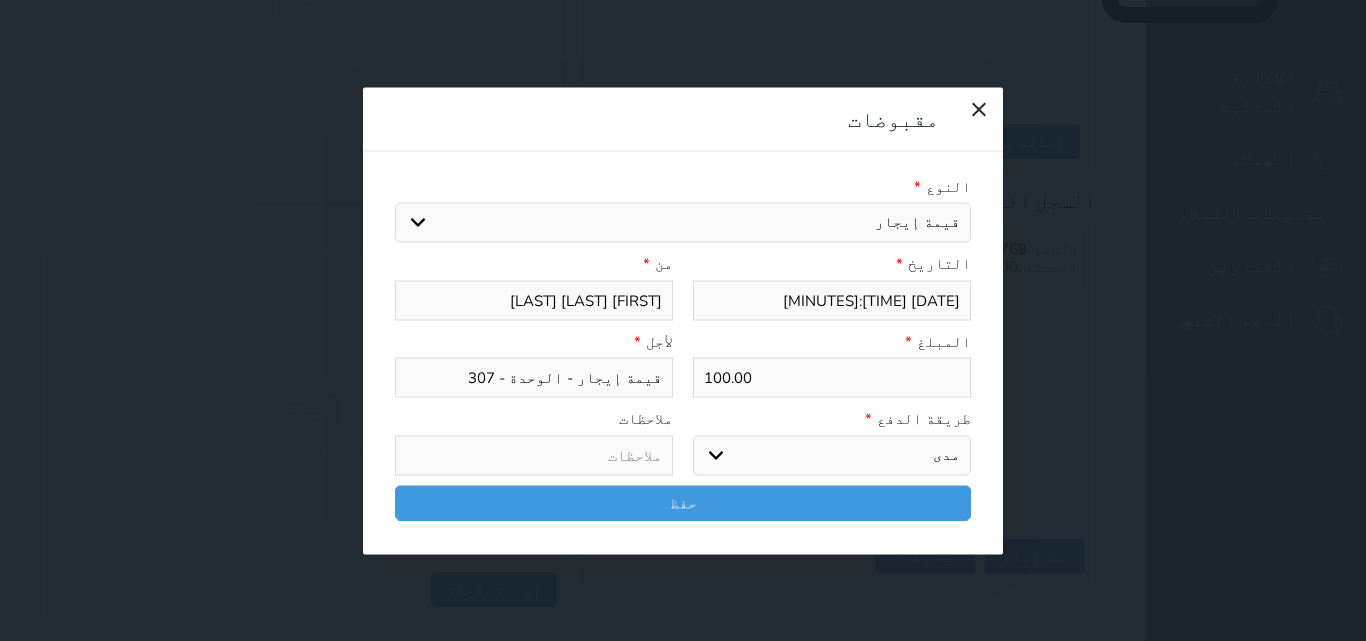 click on "اختر طريقة الدفع   دفع نقدى   تحويل بنكى   مدى   بطاقة ائتمان   آجل" at bounding box center (832, 455) 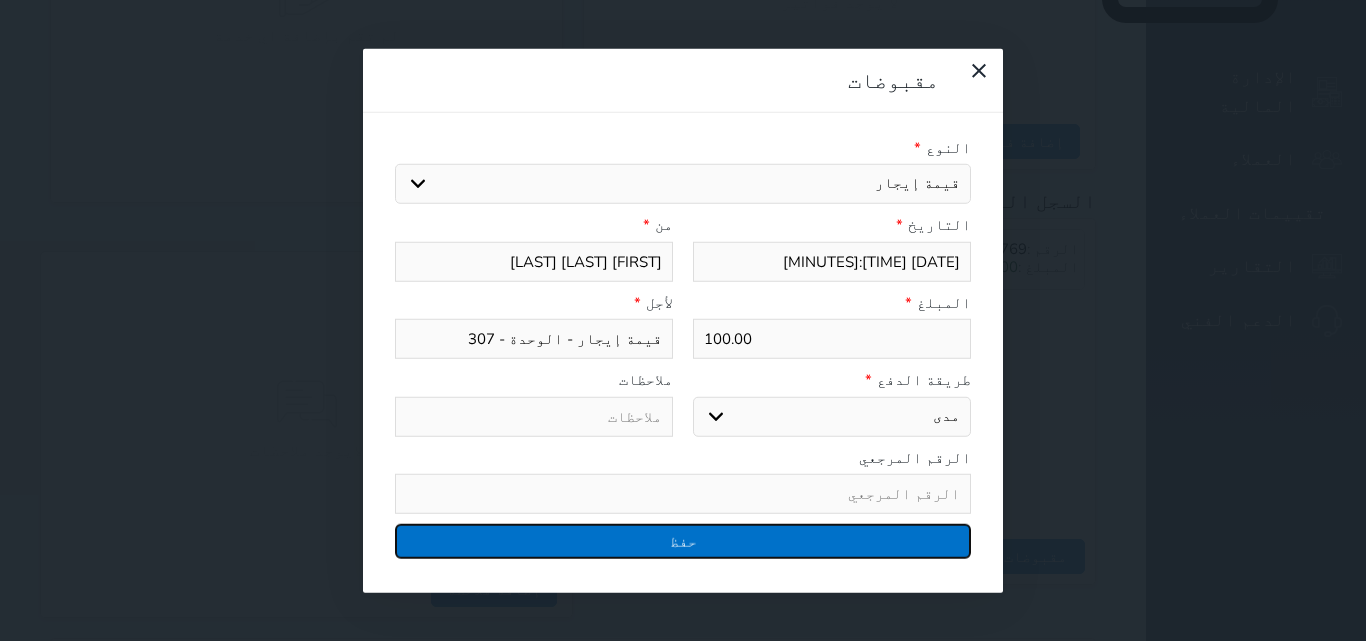 click on "حفظ" at bounding box center [683, 541] 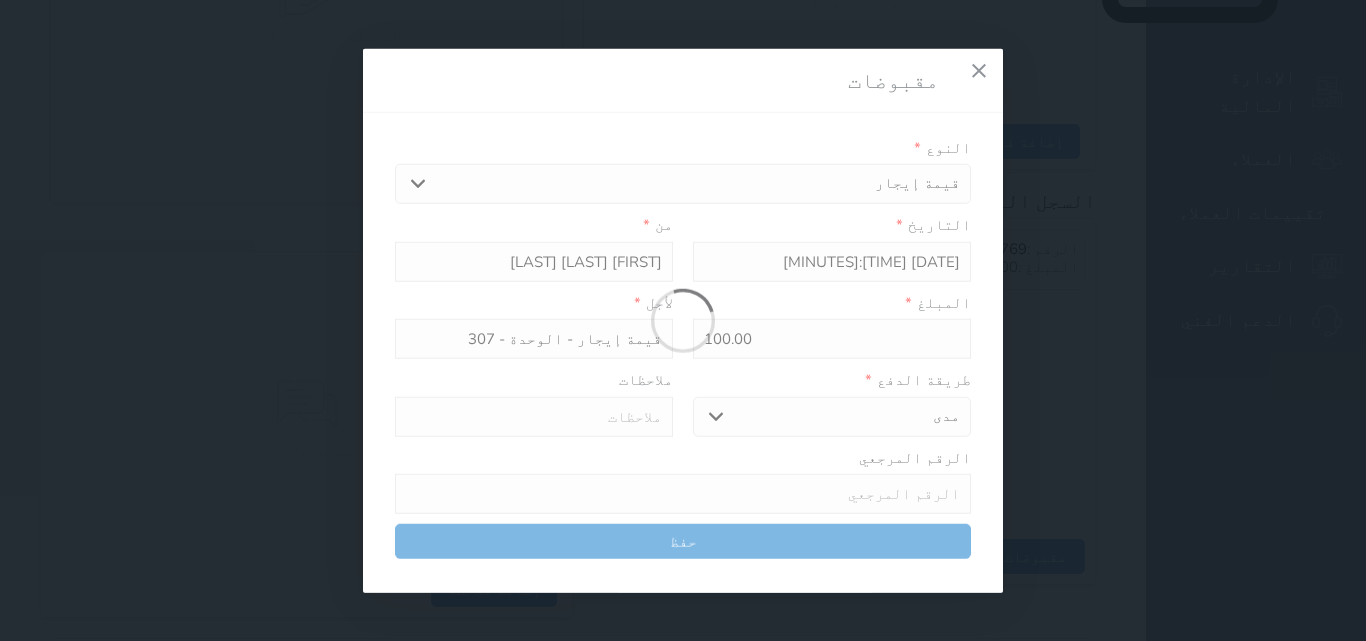select 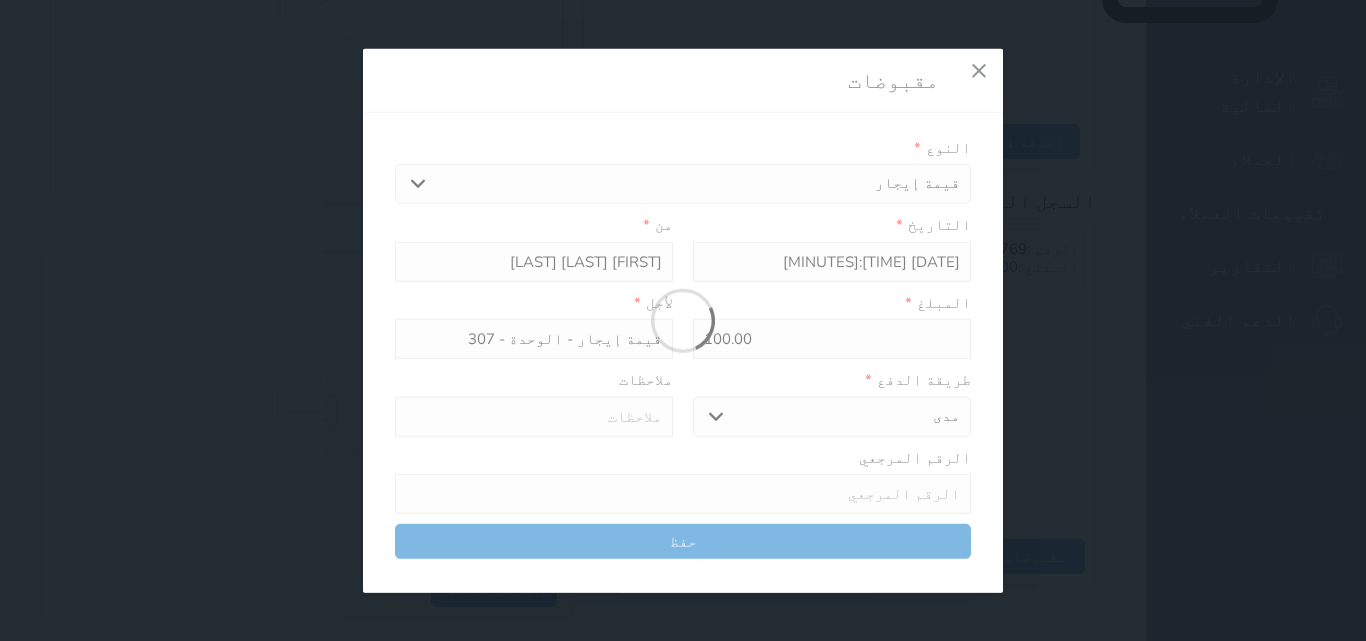 type 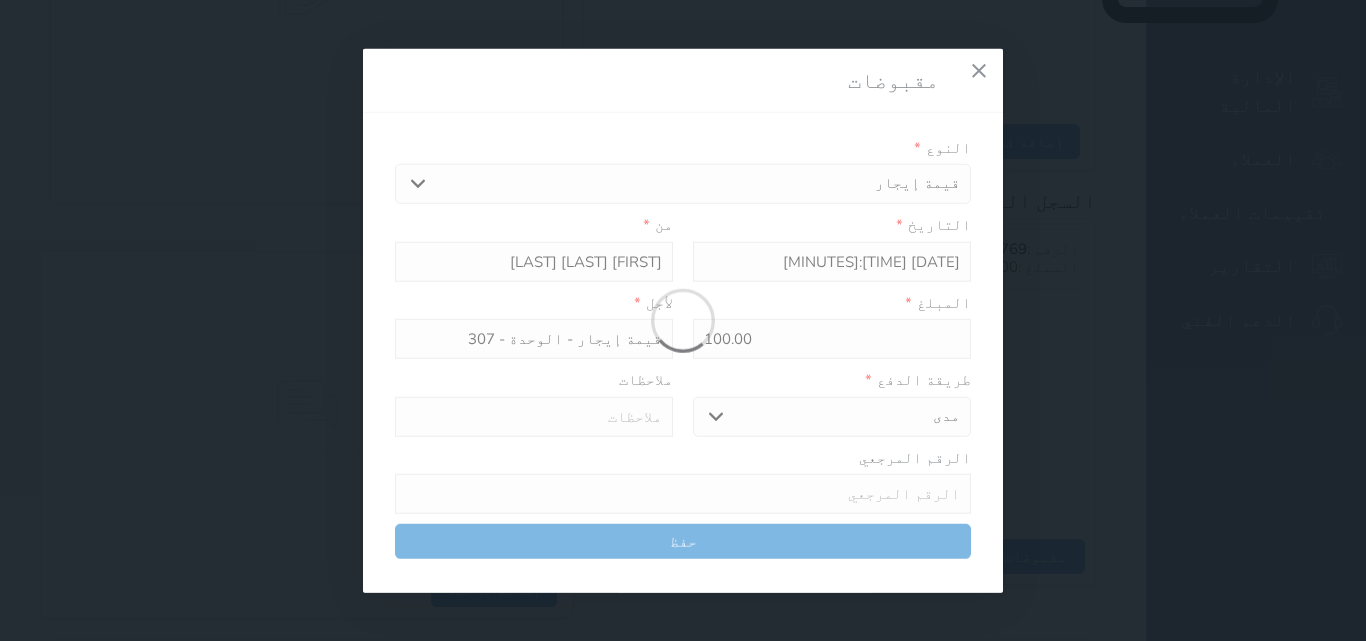 type on "0" 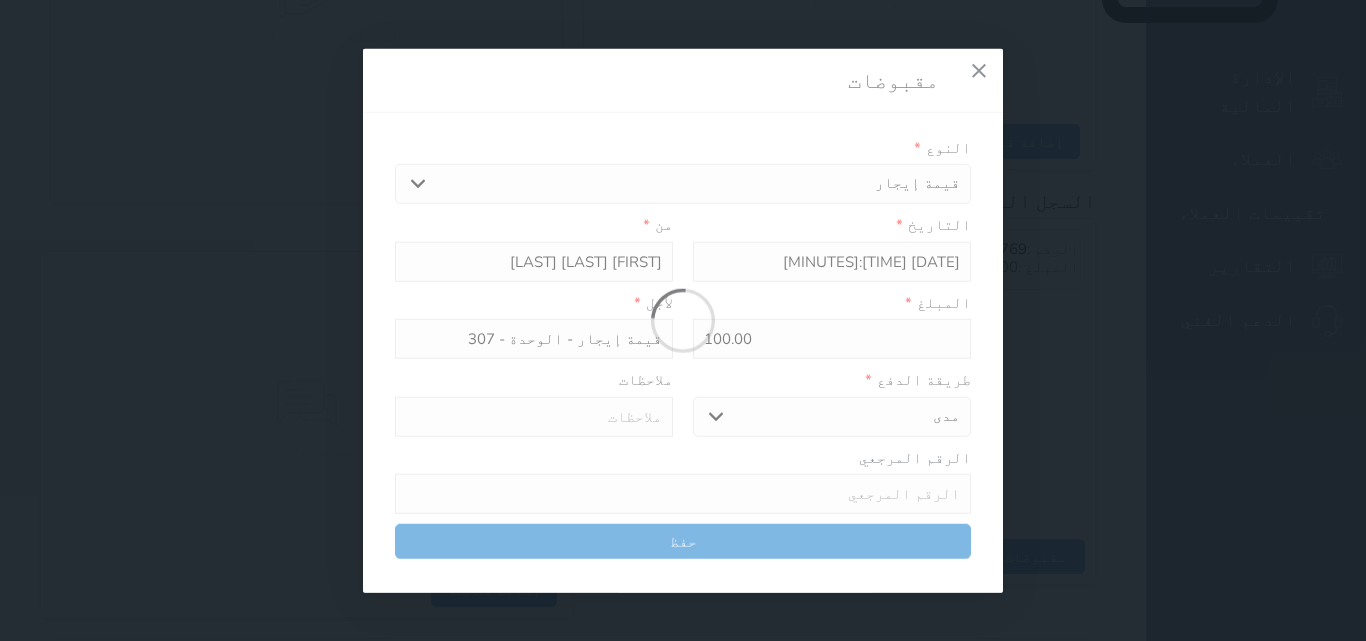 select 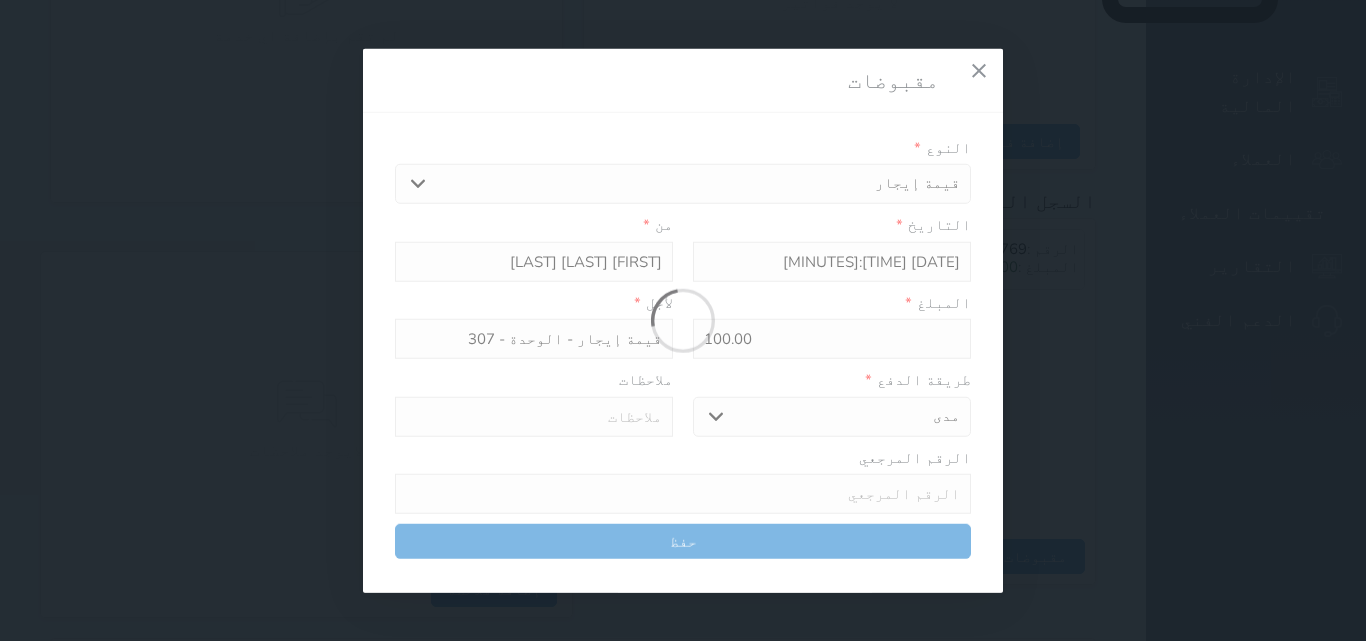 type on "0" 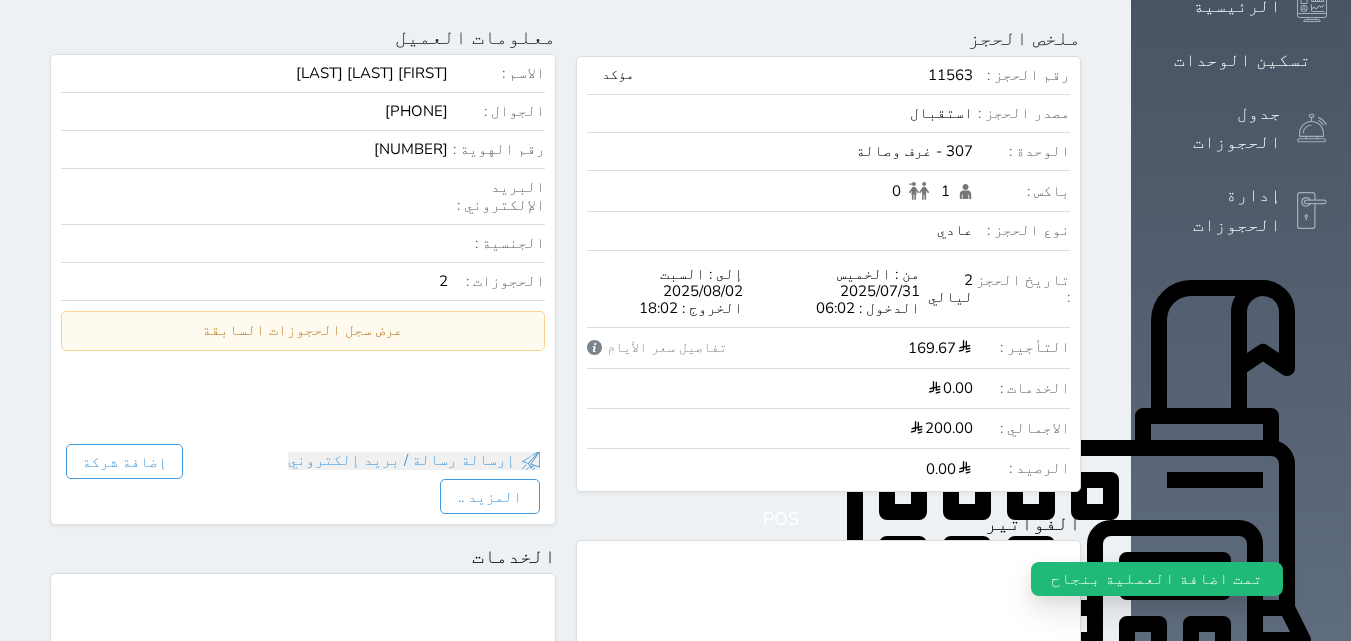 scroll, scrollTop: 0, scrollLeft: 0, axis: both 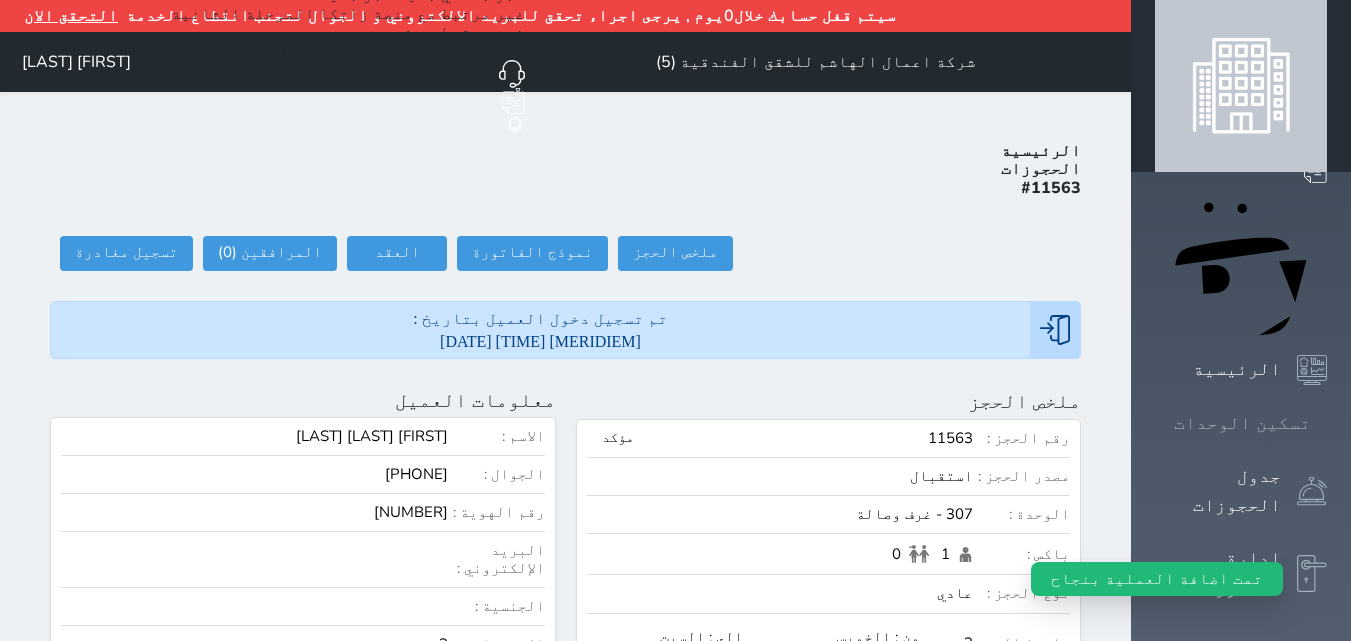 click on "تسكين الوحدات" at bounding box center [1242, 423] 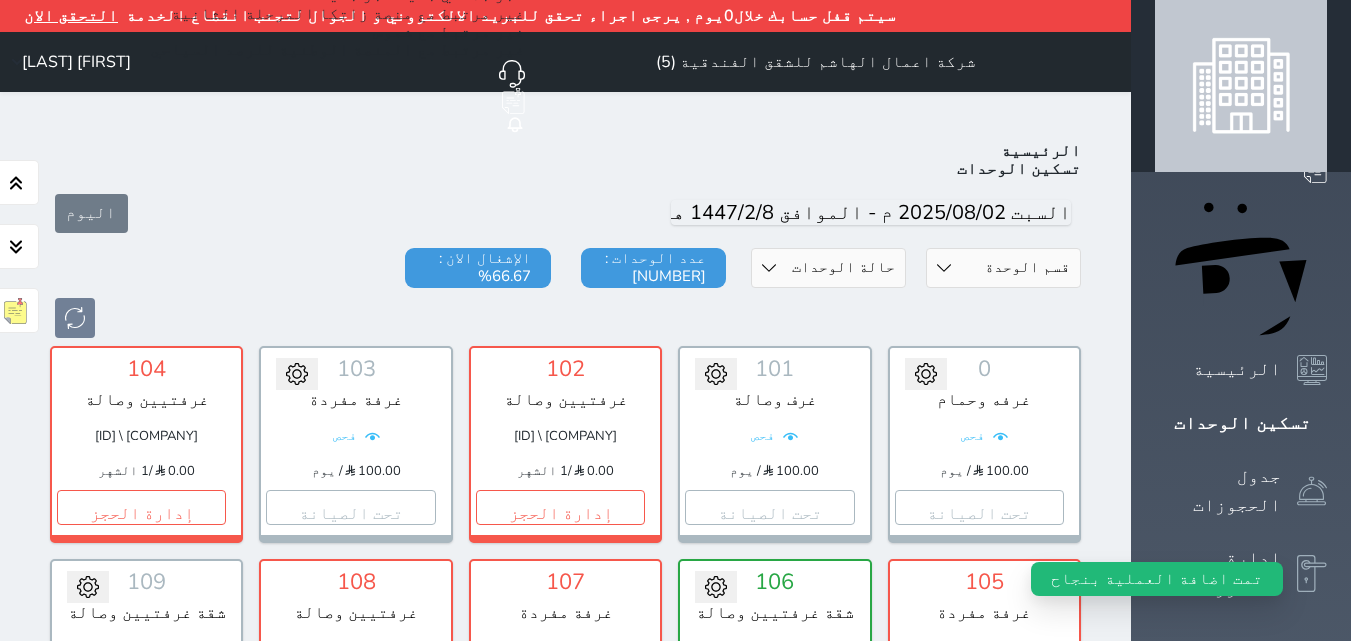 scroll, scrollTop: 110, scrollLeft: 0, axis: vertical 